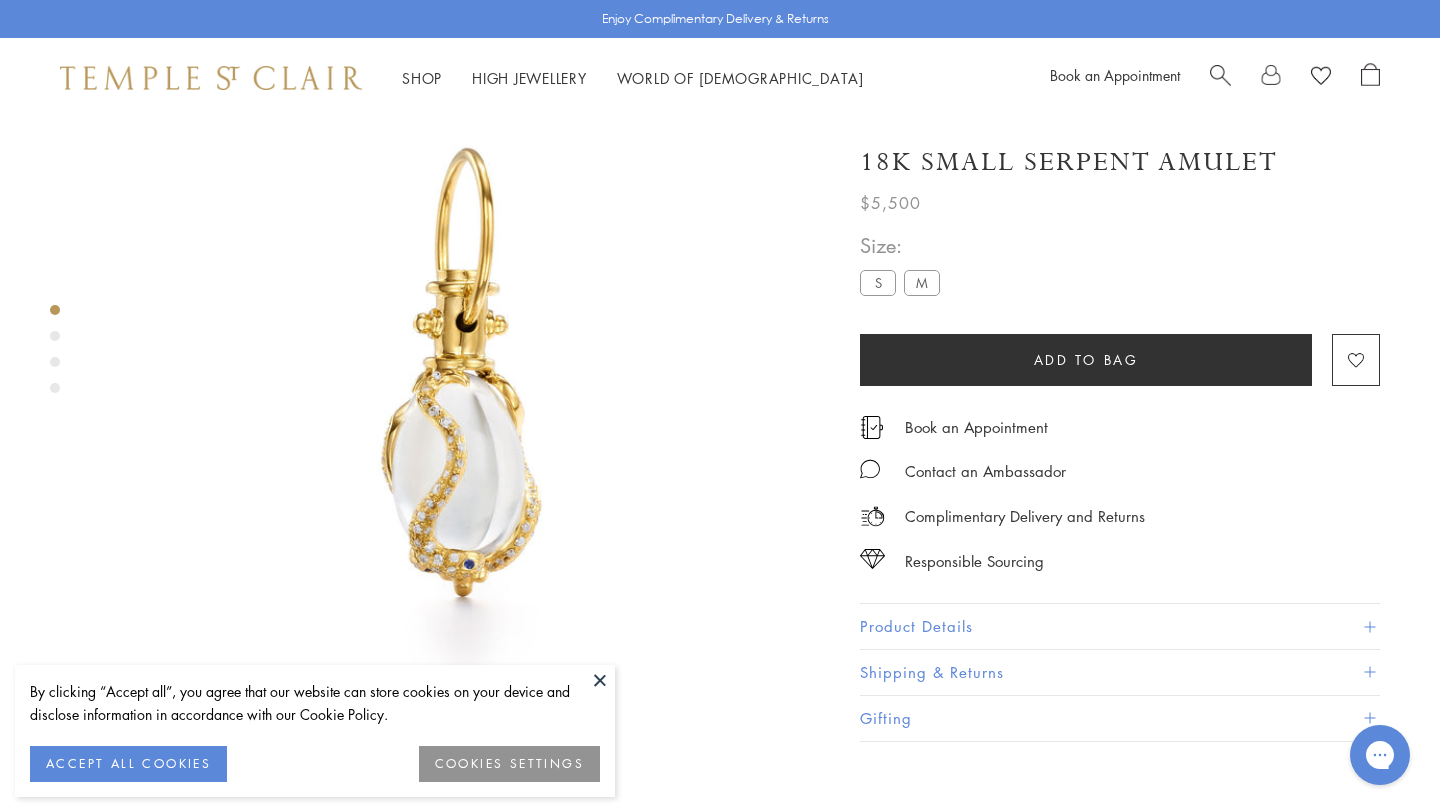 scroll, scrollTop: 118, scrollLeft: 0, axis: vertical 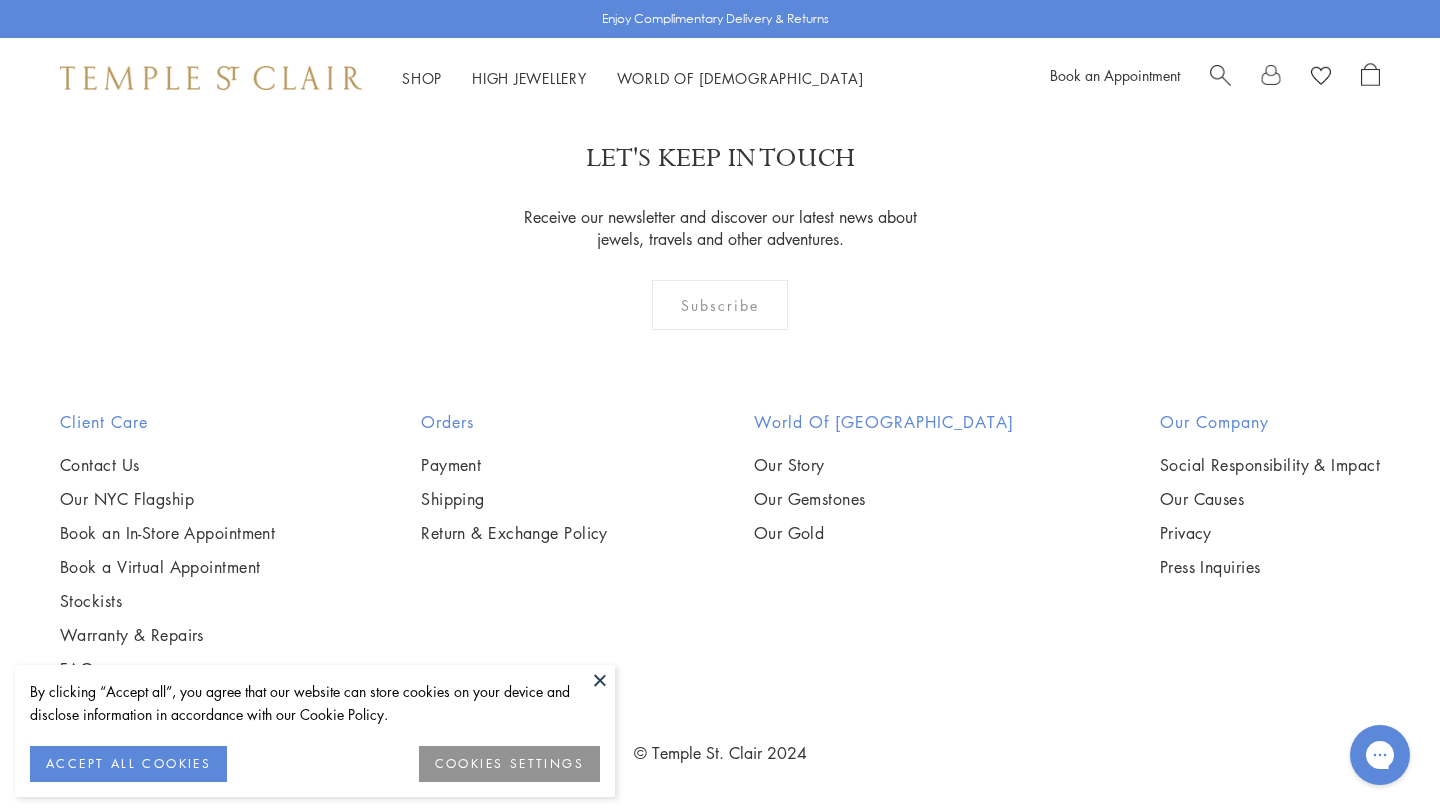 click on "2" at bounding box center [688, -19] 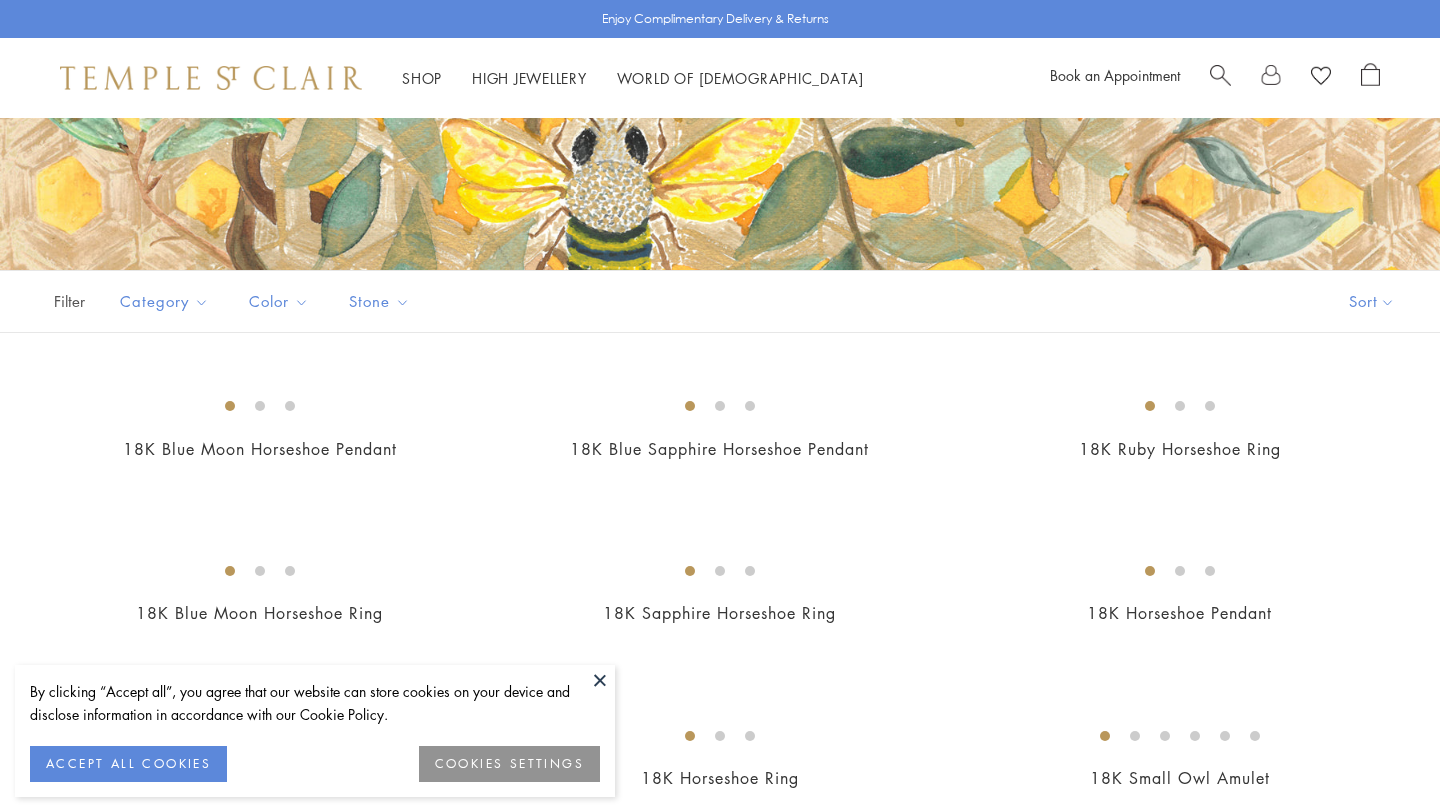 scroll, scrollTop: 470, scrollLeft: 0, axis: vertical 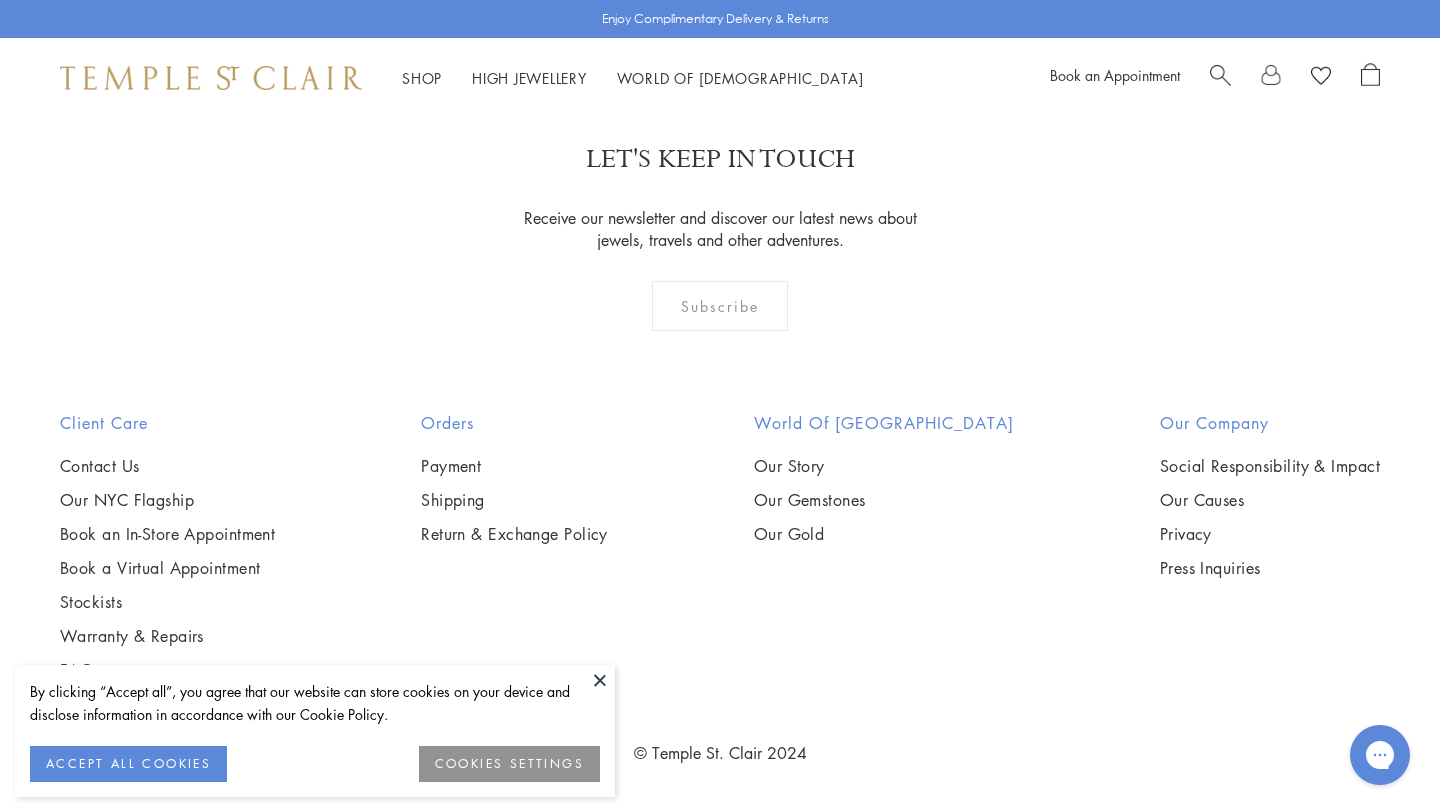 click on "1" at bounding box center [655, -18] 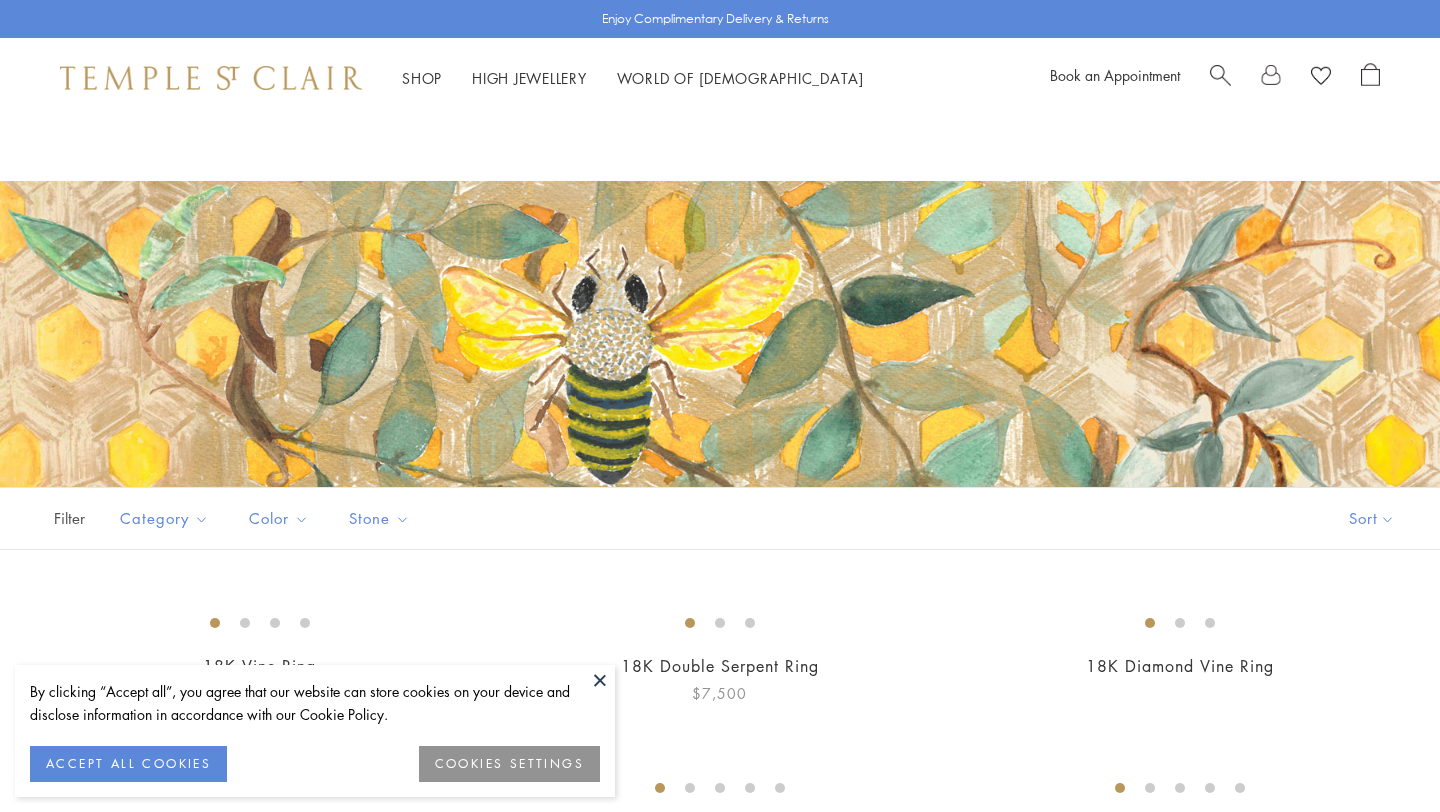 scroll, scrollTop: 457, scrollLeft: 0, axis: vertical 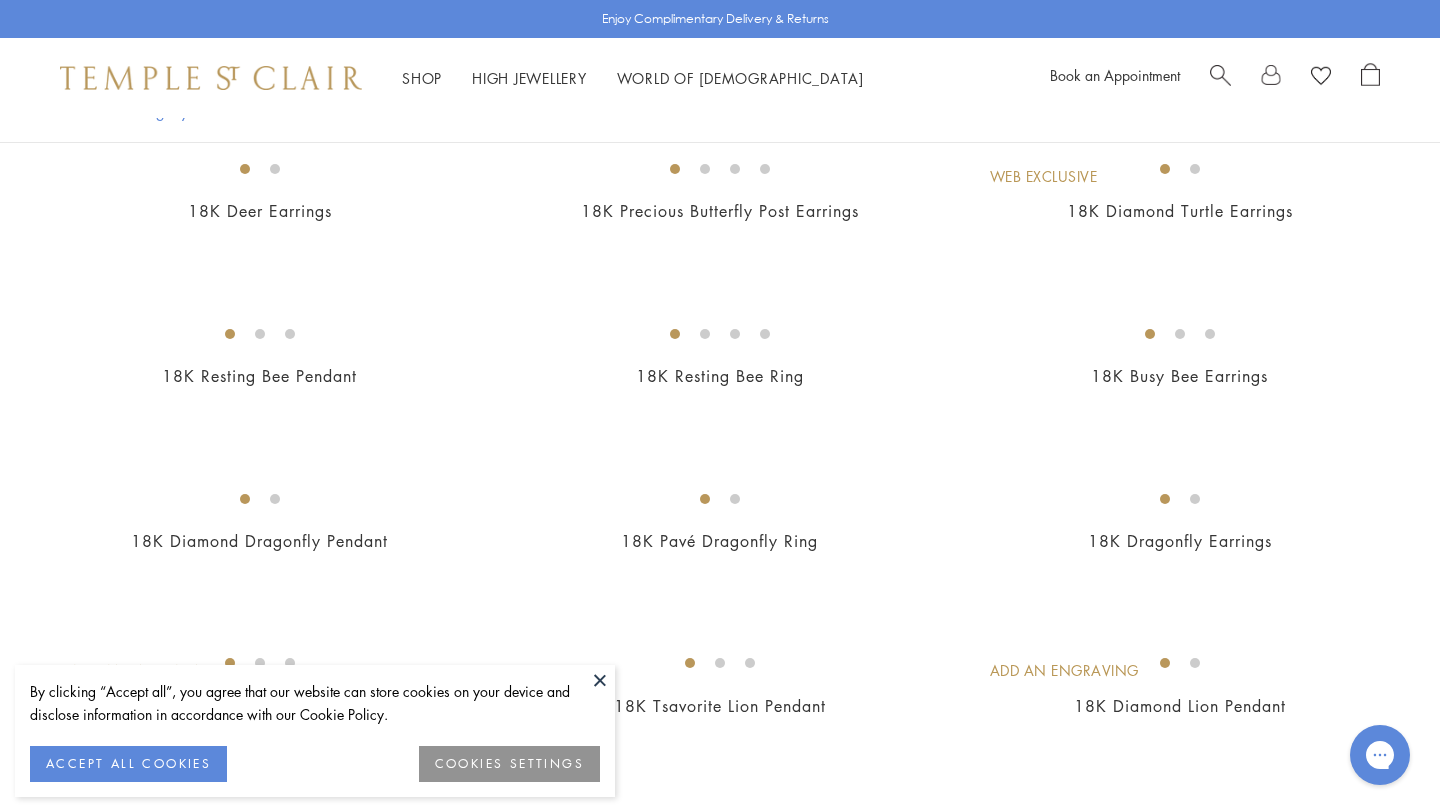 click at bounding box center (600, 680) 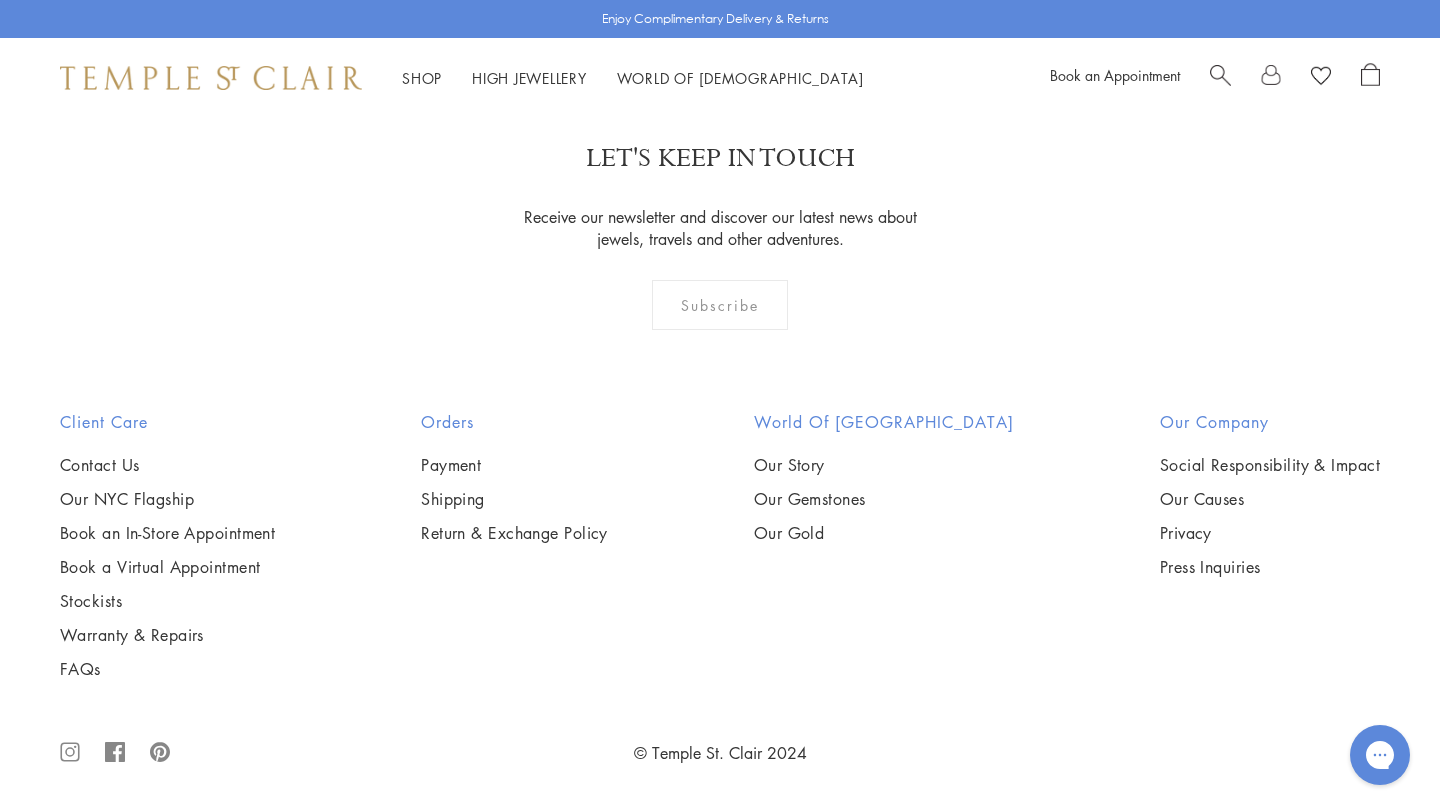 scroll, scrollTop: 9239, scrollLeft: 0, axis: vertical 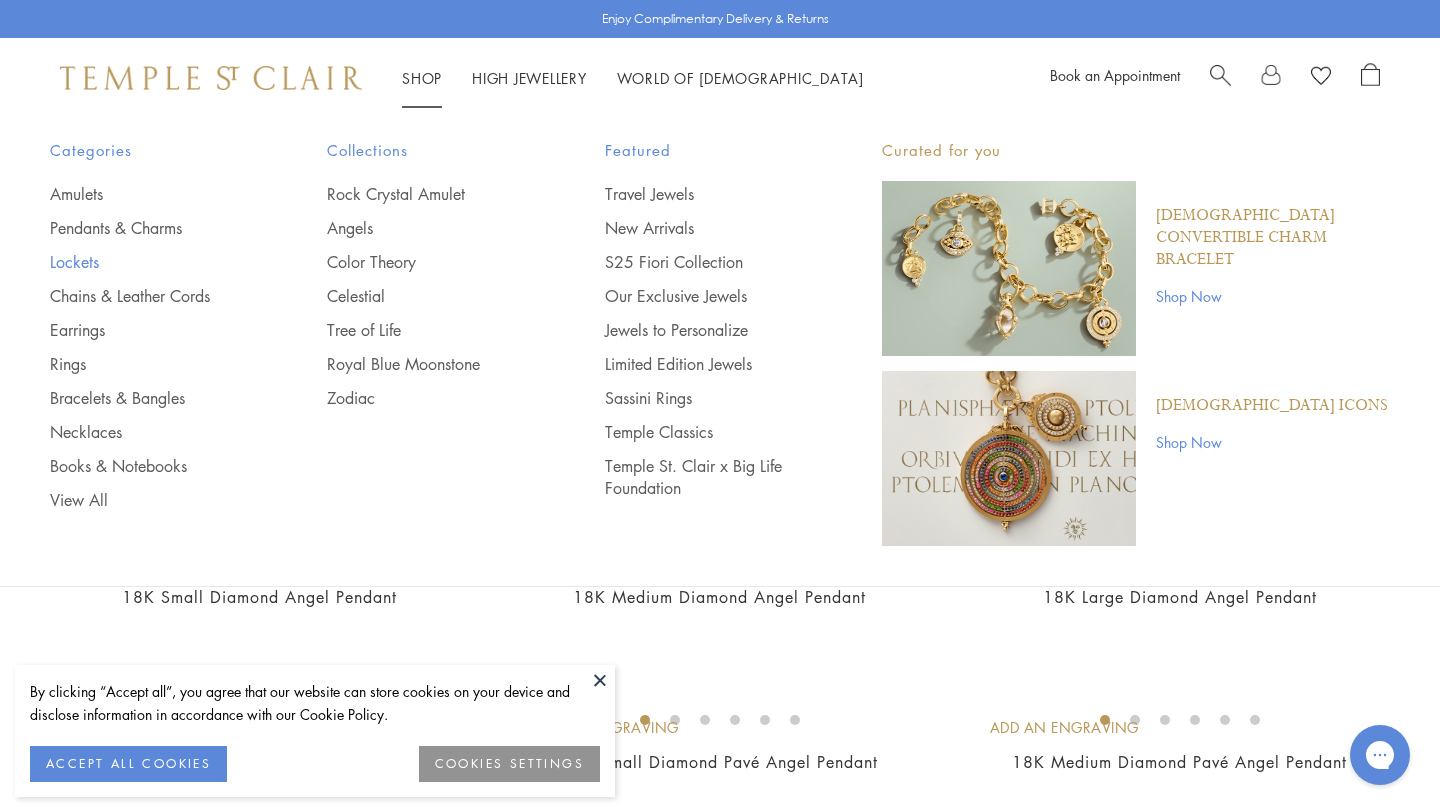 click on "Lockets" at bounding box center (148, 262) 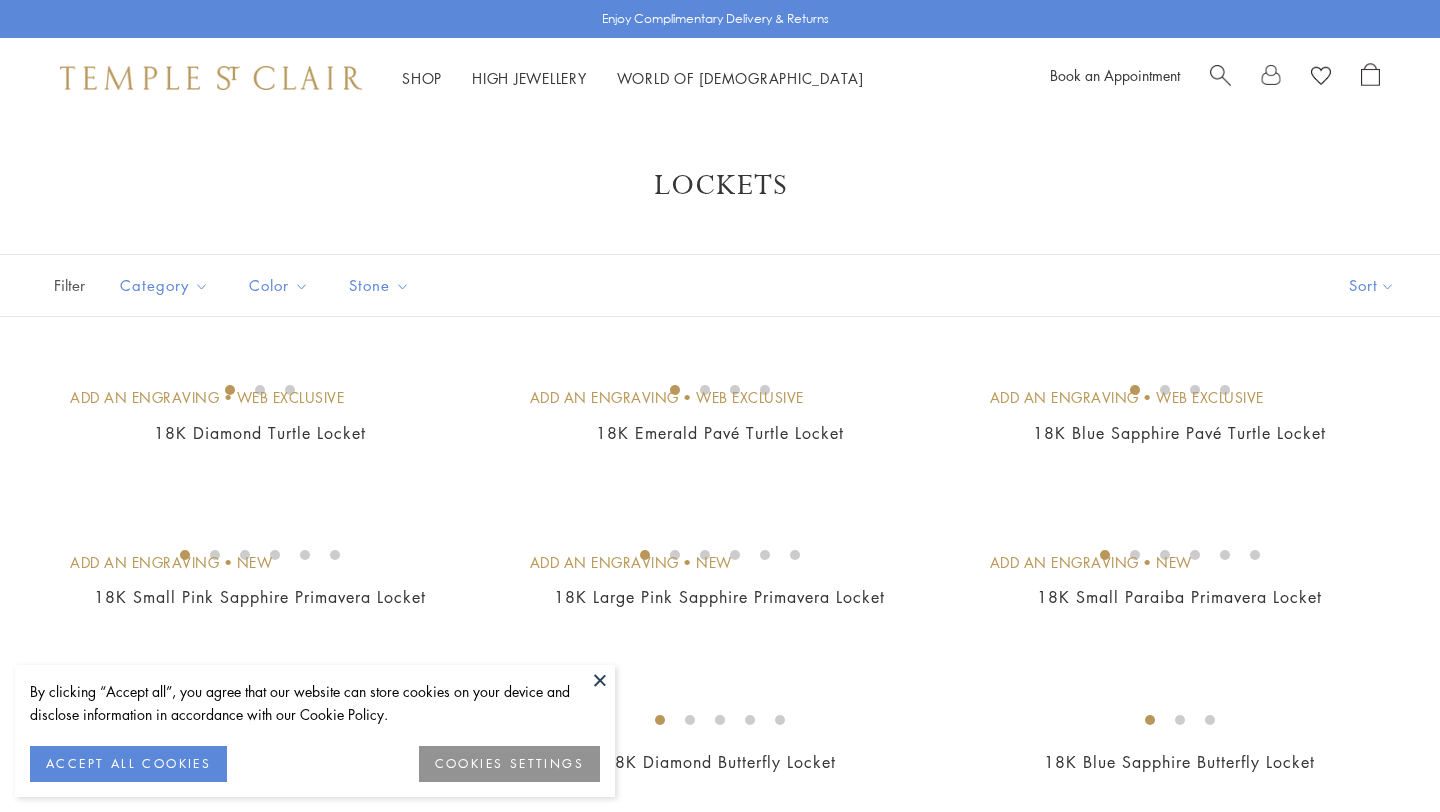 scroll, scrollTop: 0, scrollLeft: 0, axis: both 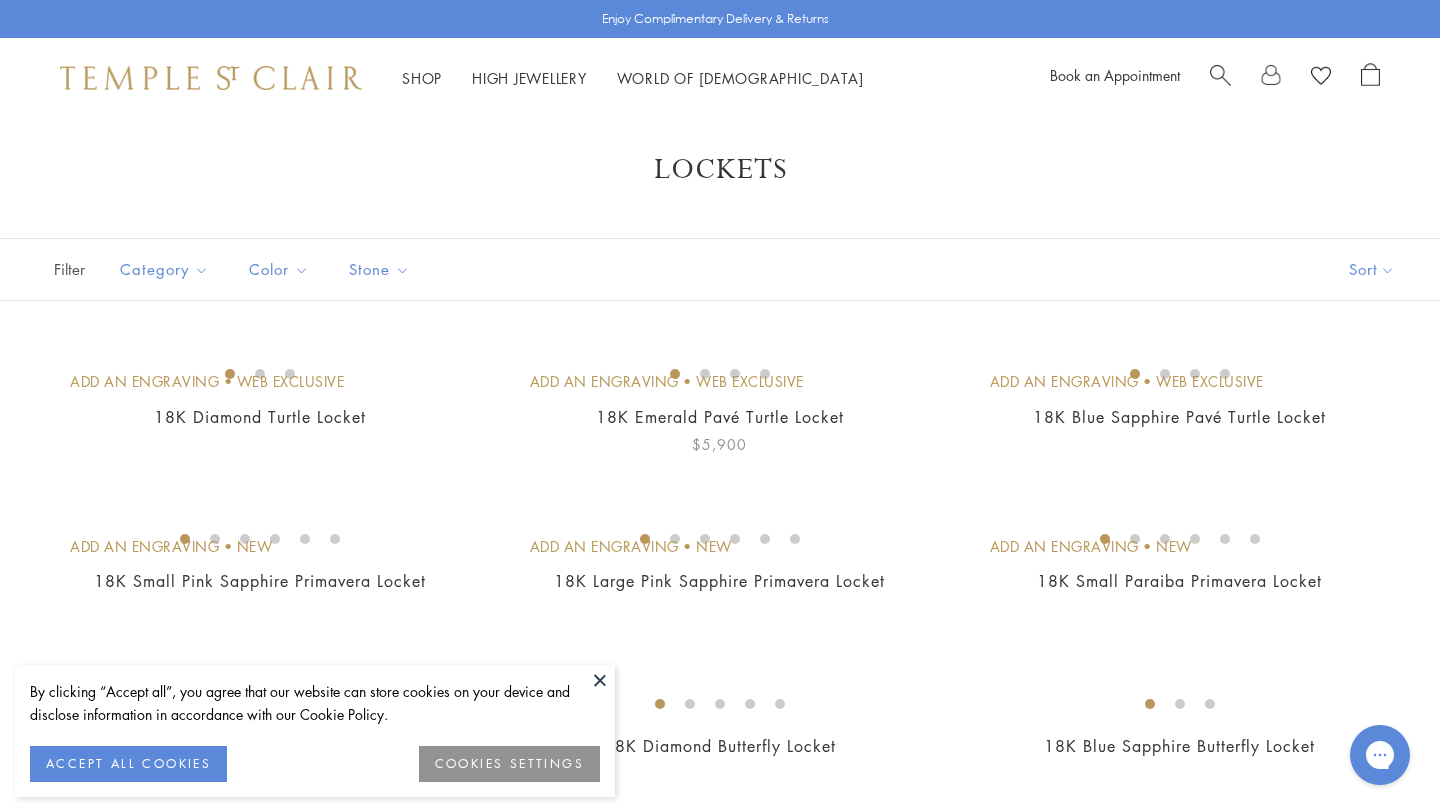 click at bounding box center [600, 680] 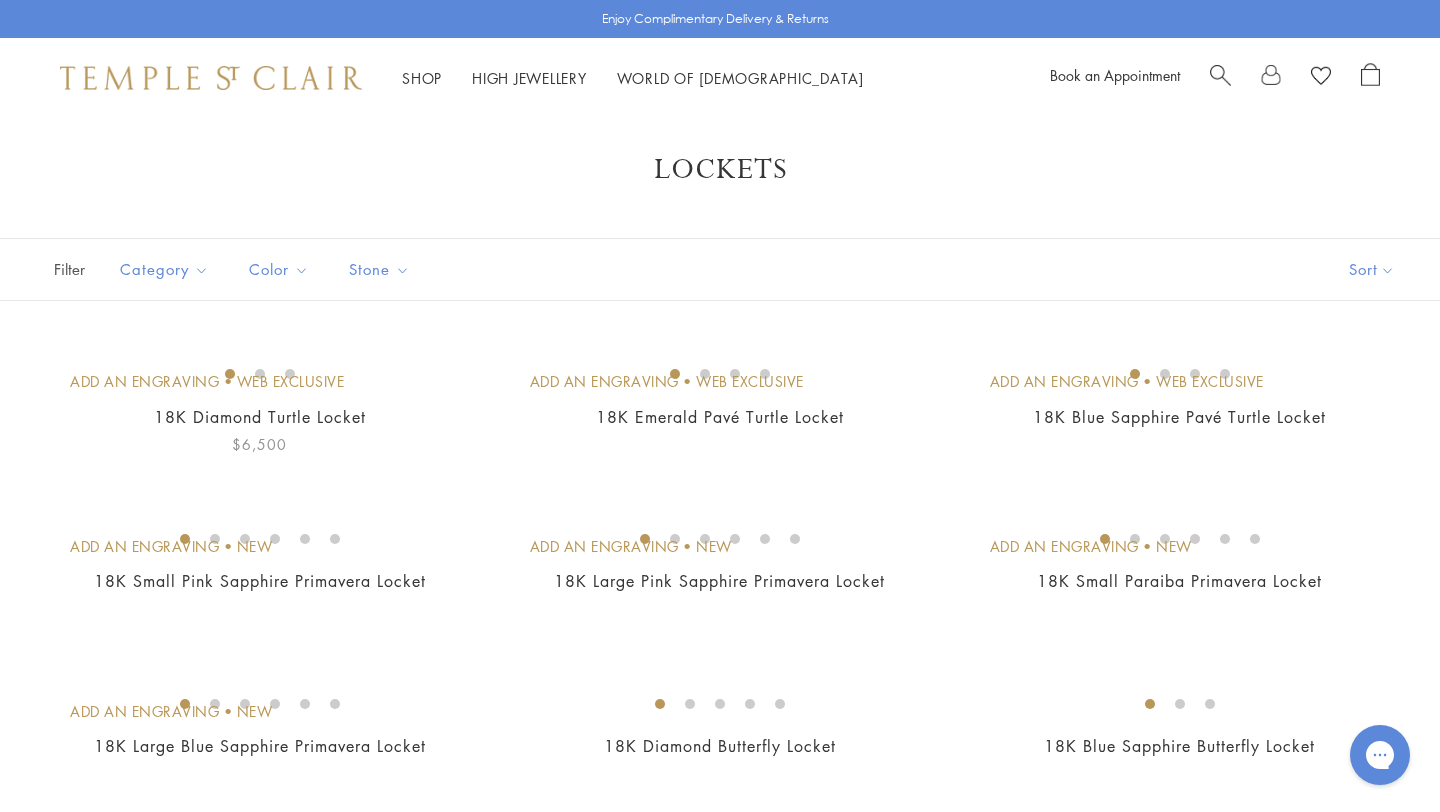 click at bounding box center [0, 0] 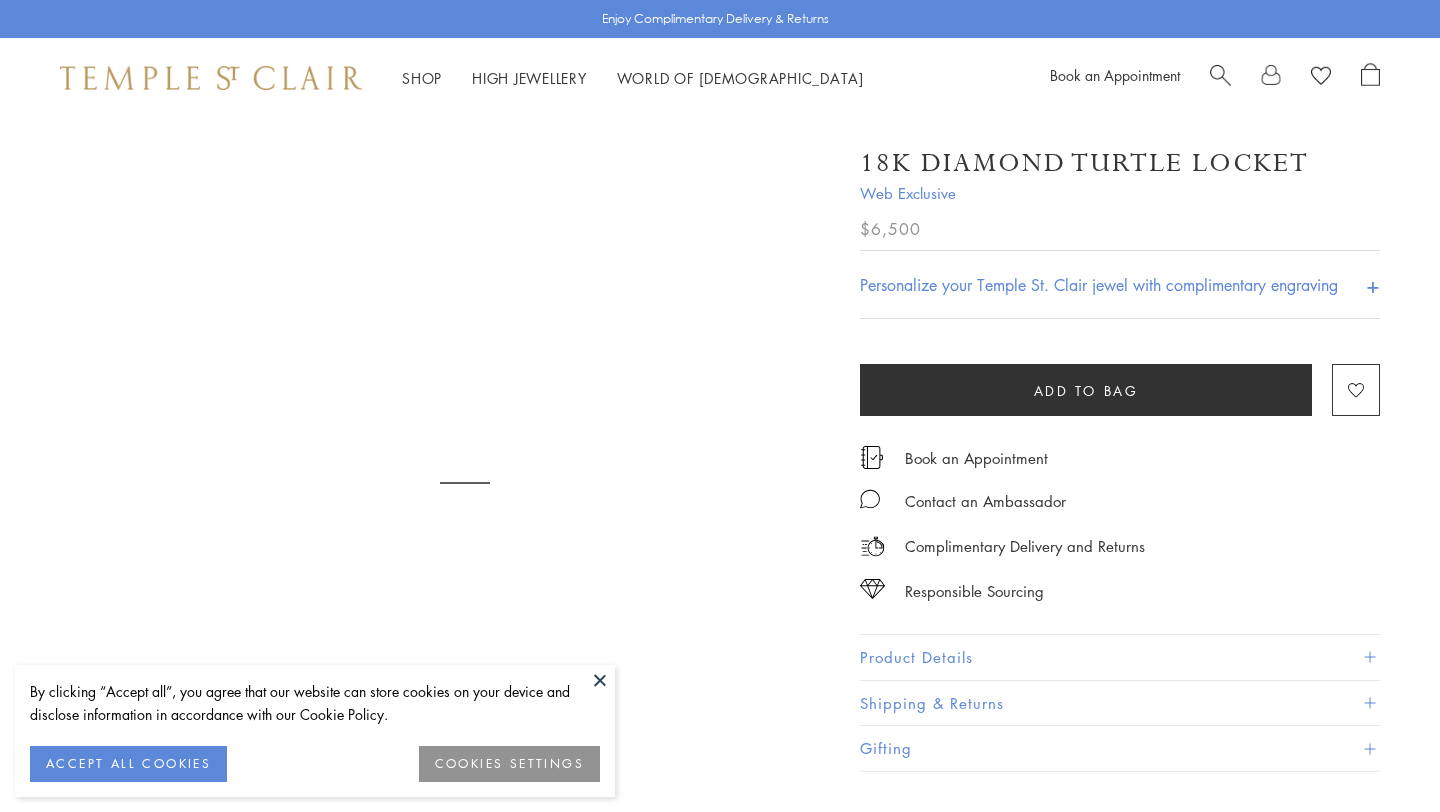 scroll, scrollTop: 0, scrollLeft: 0, axis: both 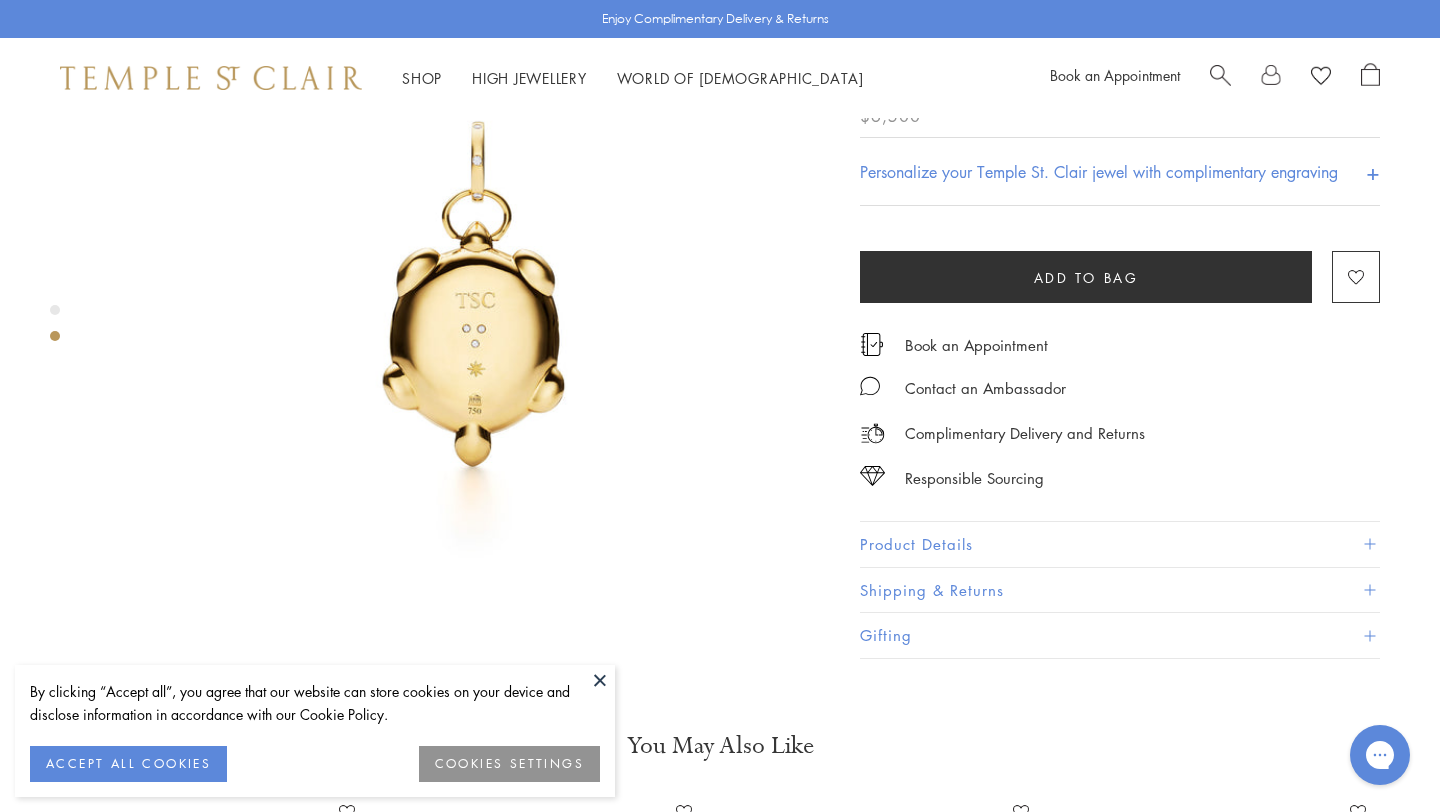 click on "Product Details" at bounding box center [1120, 544] 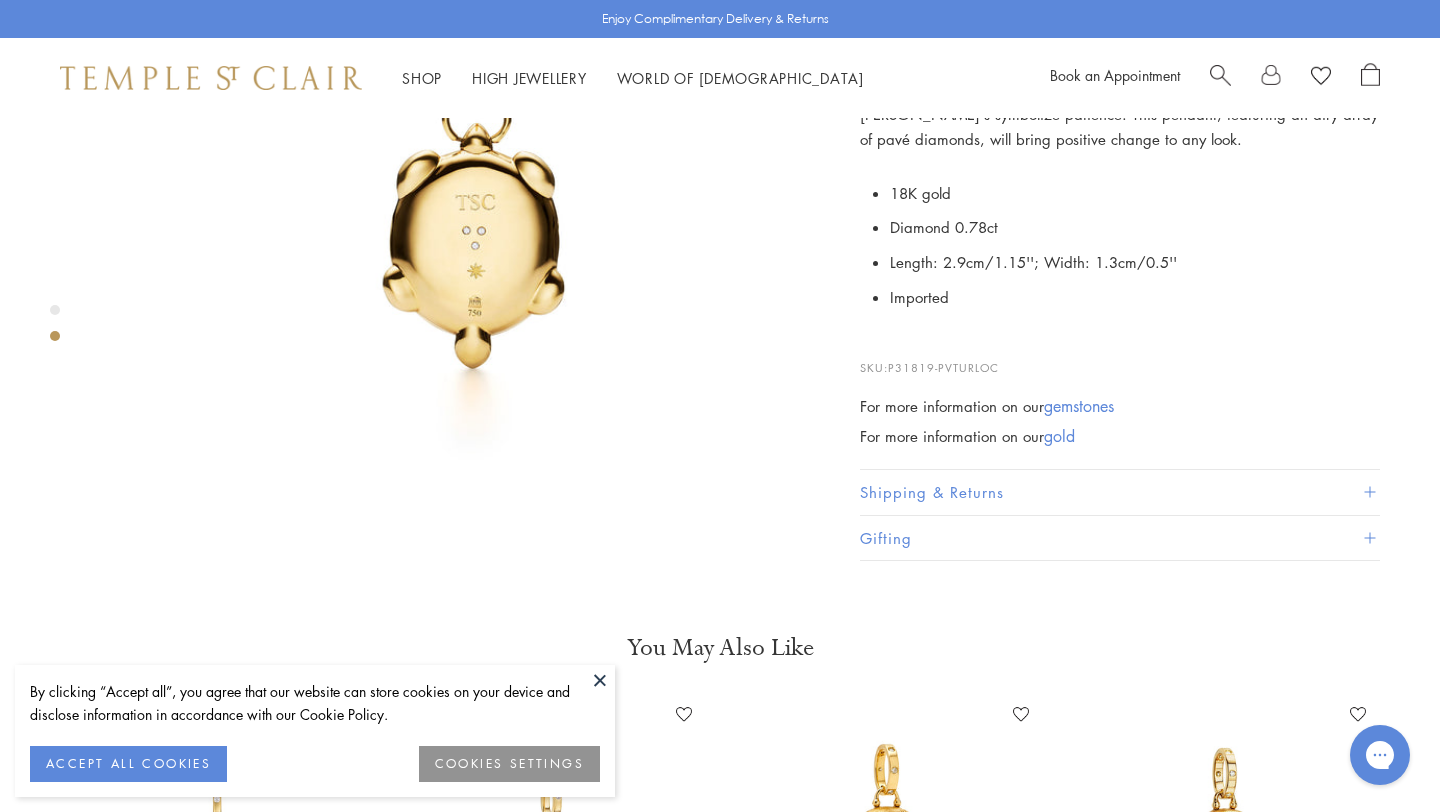 scroll, scrollTop: 1031, scrollLeft: 0, axis: vertical 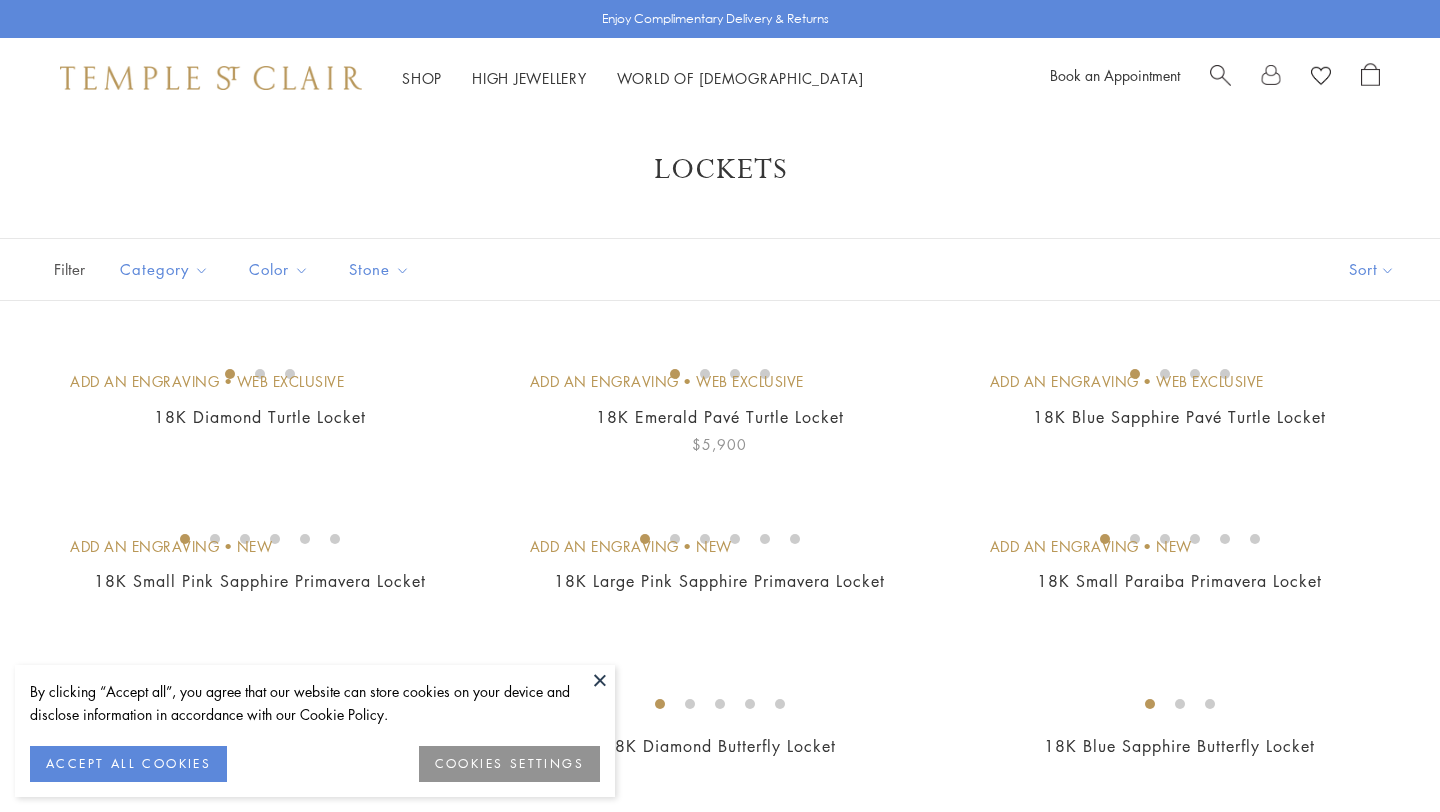 click at bounding box center [0, 0] 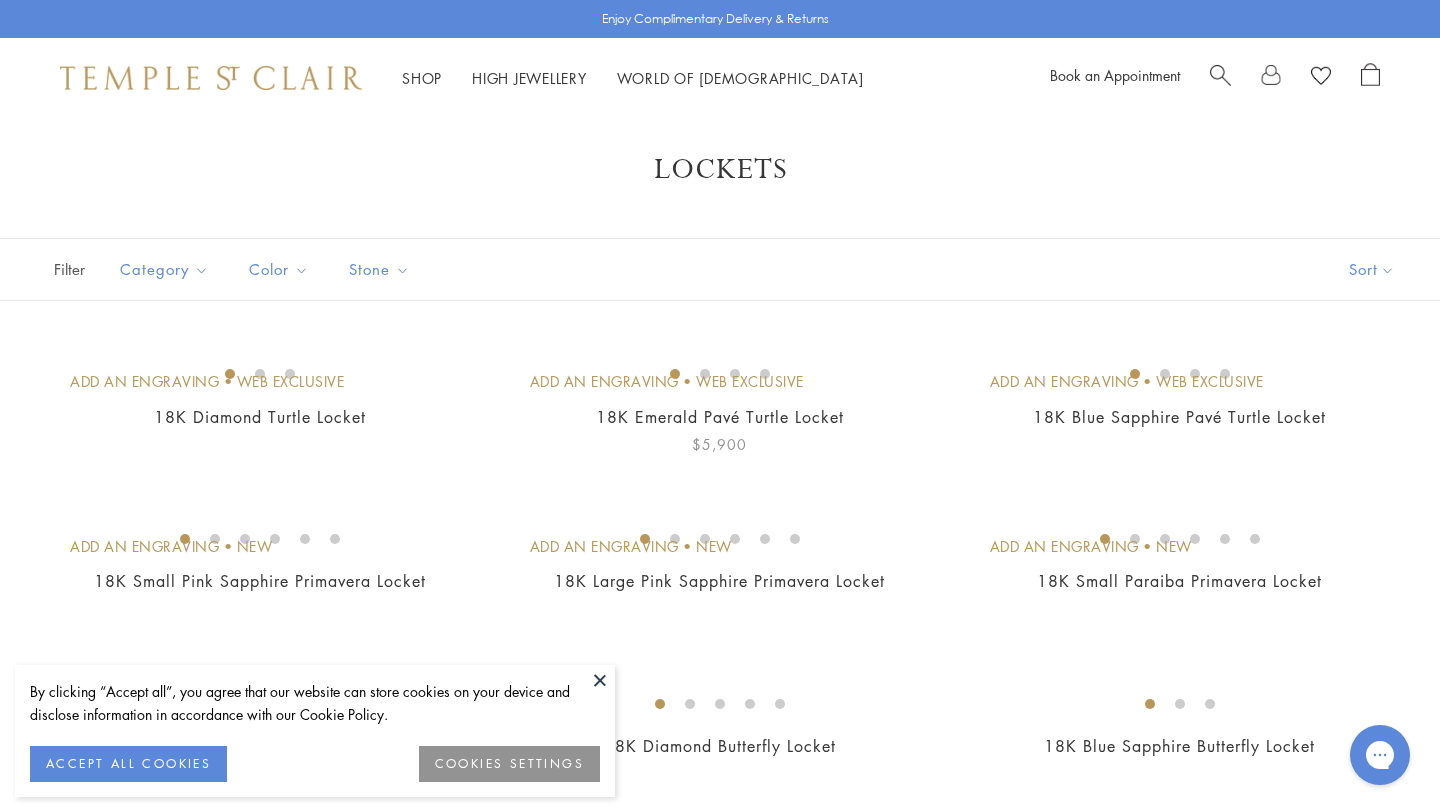 scroll, scrollTop: 0, scrollLeft: 0, axis: both 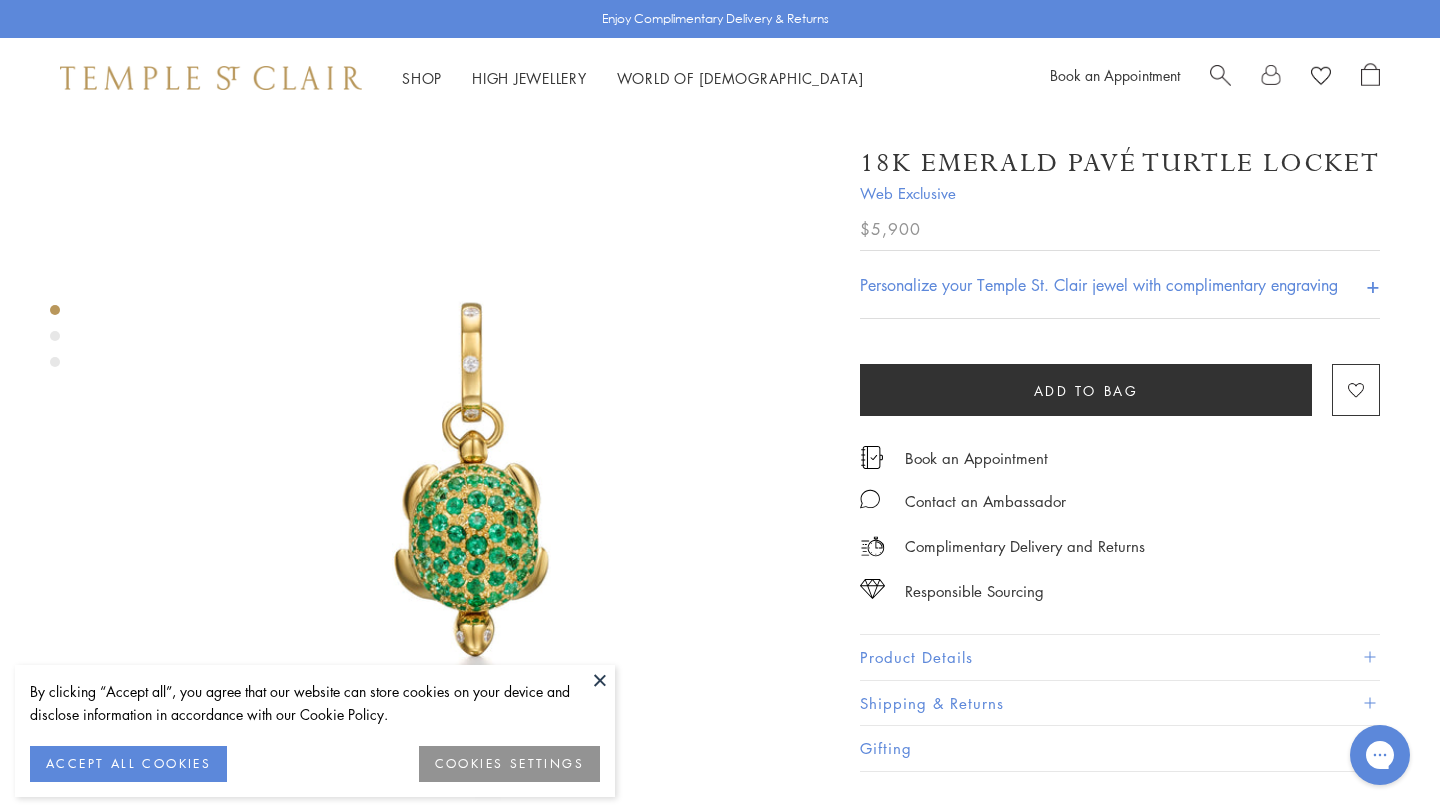 click on "Product Details" at bounding box center (1120, 657) 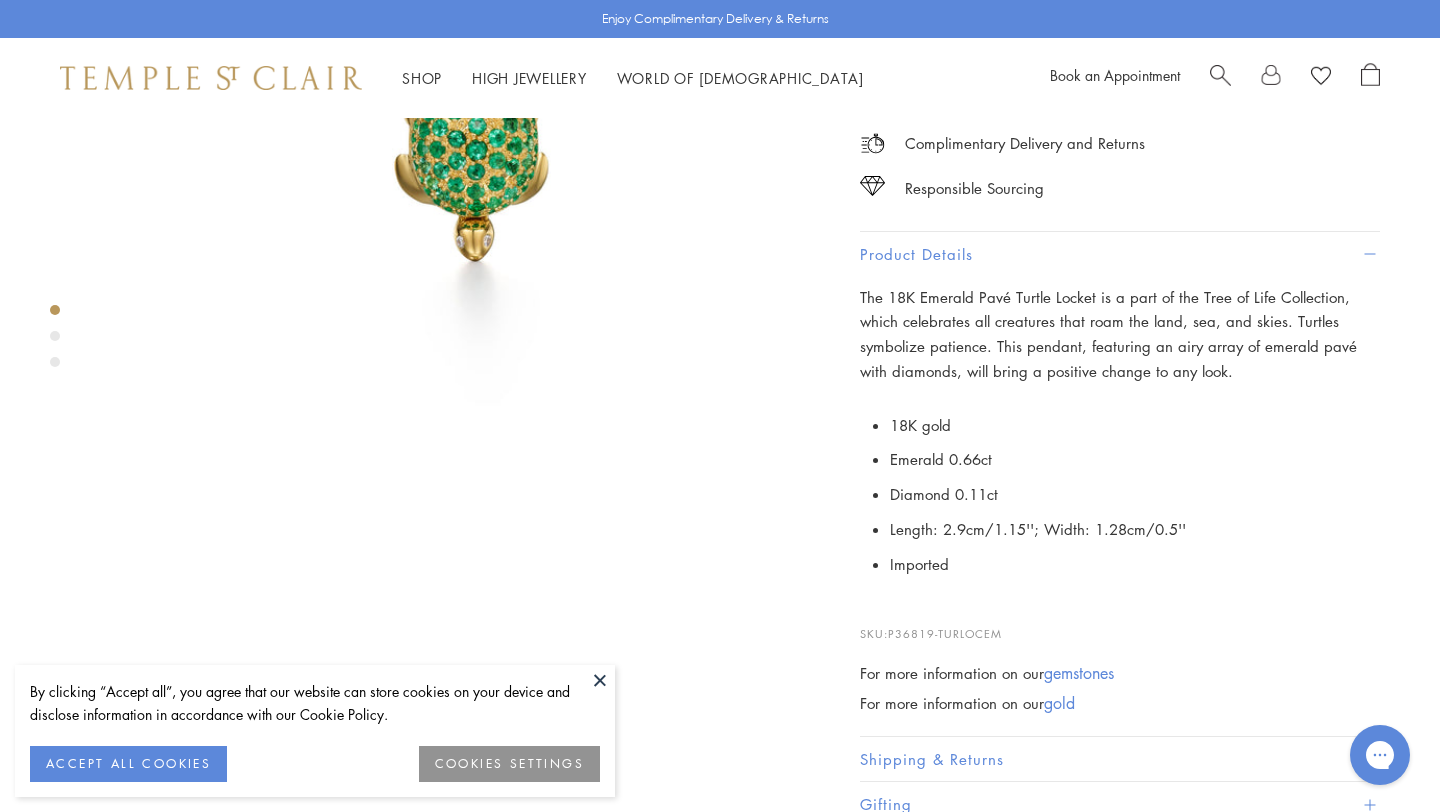 scroll, scrollTop: 396, scrollLeft: 0, axis: vertical 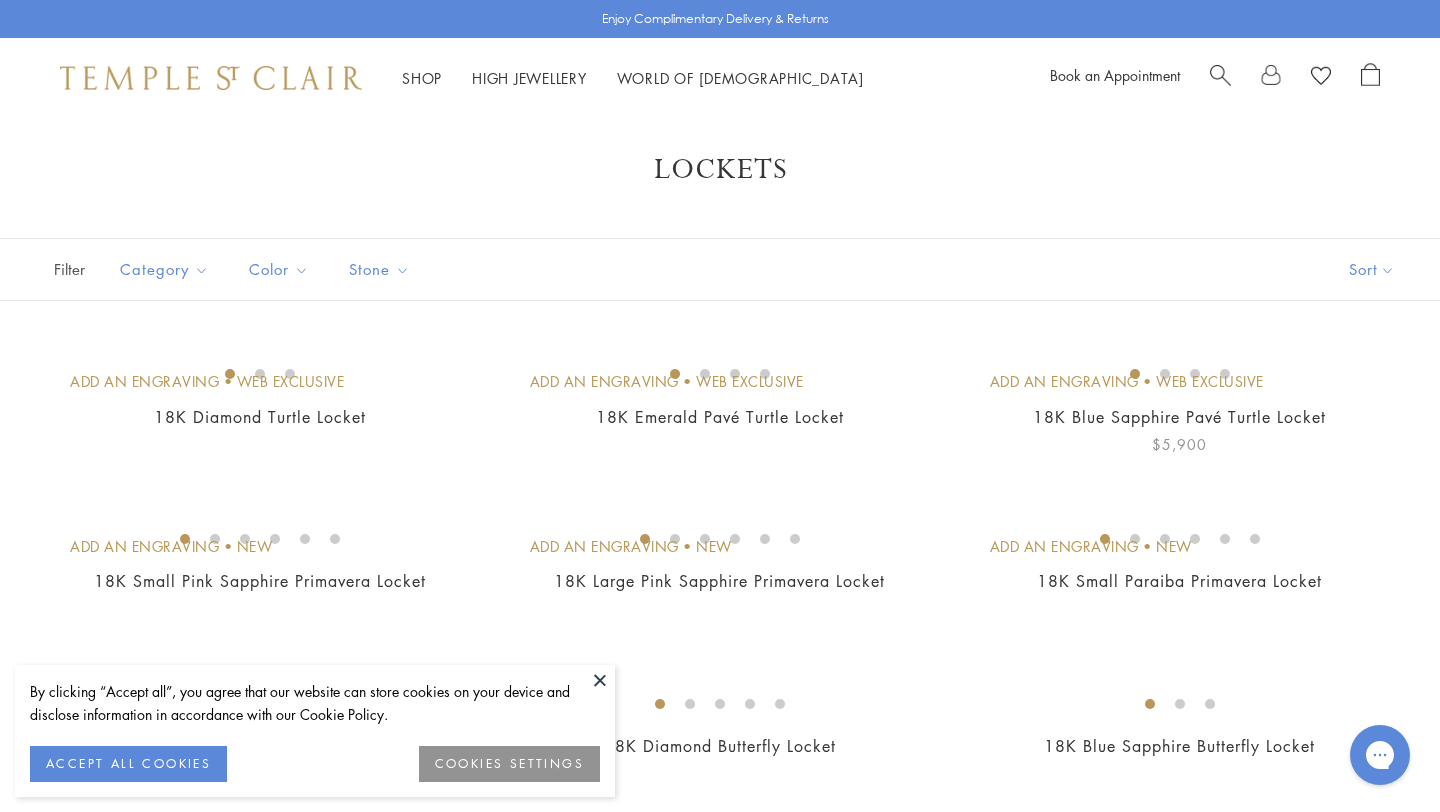 click at bounding box center (0, 0) 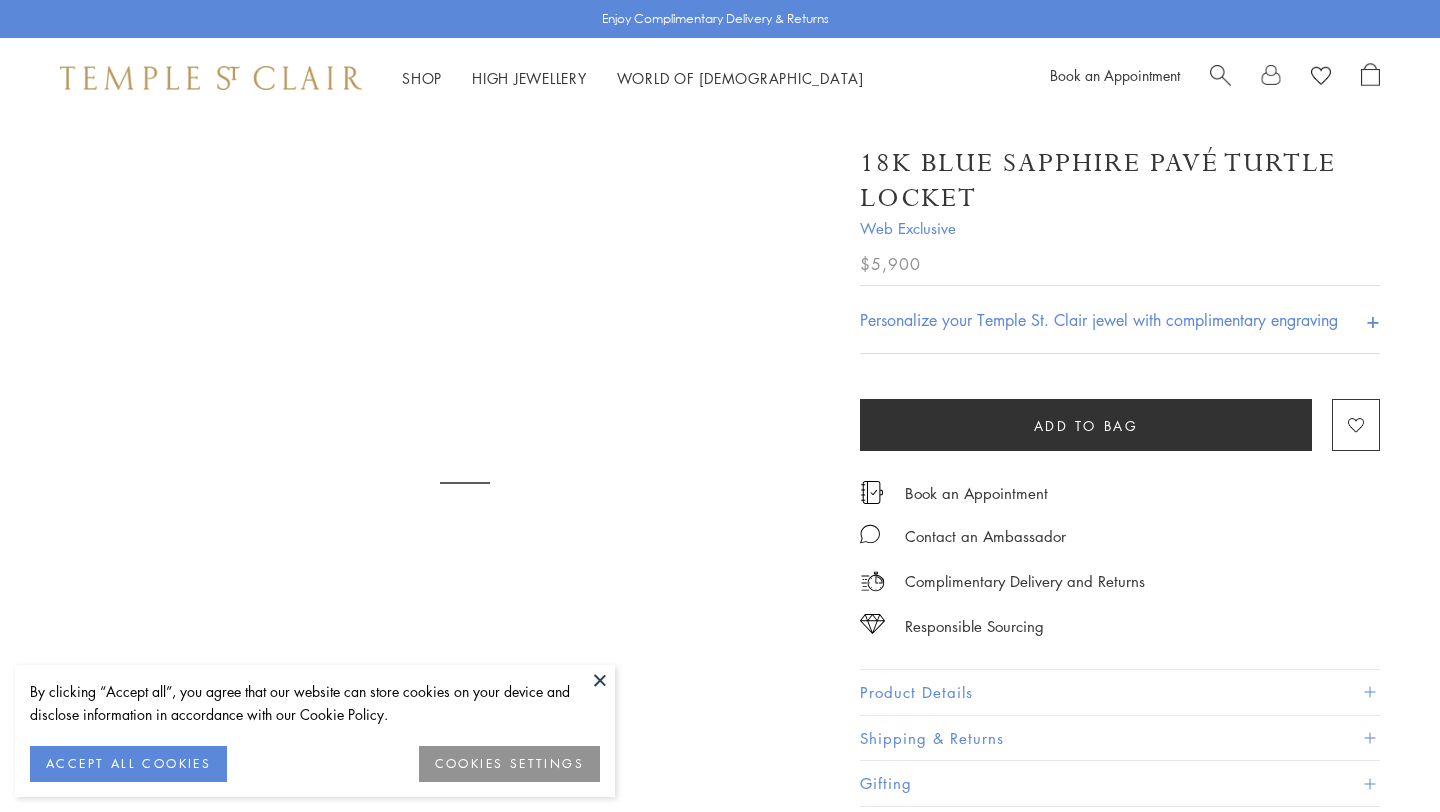 scroll, scrollTop: 0, scrollLeft: 0, axis: both 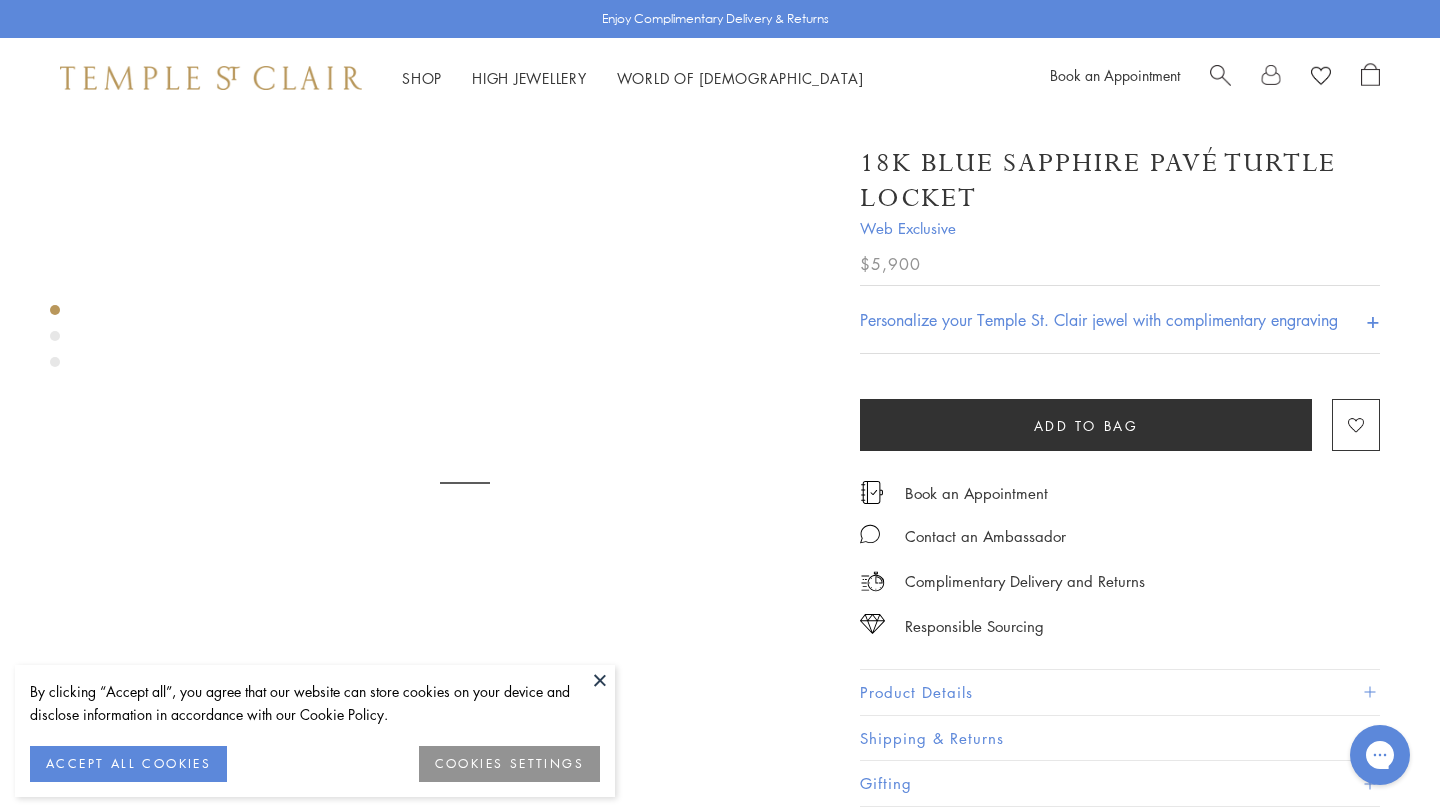click on "Product Details" at bounding box center [1120, 692] 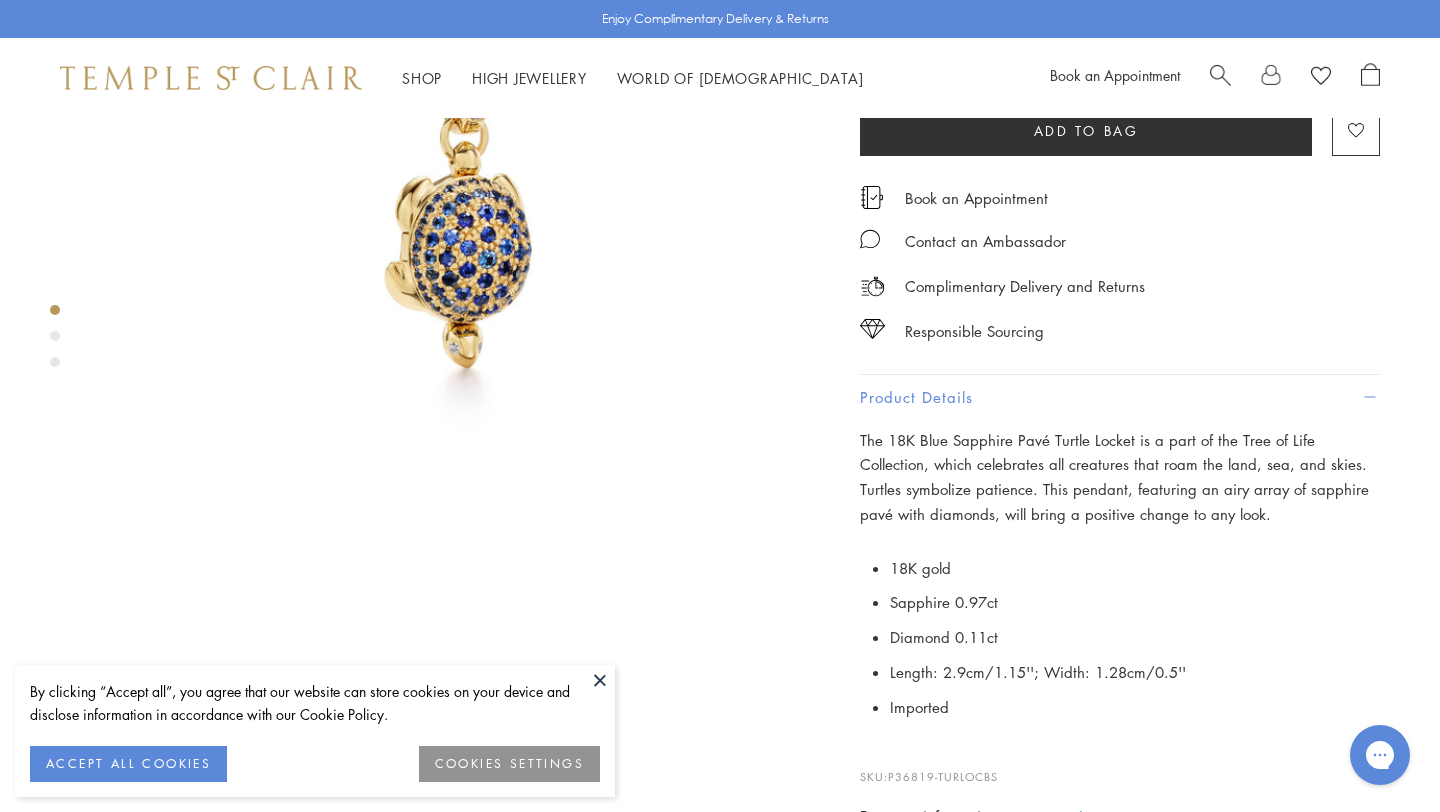 scroll, scrollTop: 289, scrollLeft: 0, axis: vertical 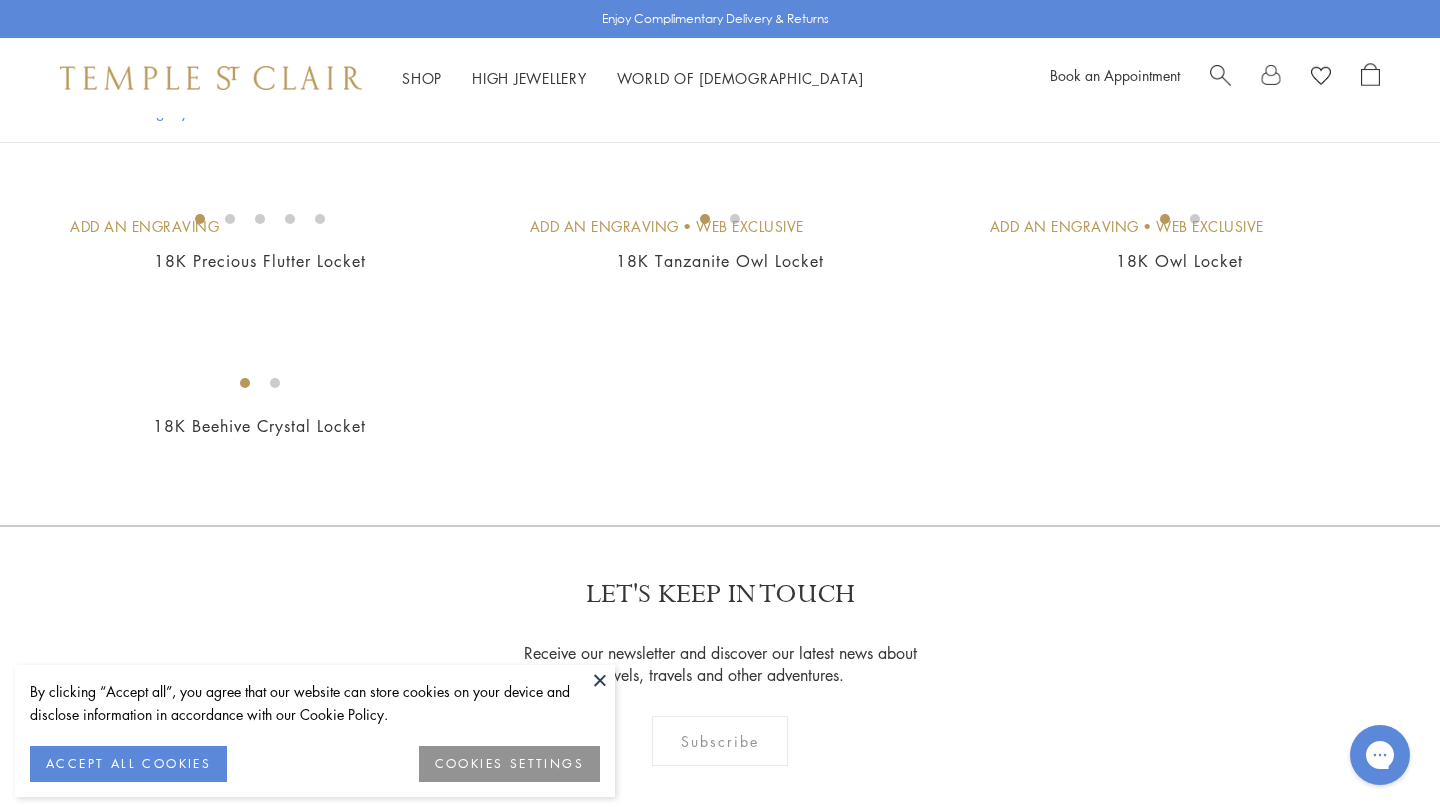 click at bounding box center (0, 0) 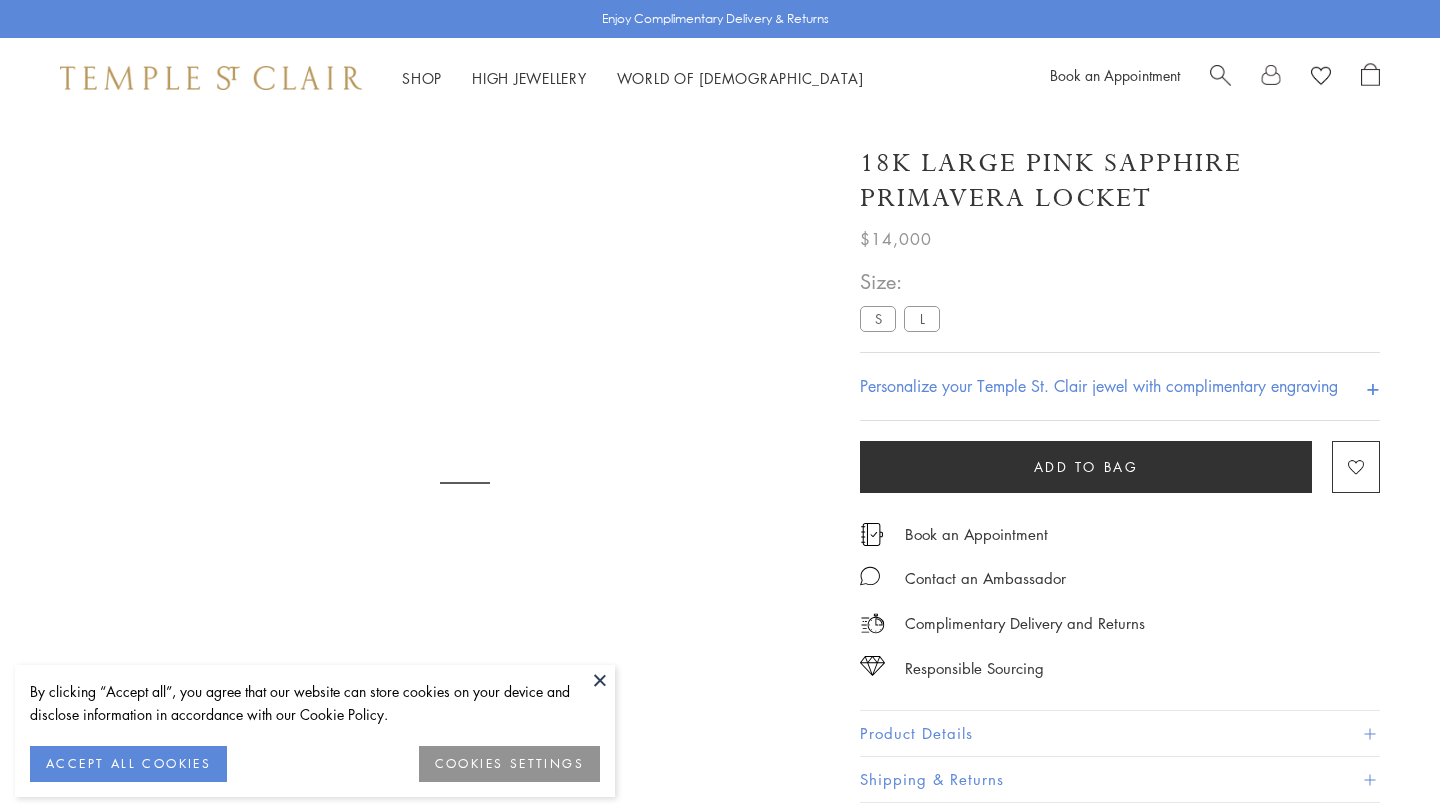 scroll, scrollTop: 0, scrollLeft: 0, axis: both 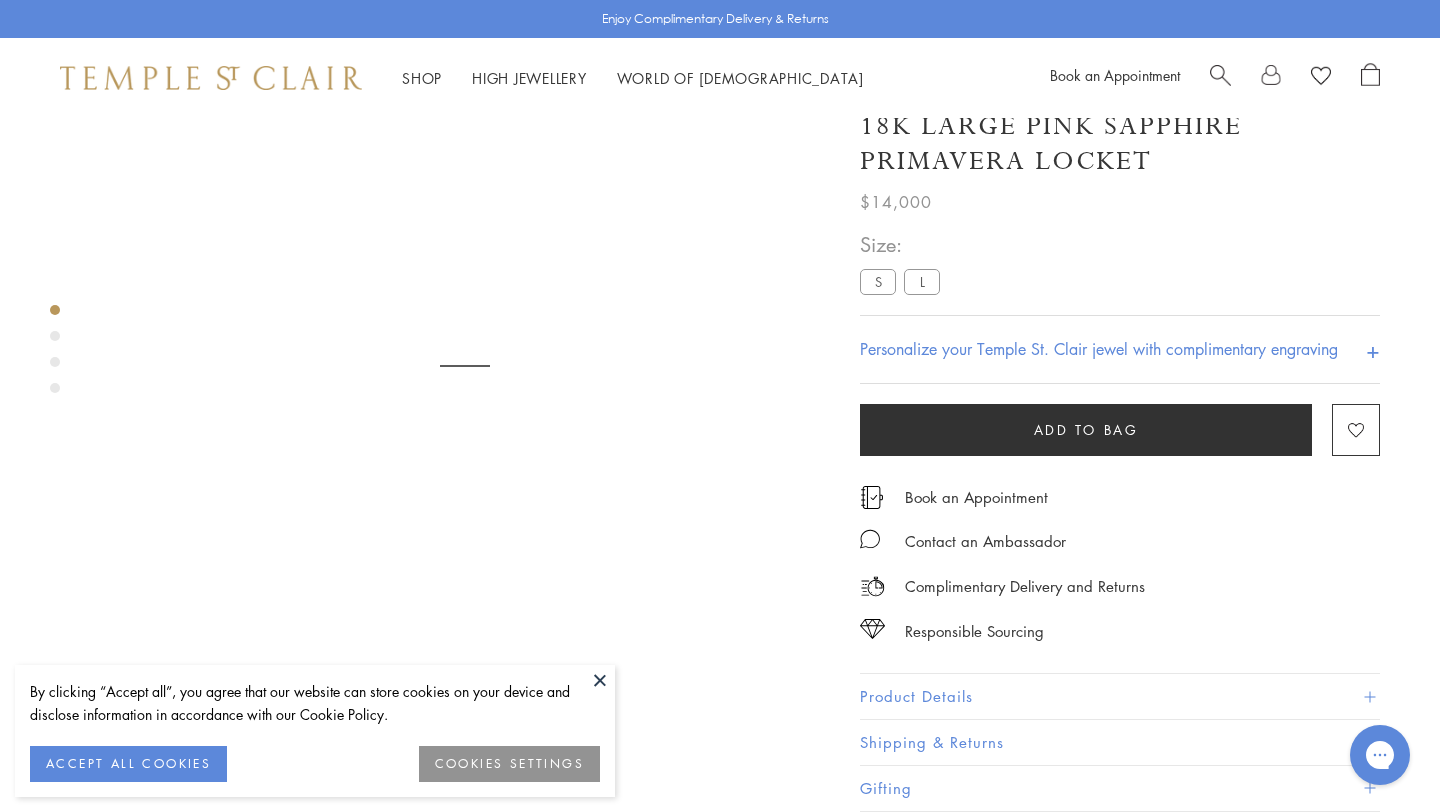 click on "Product Details" at bounding box center [1120, 696] 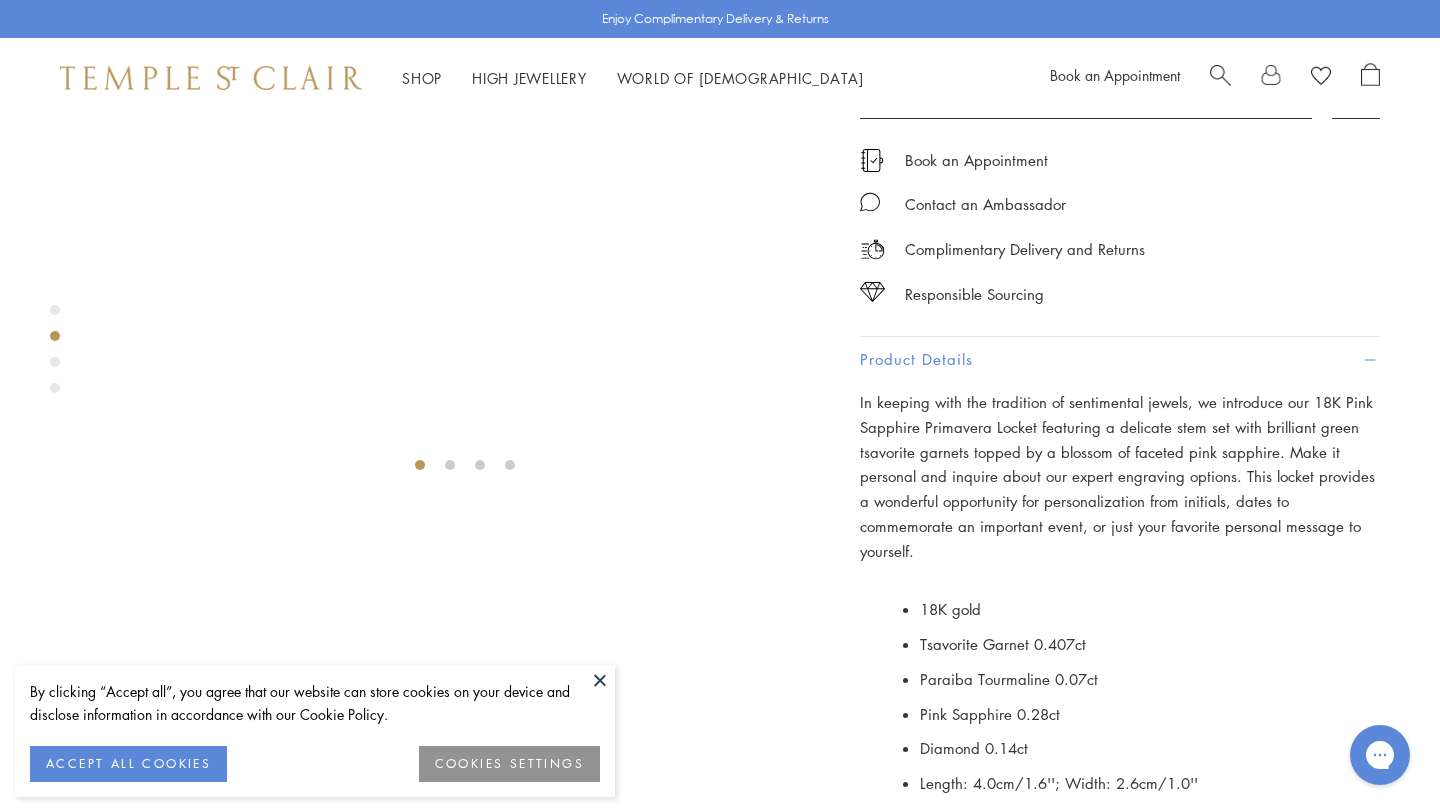 scroll, scrollTop: 816, scrollLeft: 0, axis: vertical 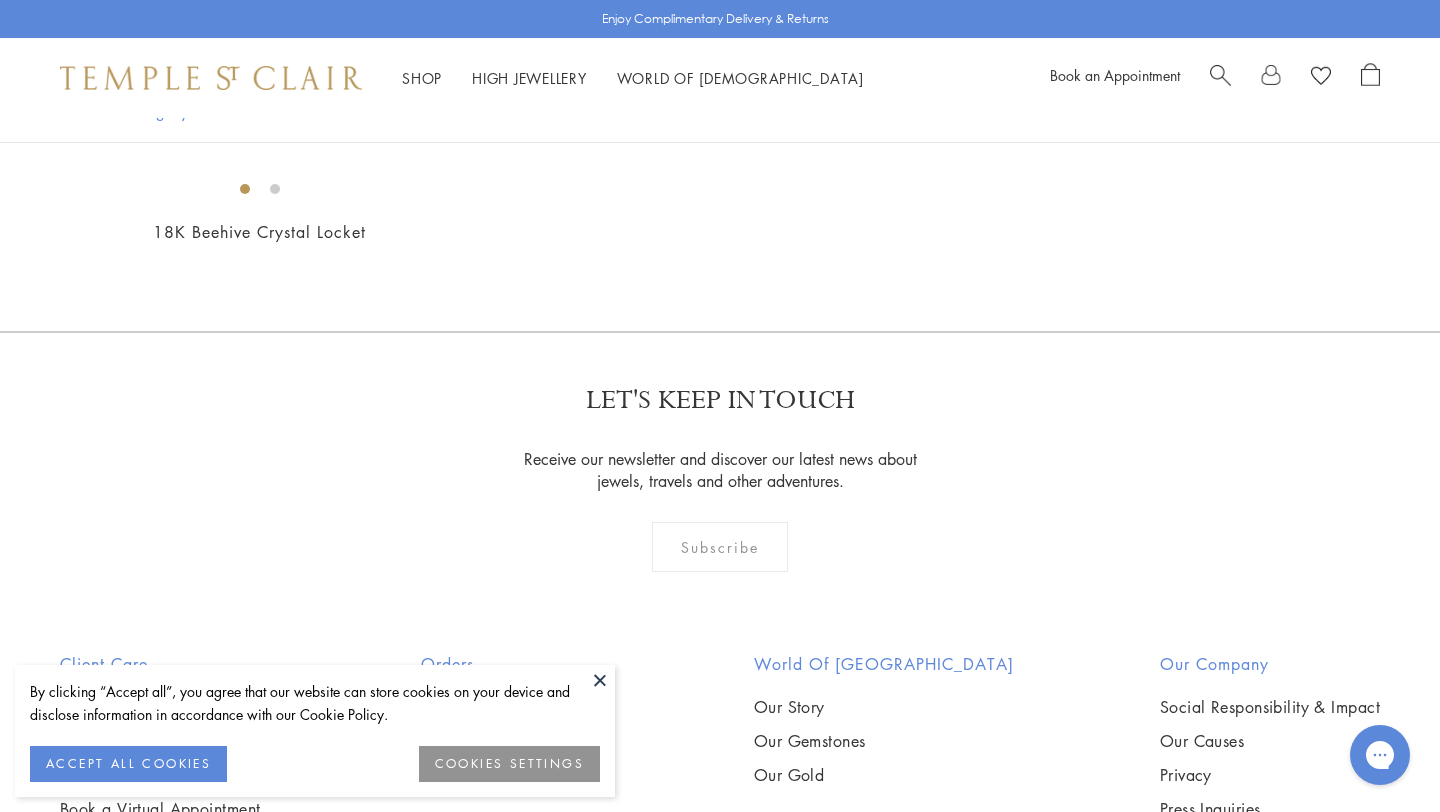click at bounding box center (0, 0) 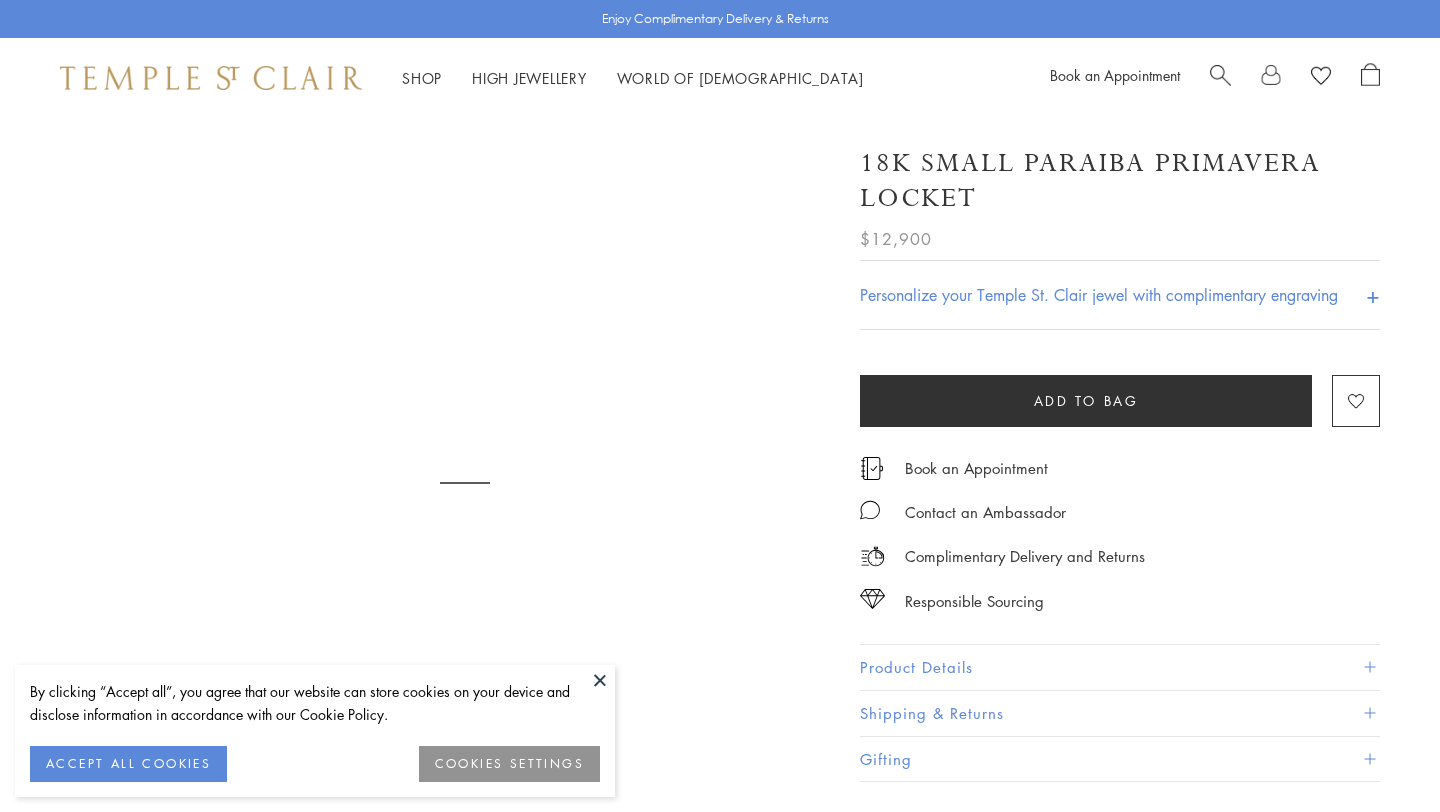 scroll, scrollTop: 0, scrollLeft: 0, axis: both 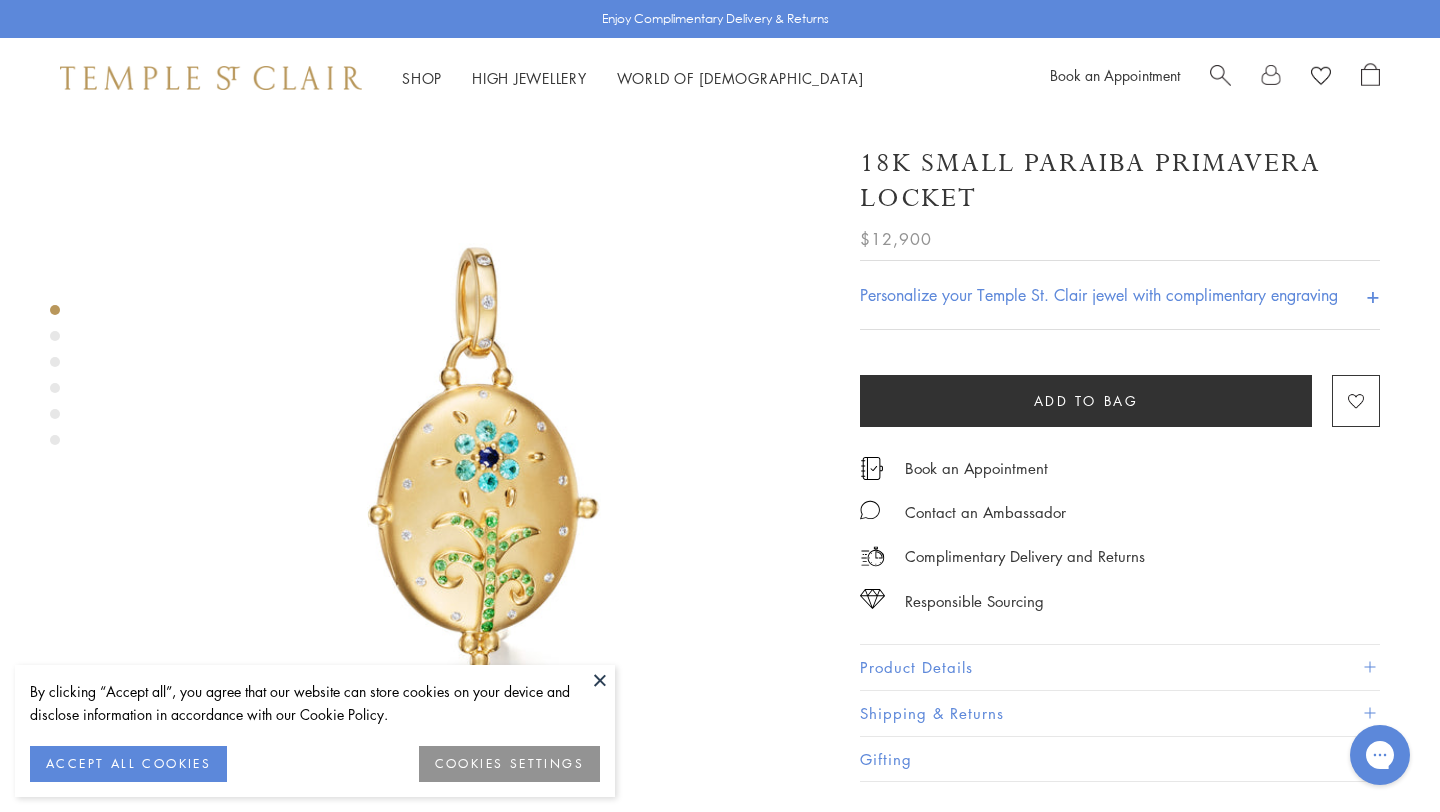 click on "Product Details" at bounding box center (1120, 667) 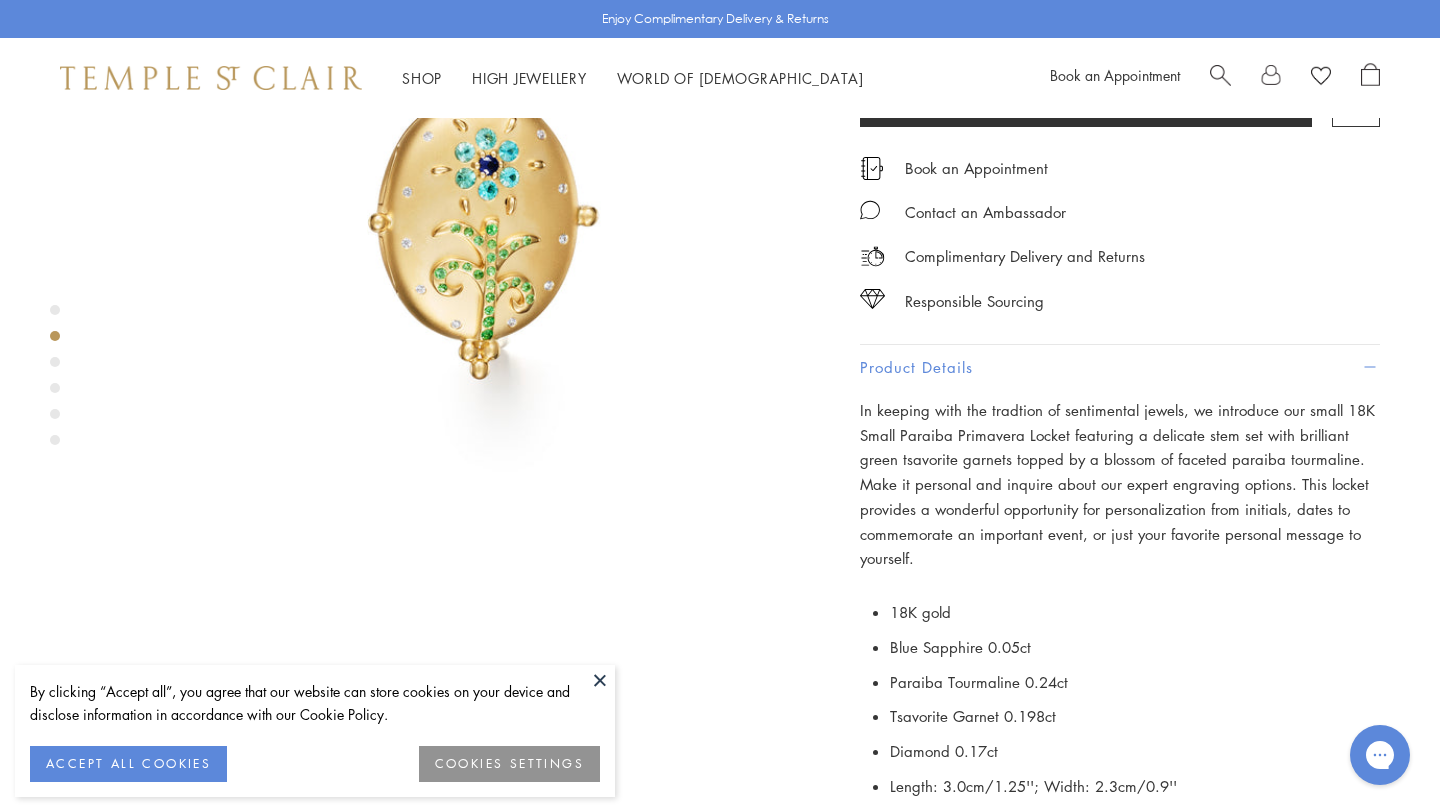 scroll, scrollTop: 448, scrollLeft: 0, axis: vertical 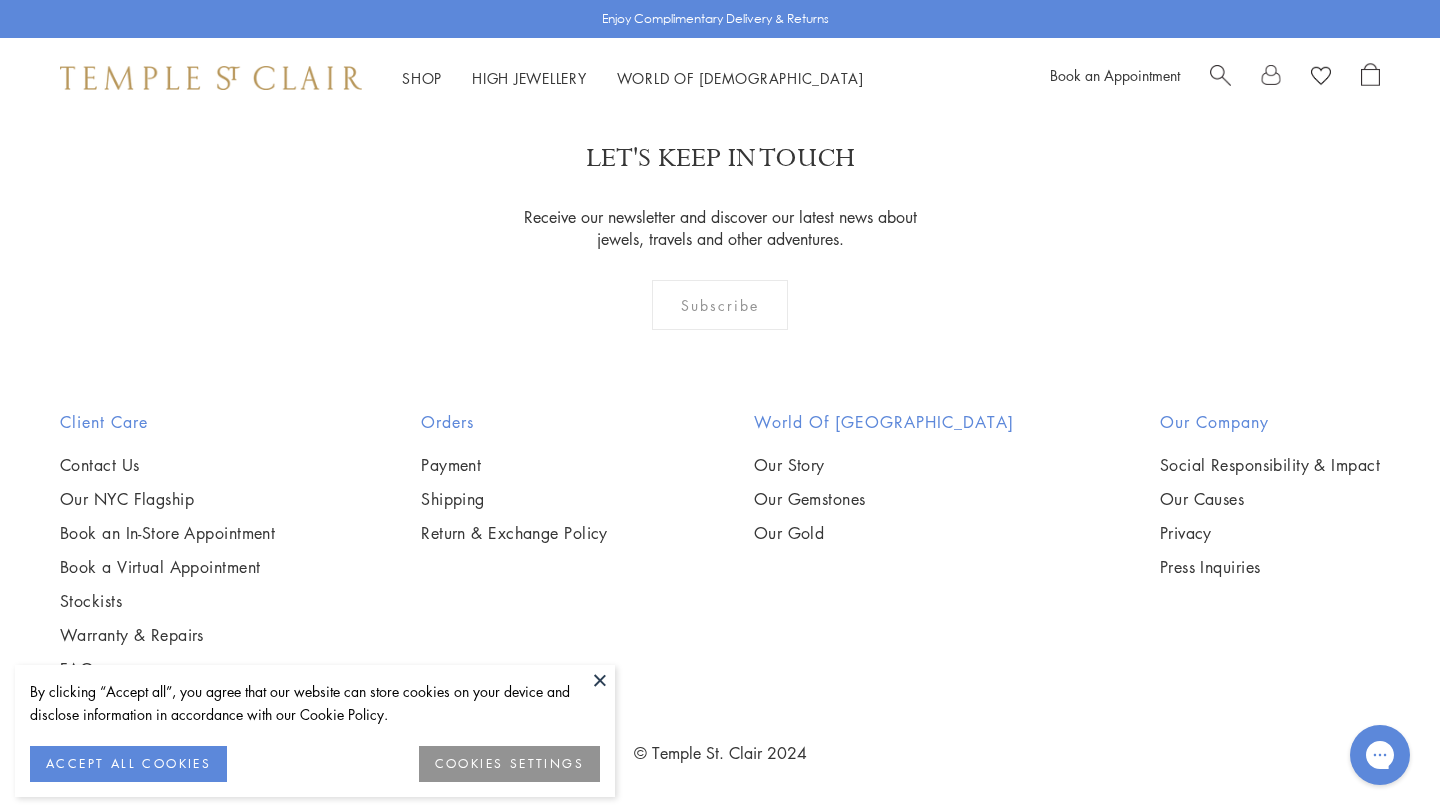 click at bounding box center (0, 0) 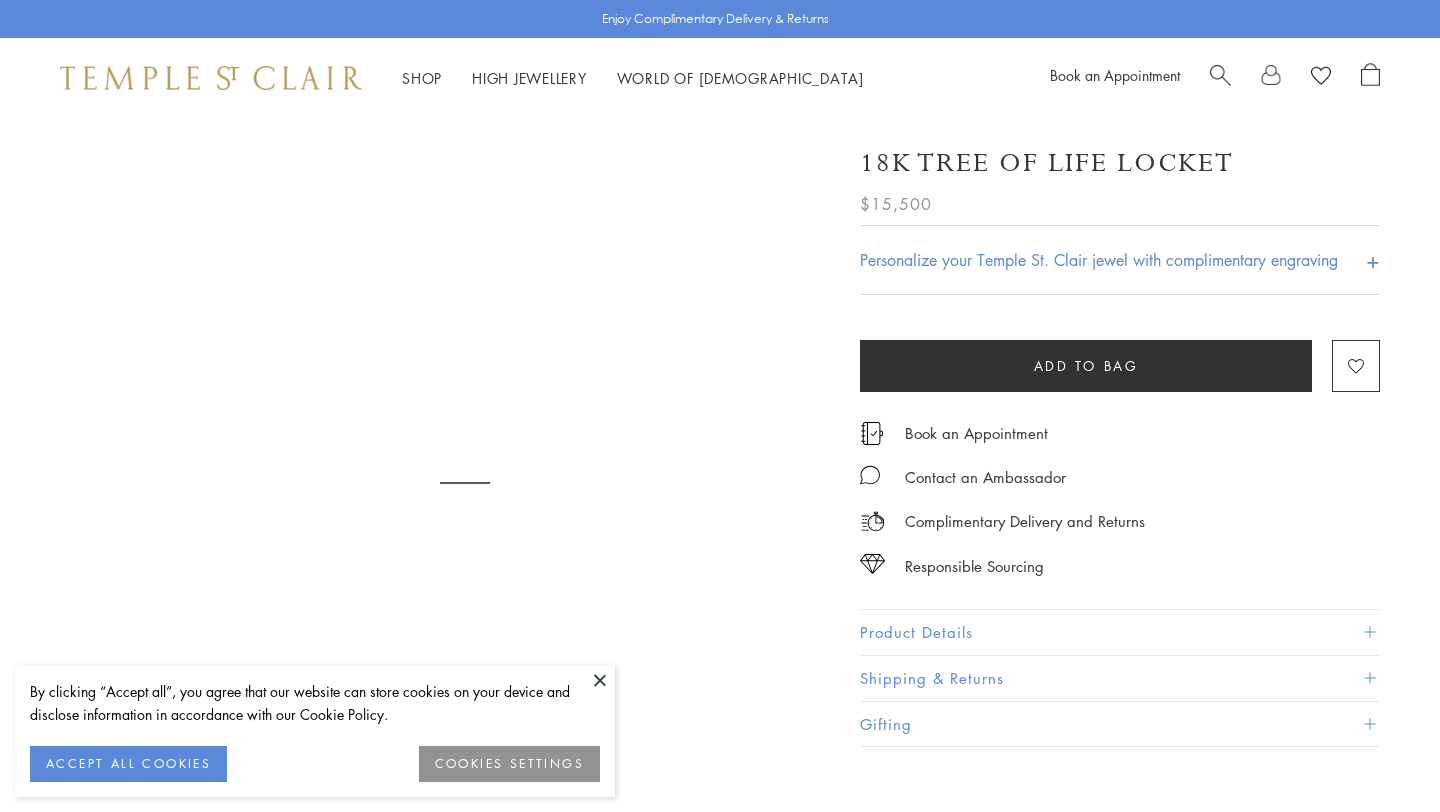 scroll, scrollTop: 0, scrollLeft: 0, axis: both 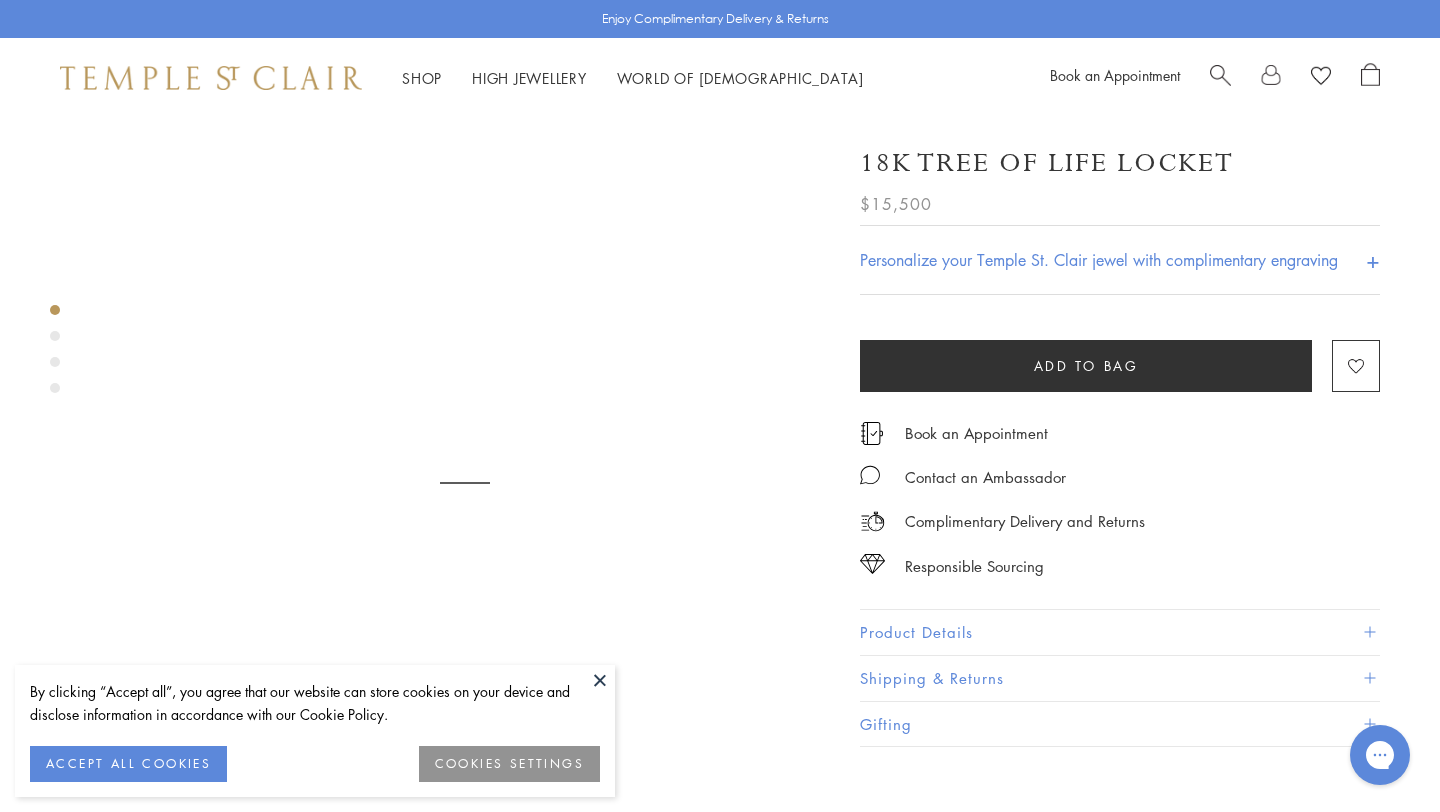 click on "Product Details" at bounding box center [1120, 632] 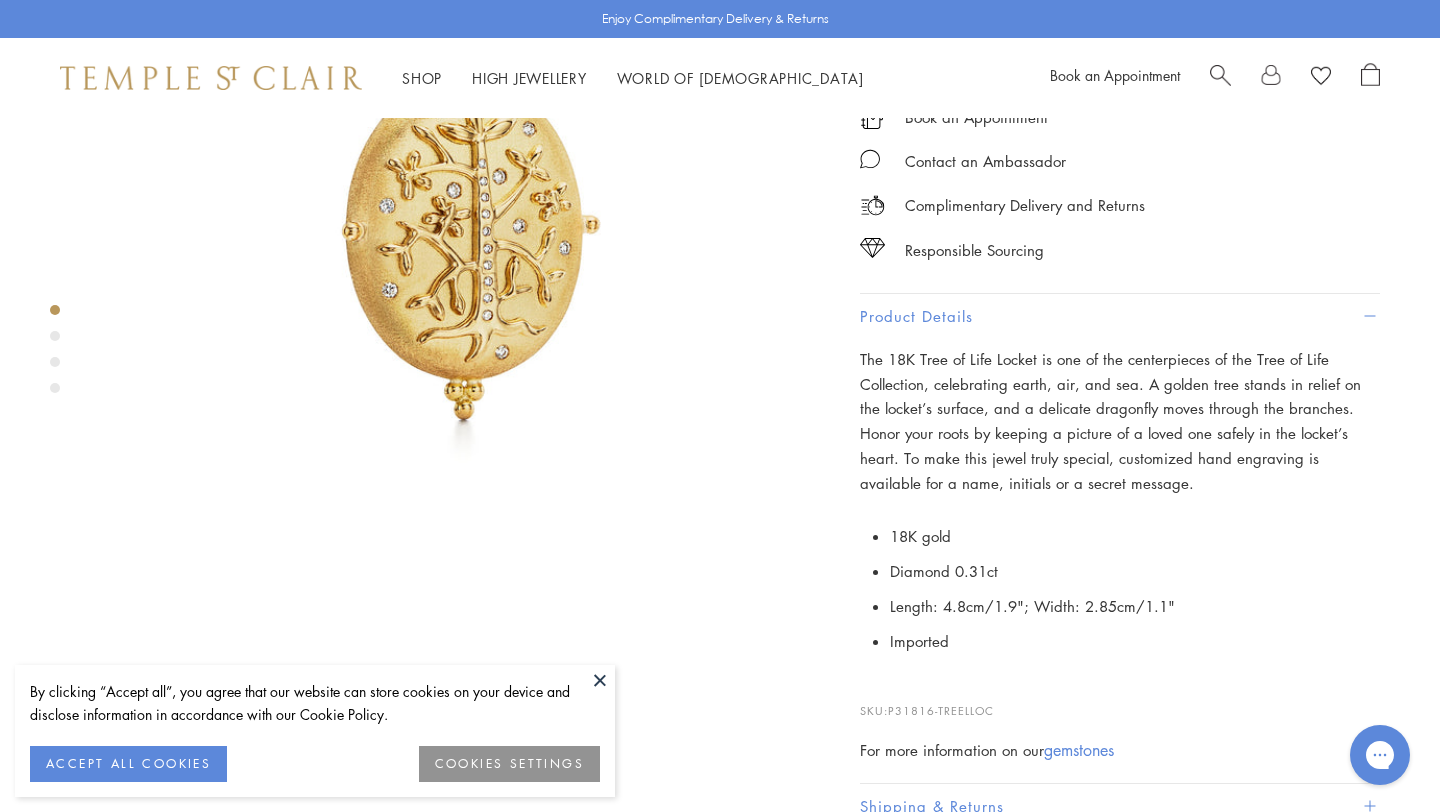 scroll, scrollTop: 327, scrollLeft: 0, axis: vertical 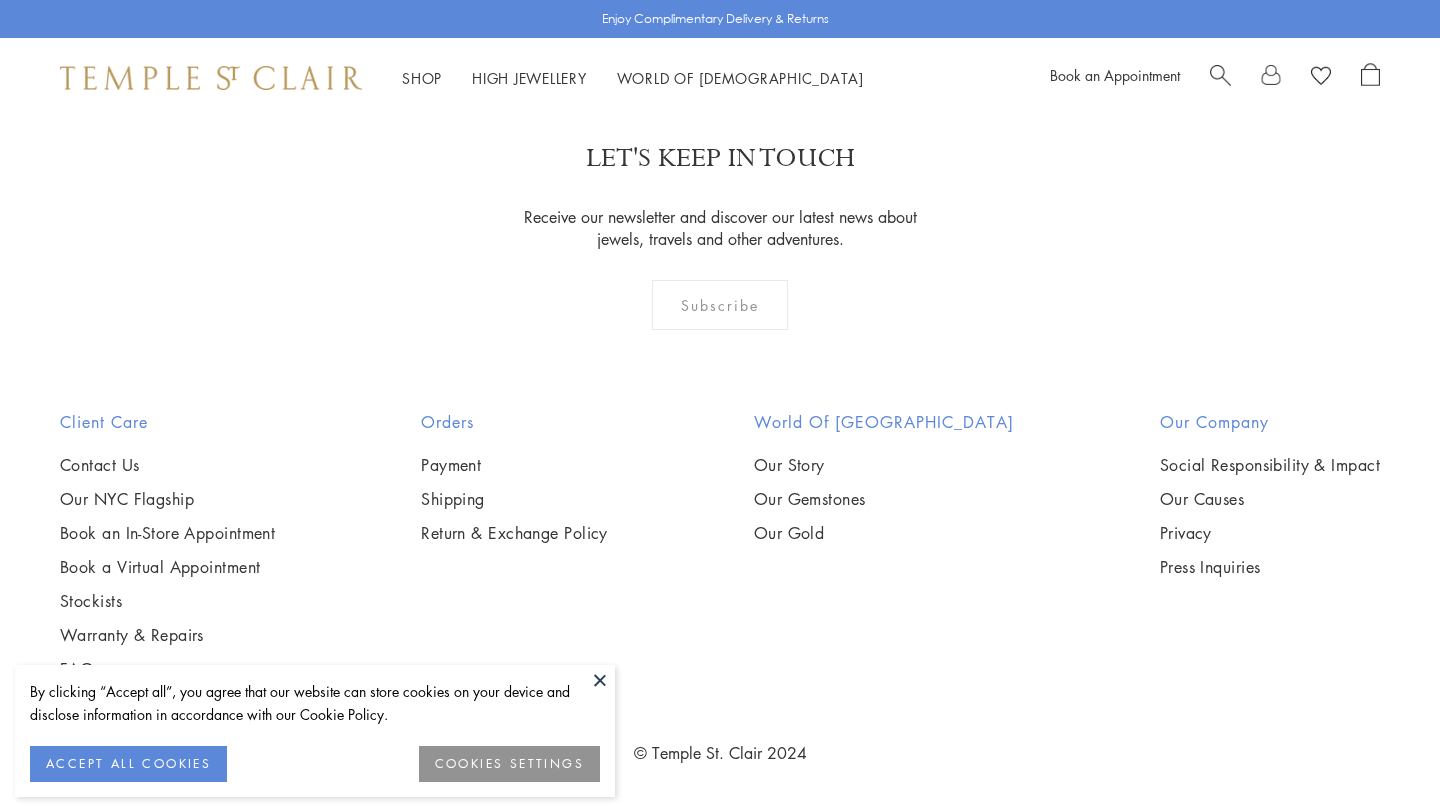 click at bounding box center (0, 0) 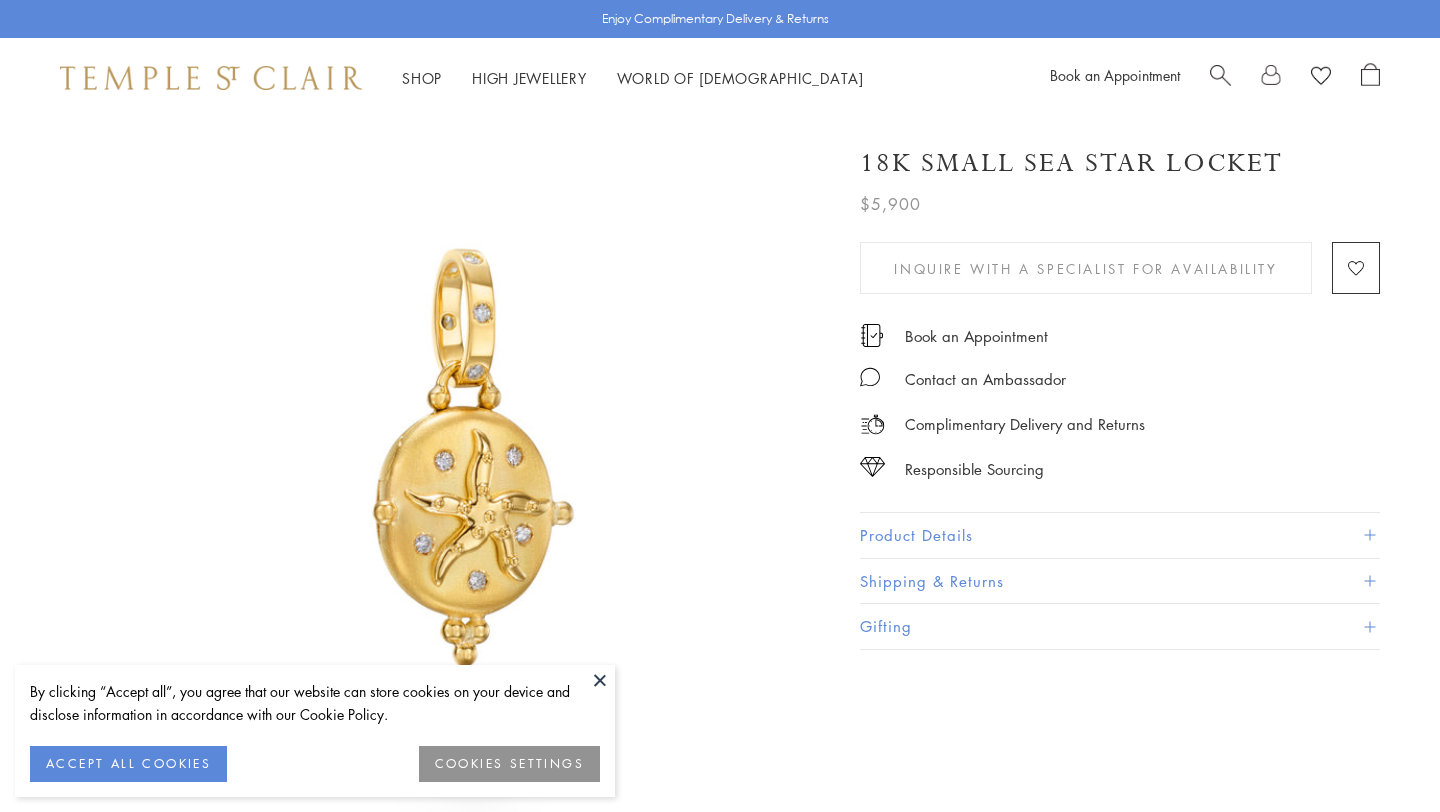 scroll, scrollTop: 0, scrollLeft: 0, axis: both 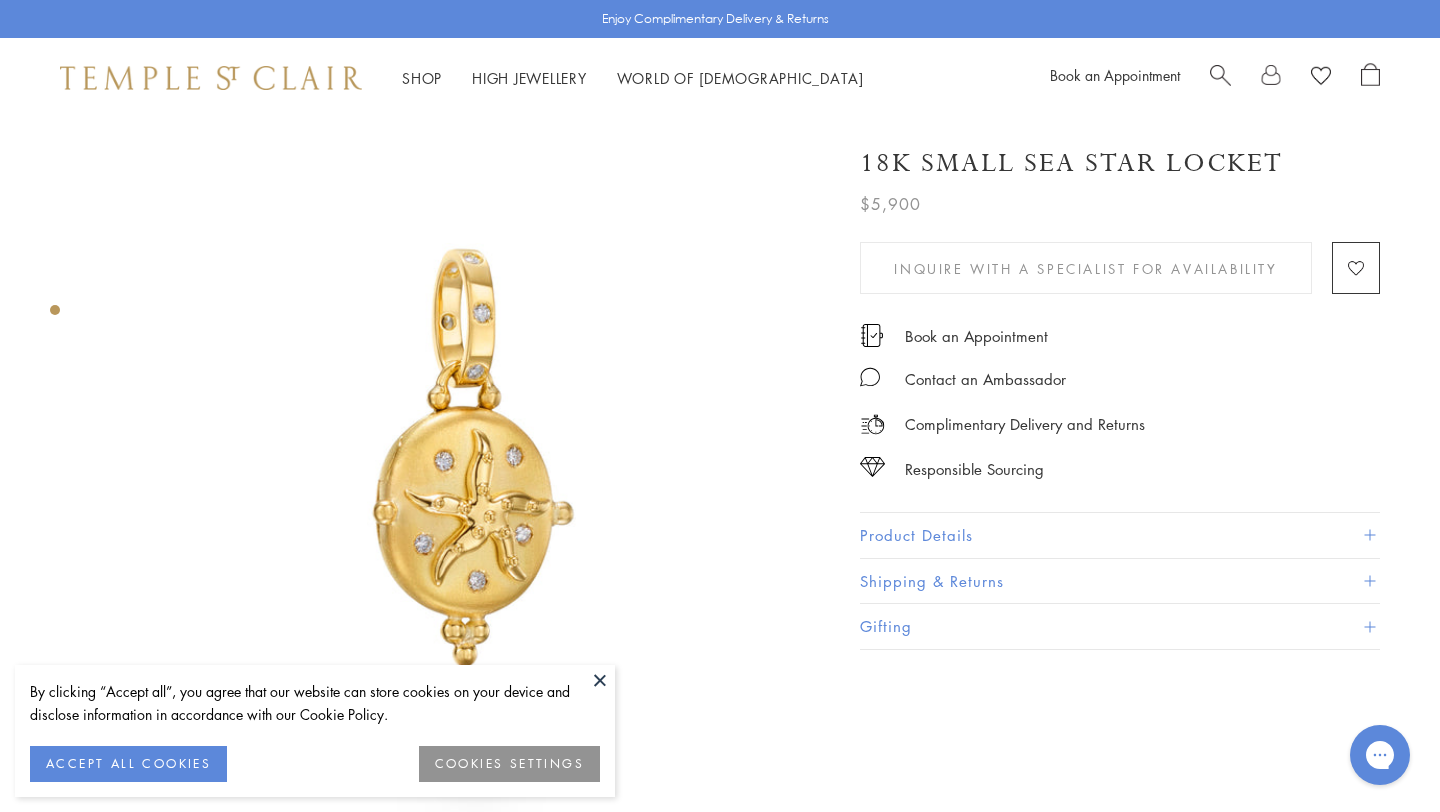 click on "Product Details" at bounding box center (1120, 535) 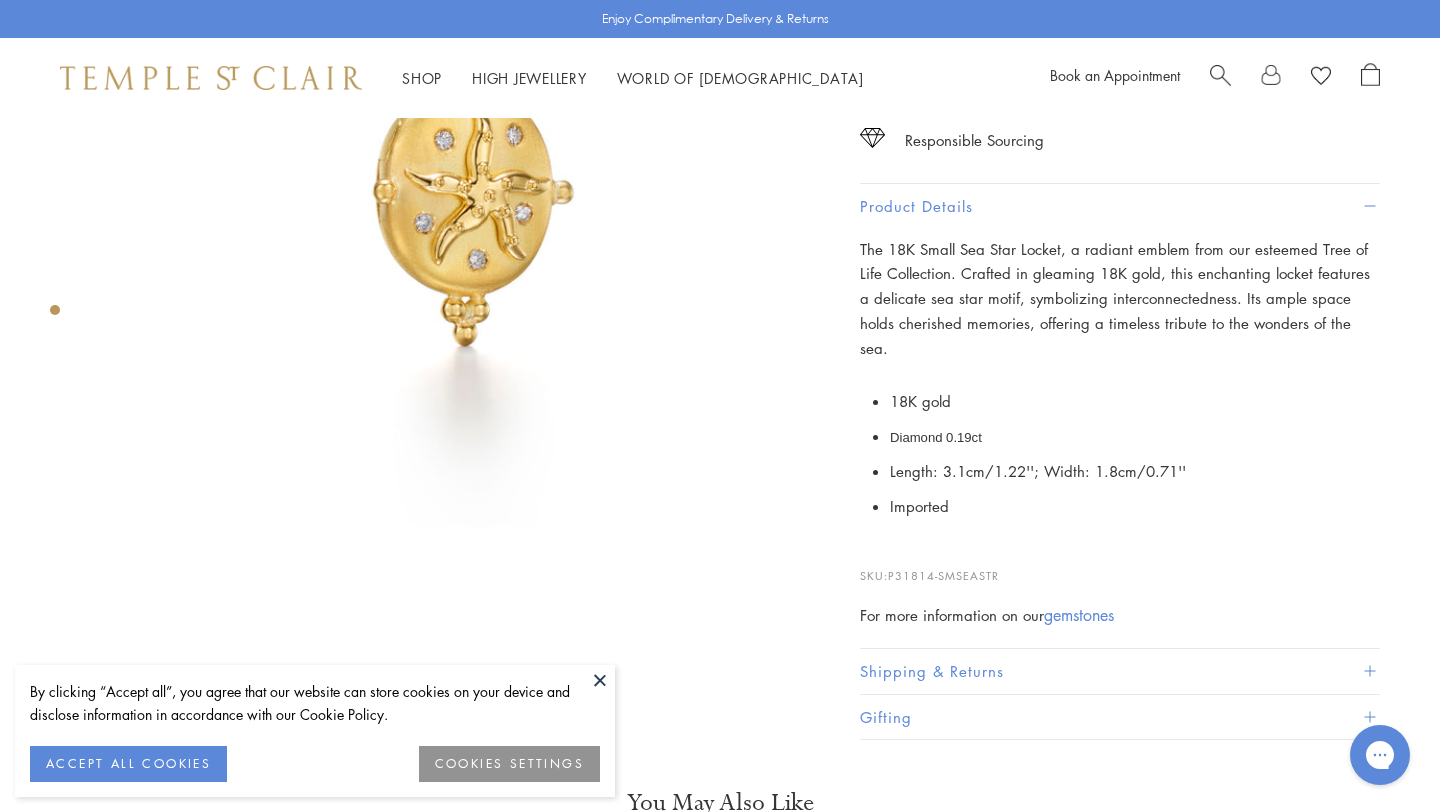 scroll, scrollTop: 326, scrollLeft: 0, axis: vertical 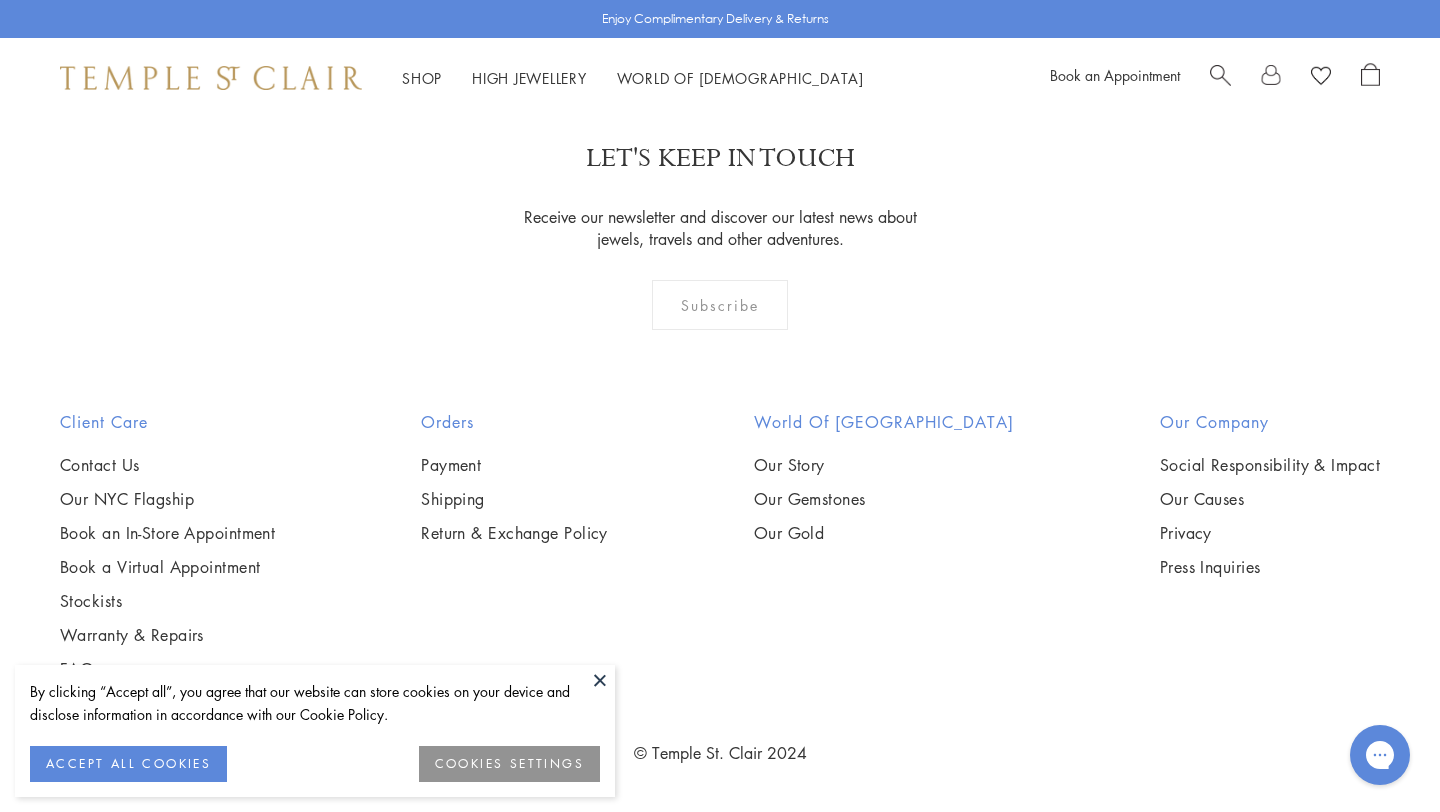click at bounding box center (0, 0) 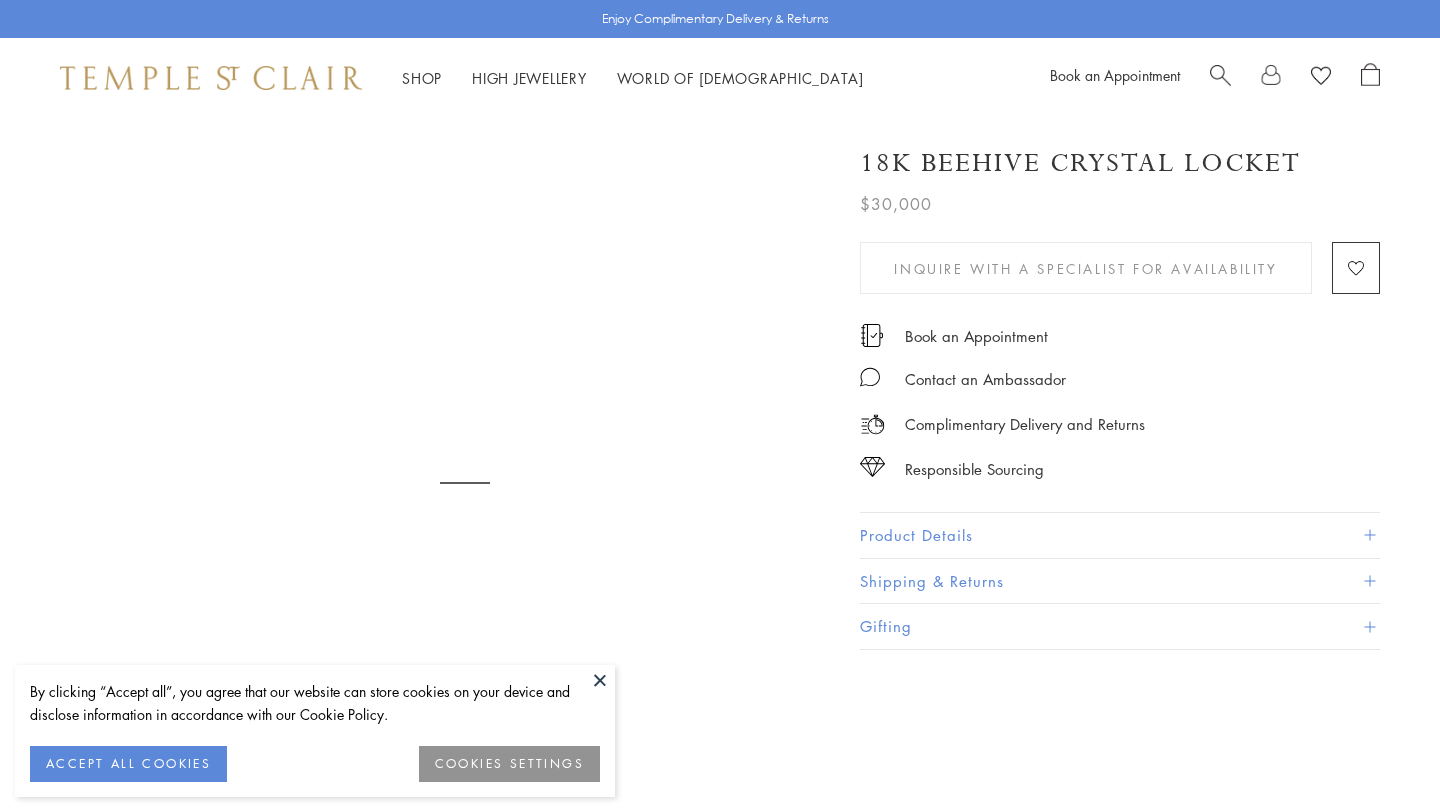 scroll, scrollTop: 0, scrollLeft: 0, axis: both 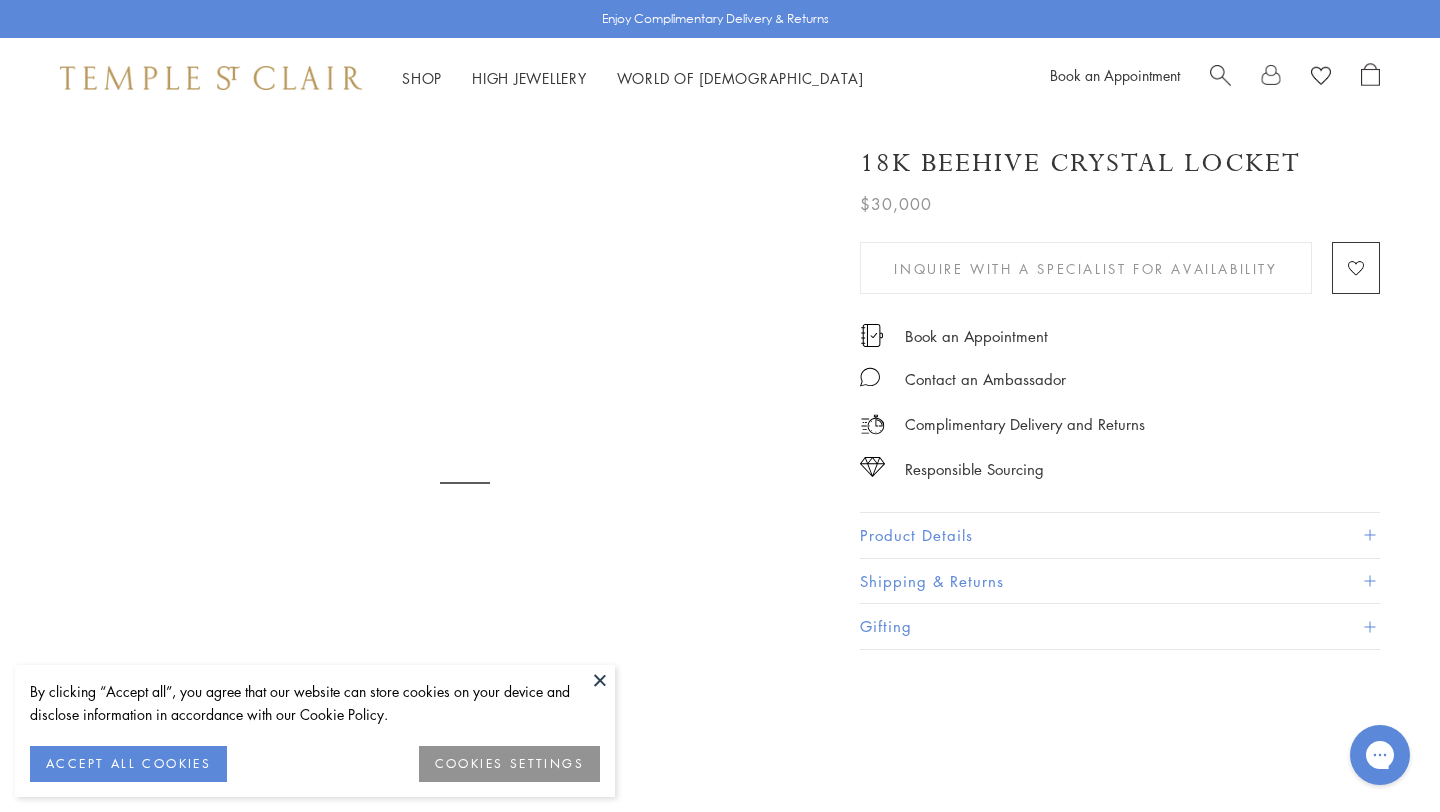 click on "Product Details" at bounding box center (1120, 535) 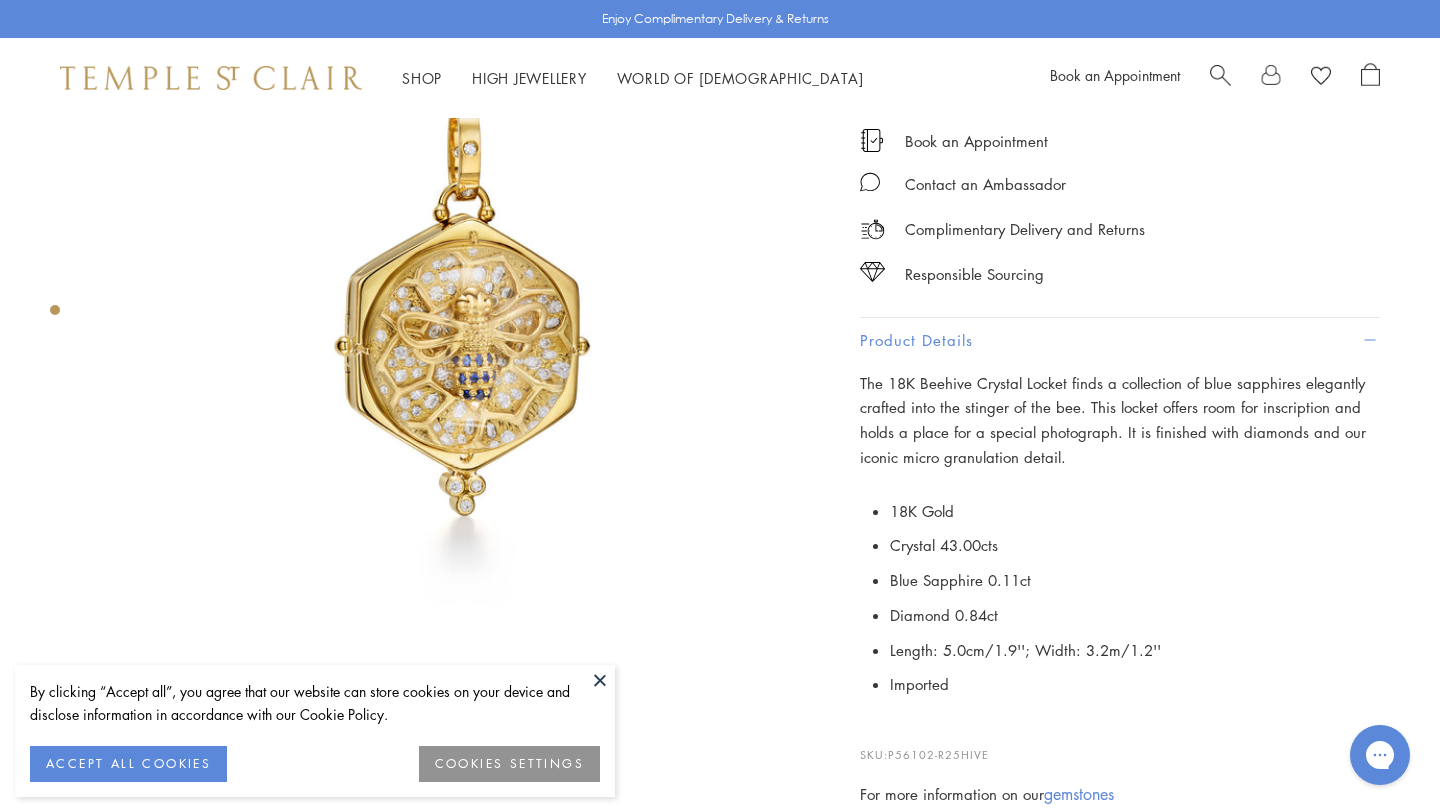 scroll, scrollTop: 203, scrollLeft: 0, axis: vertical 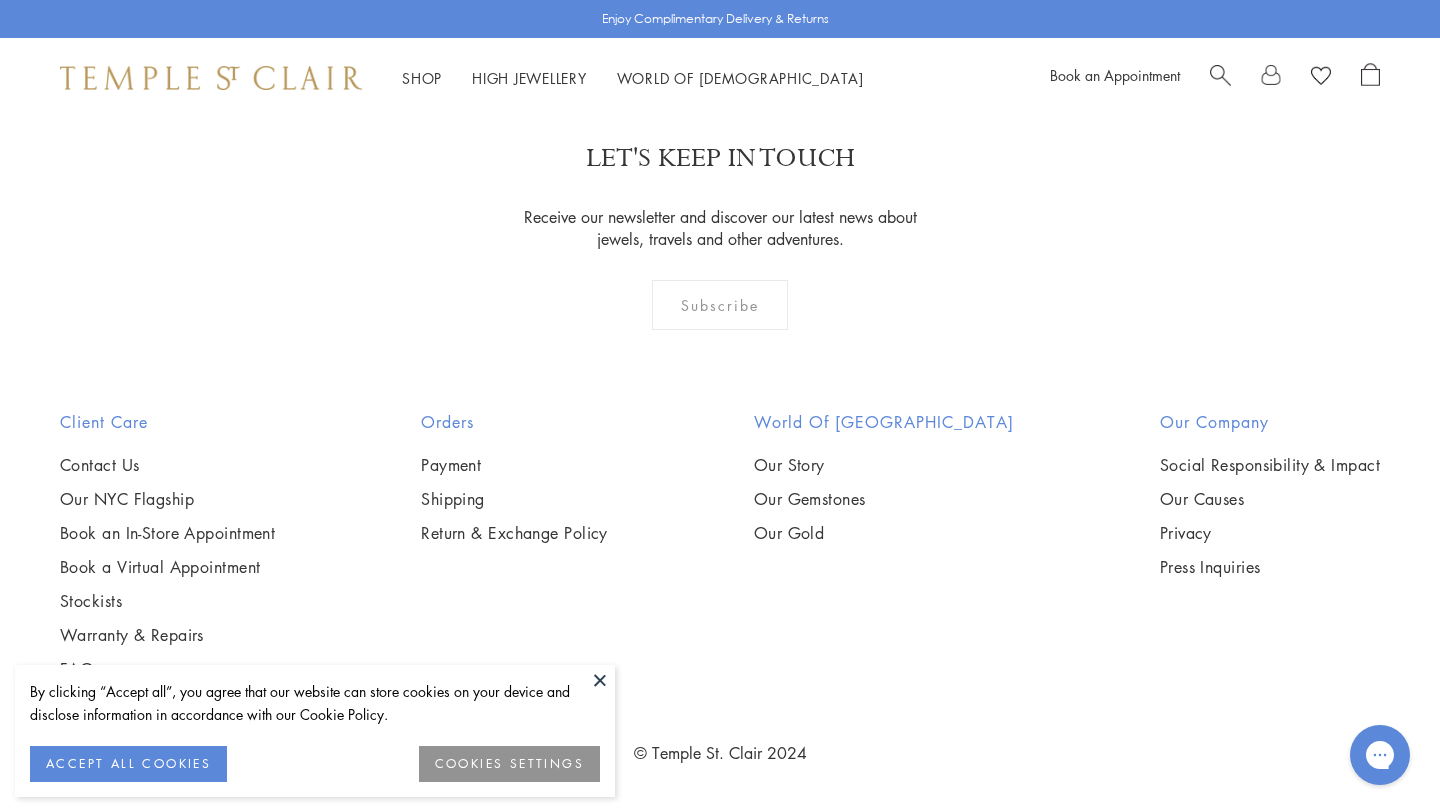 click at bounding box center [0, 0] 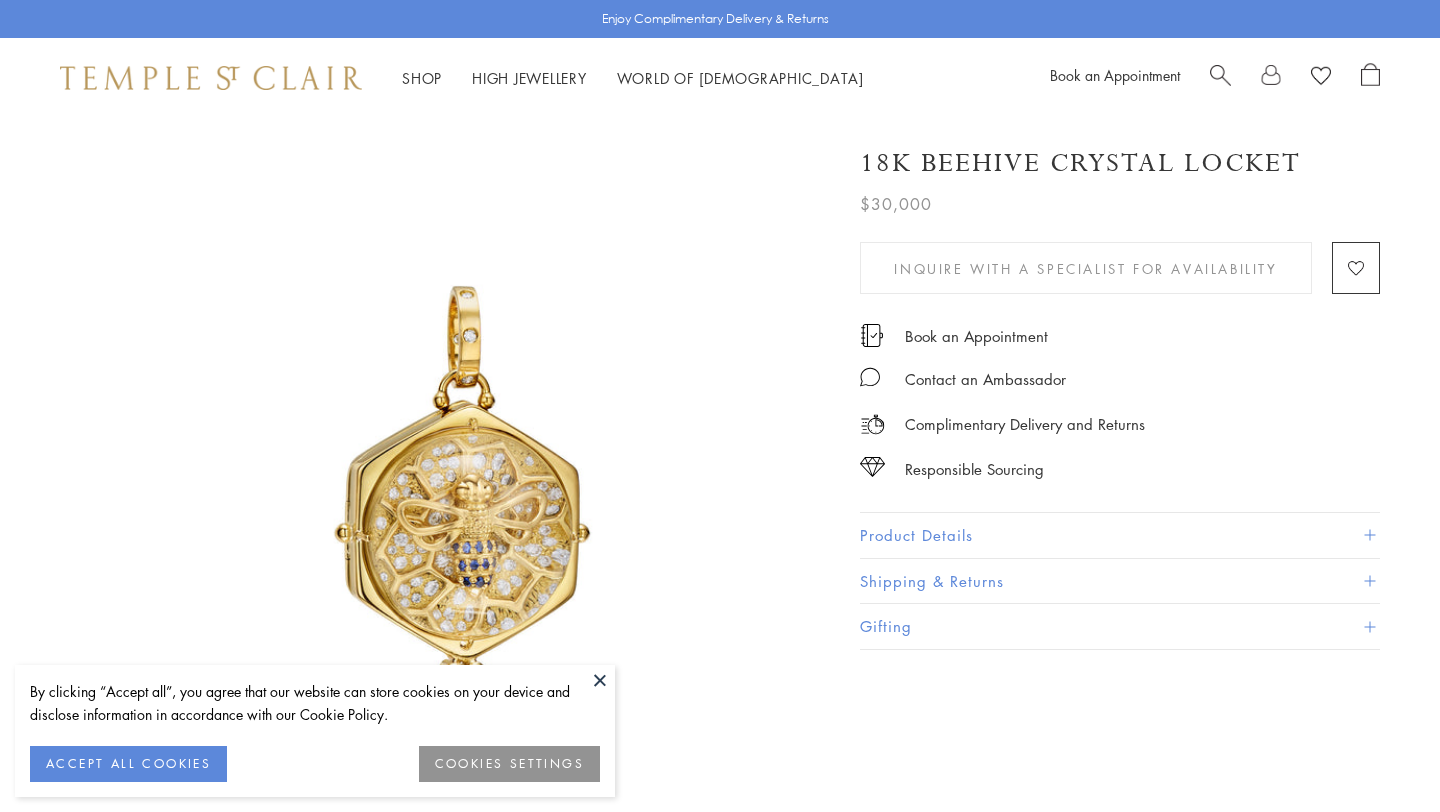 scroll, scrollTop: 0, scrollLeft: 0, axis: both 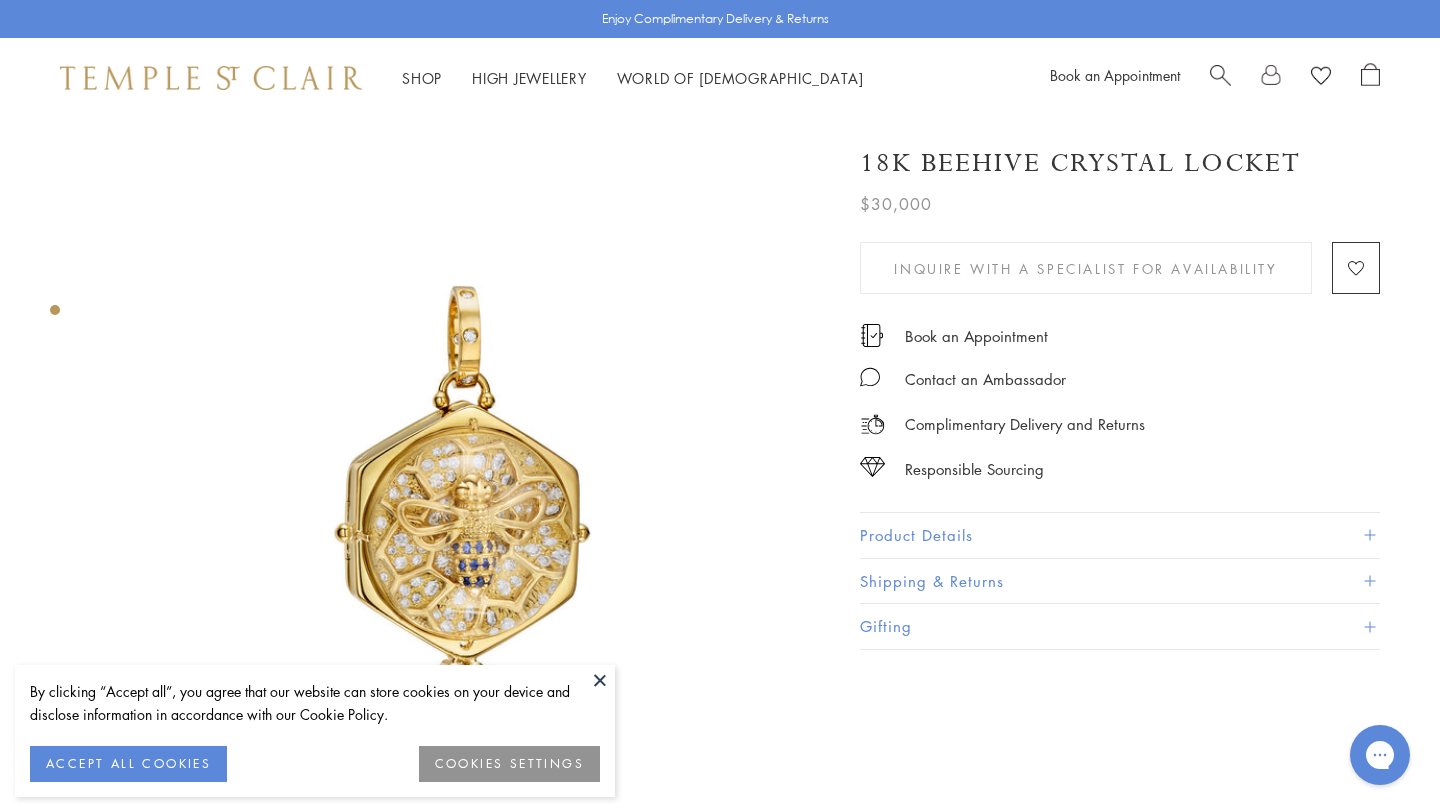 click on "Product Details" at bounding box center [1120, 535] 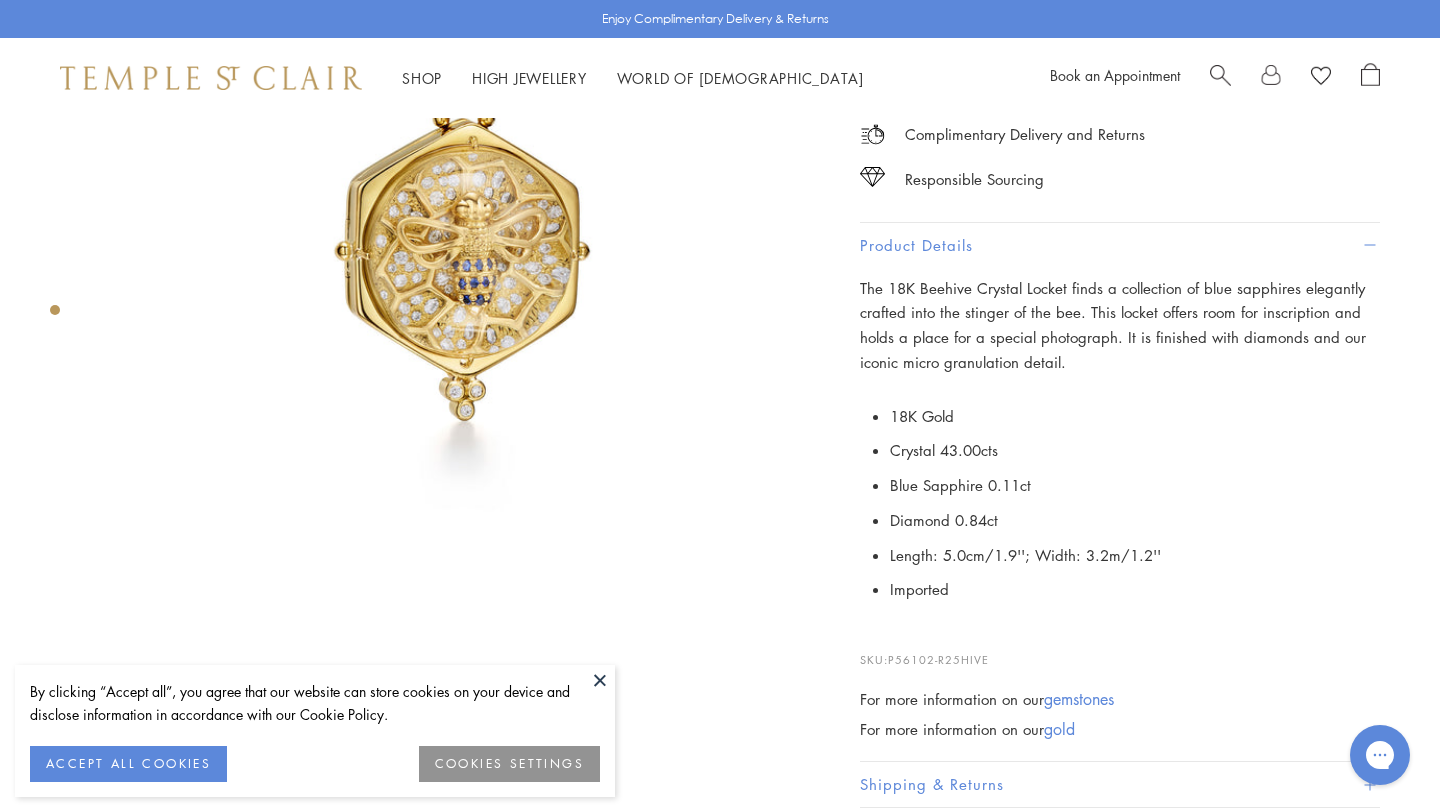 scroll, scrollTop: 291, scrollLeft: 0, axis: vertical 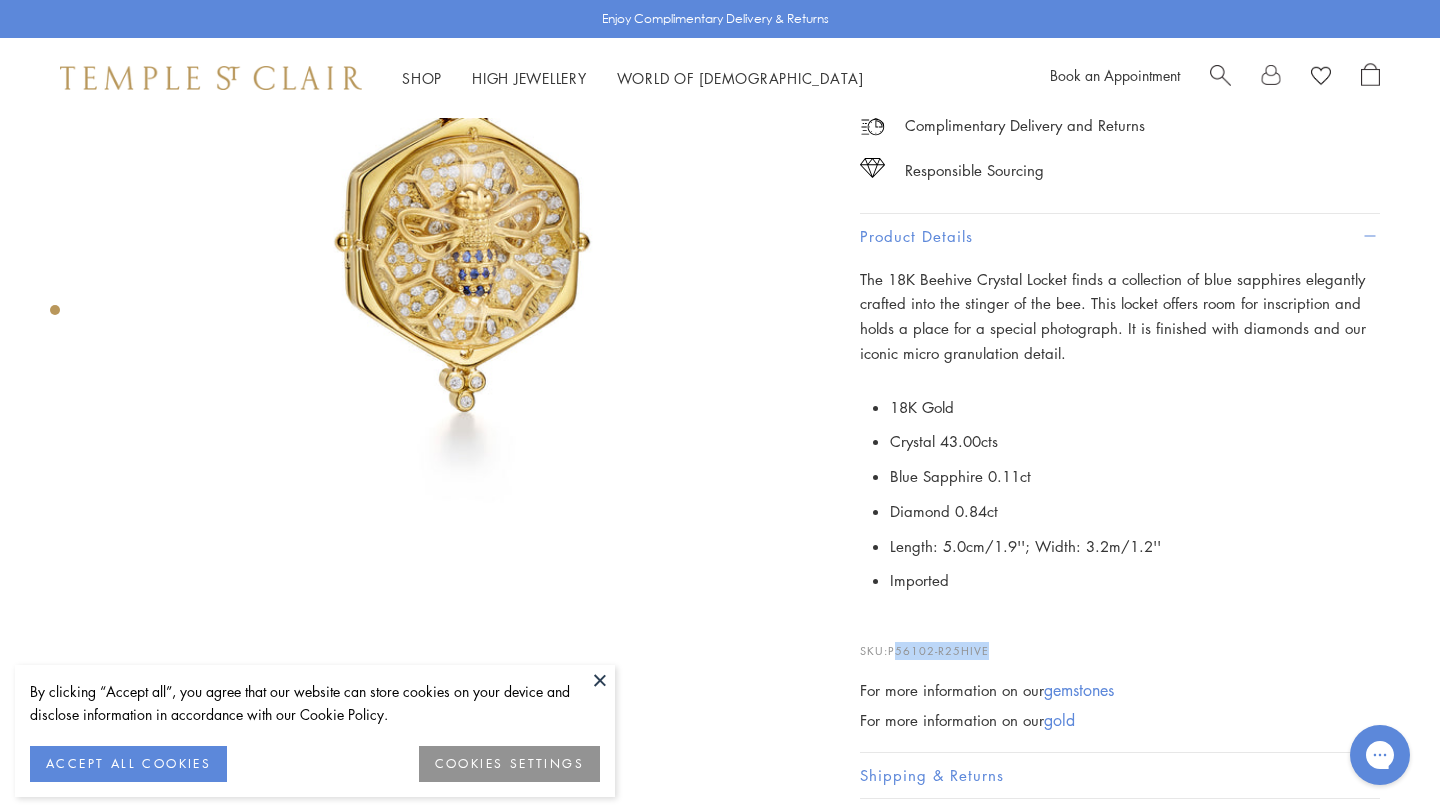 drag, startPoint x: 896, startPoint y: 651, endPoint x: 1033, endPoint y: 653, distance: 137.0146 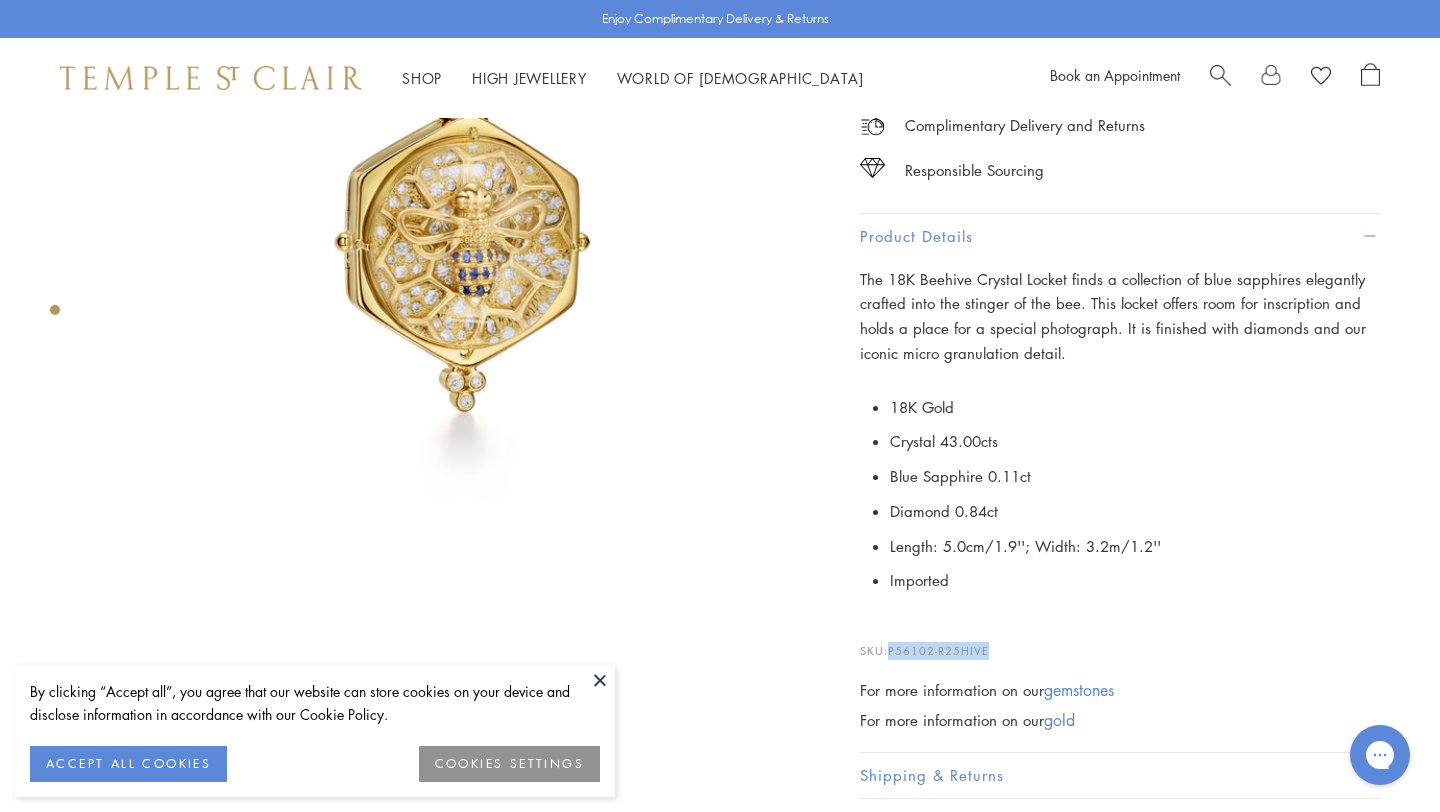 drag, startPoint x: 892, startPoint y: 645, endPoint x: 1014, endPoint y: 651, distance: 122.14745 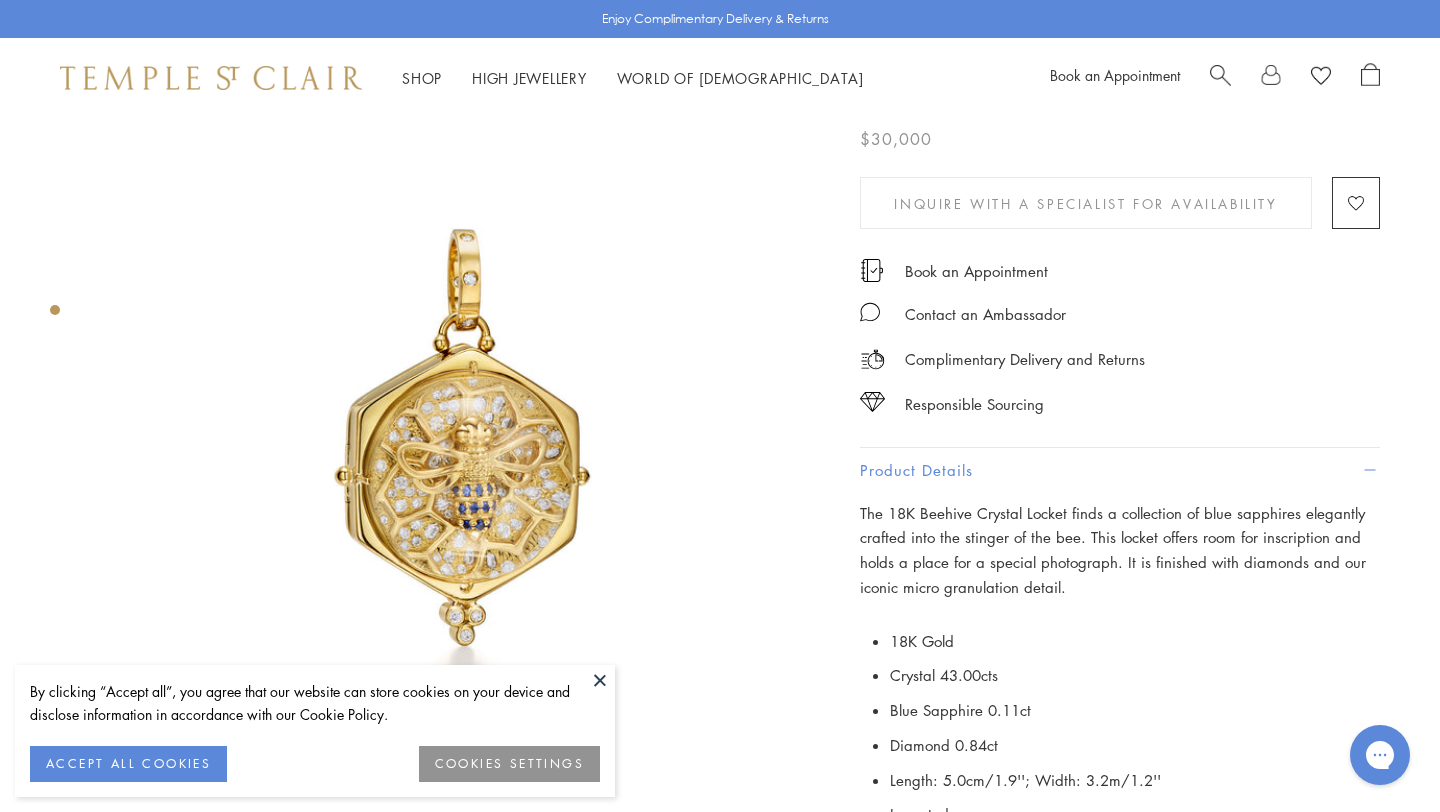 scroll, scrollTop: 0, scrollLeft: 0, axis: both 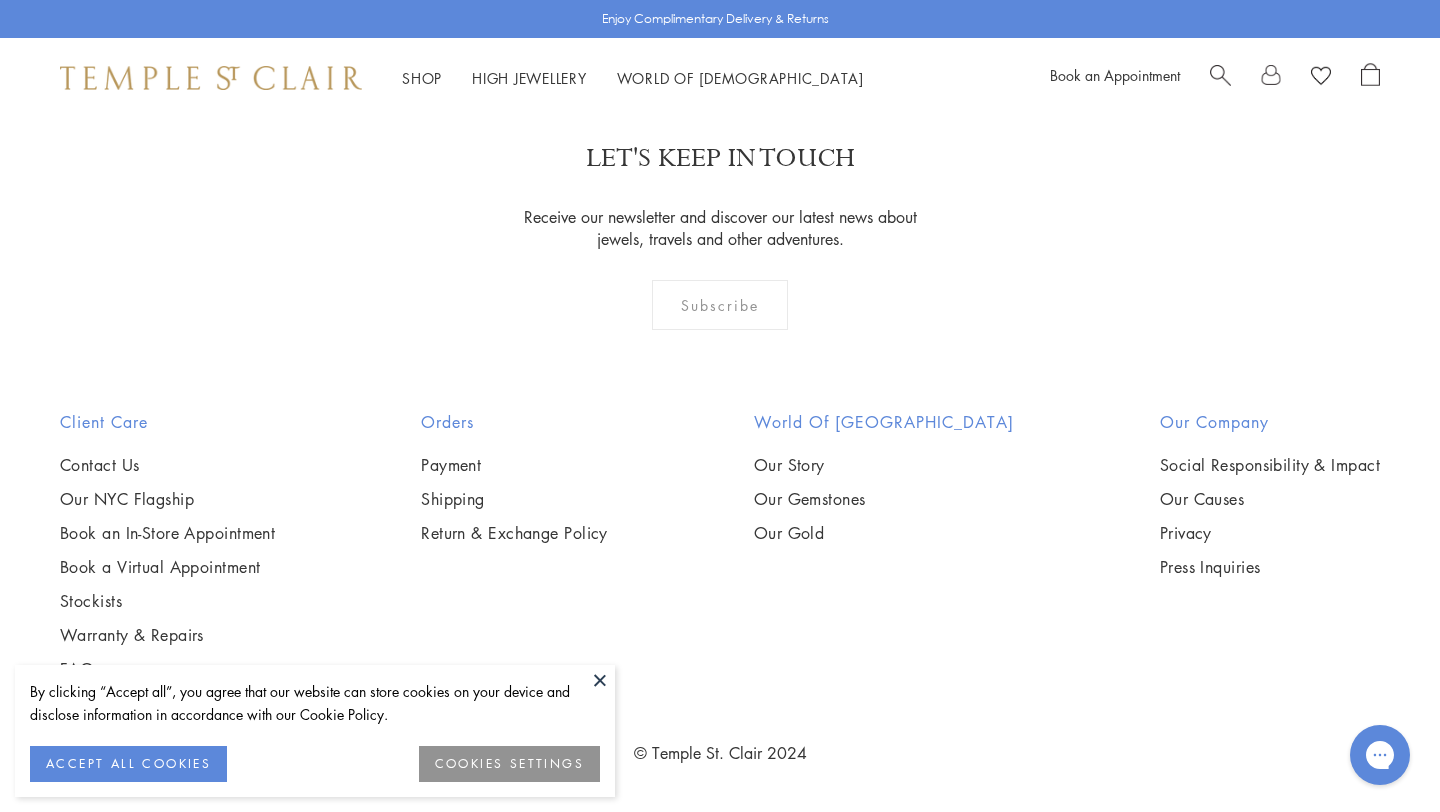 click at bounding box center [0, 0] 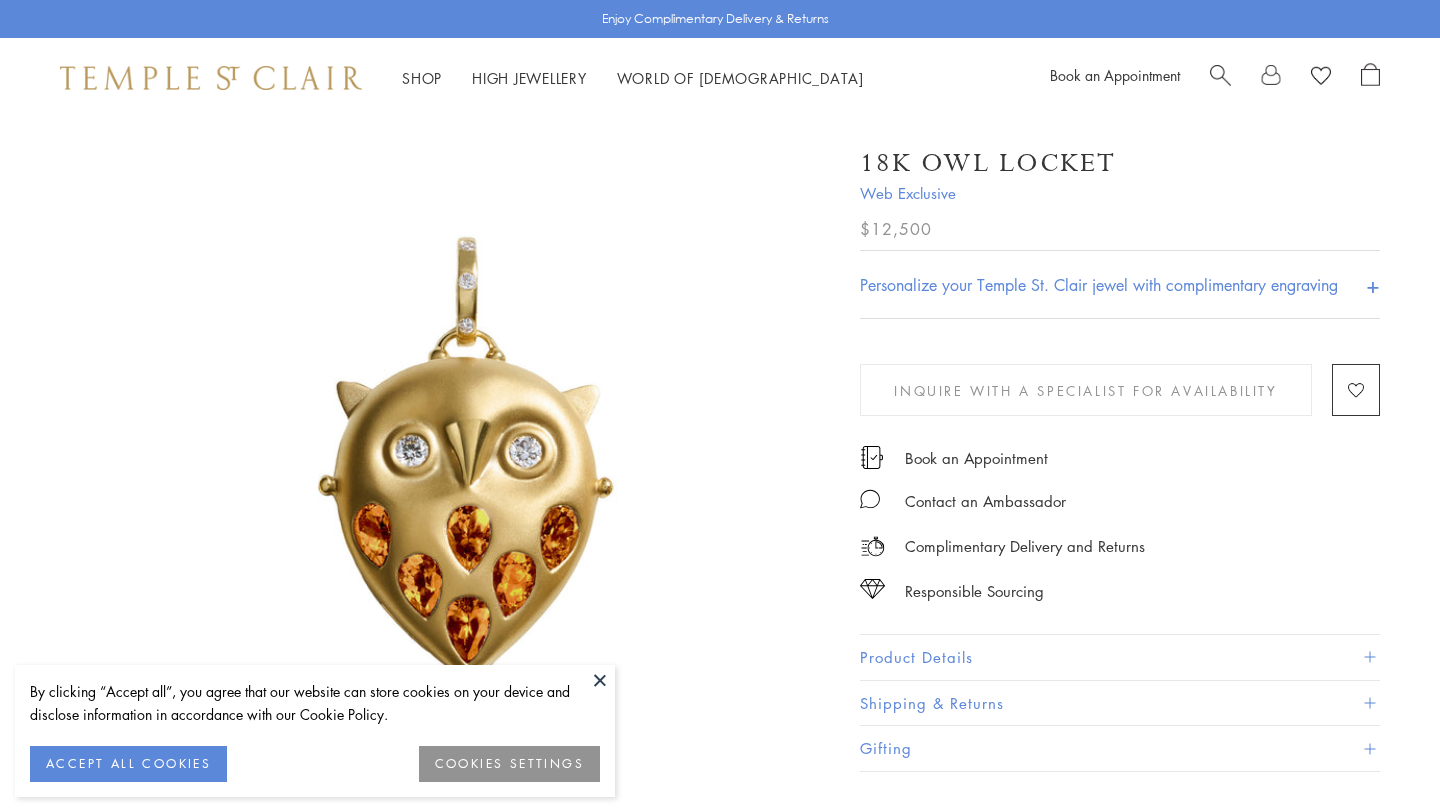 scroll, scrollTop: 0, scrollLeft: 0, axis: both 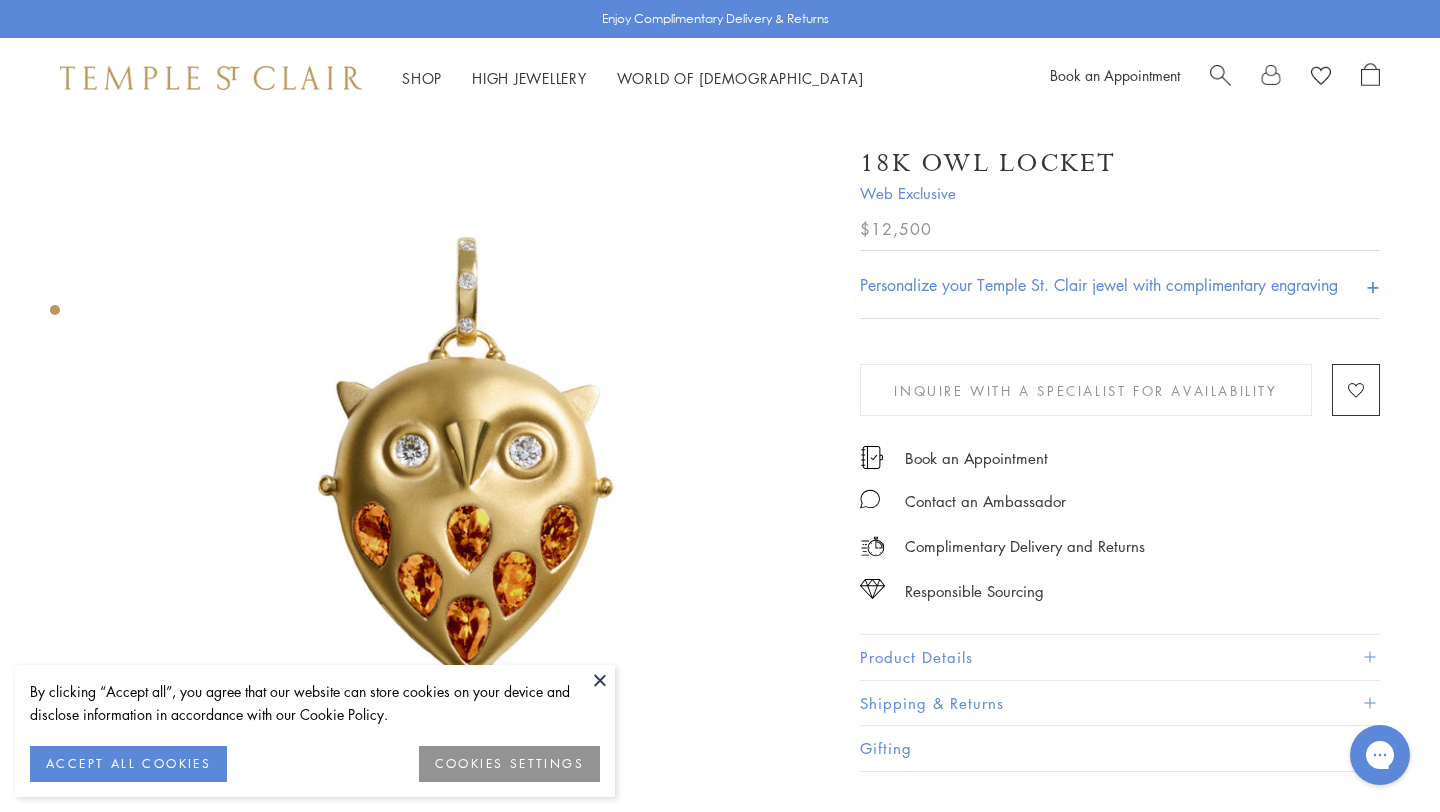 click on "Product Details" at bounding box center (1120, 657) 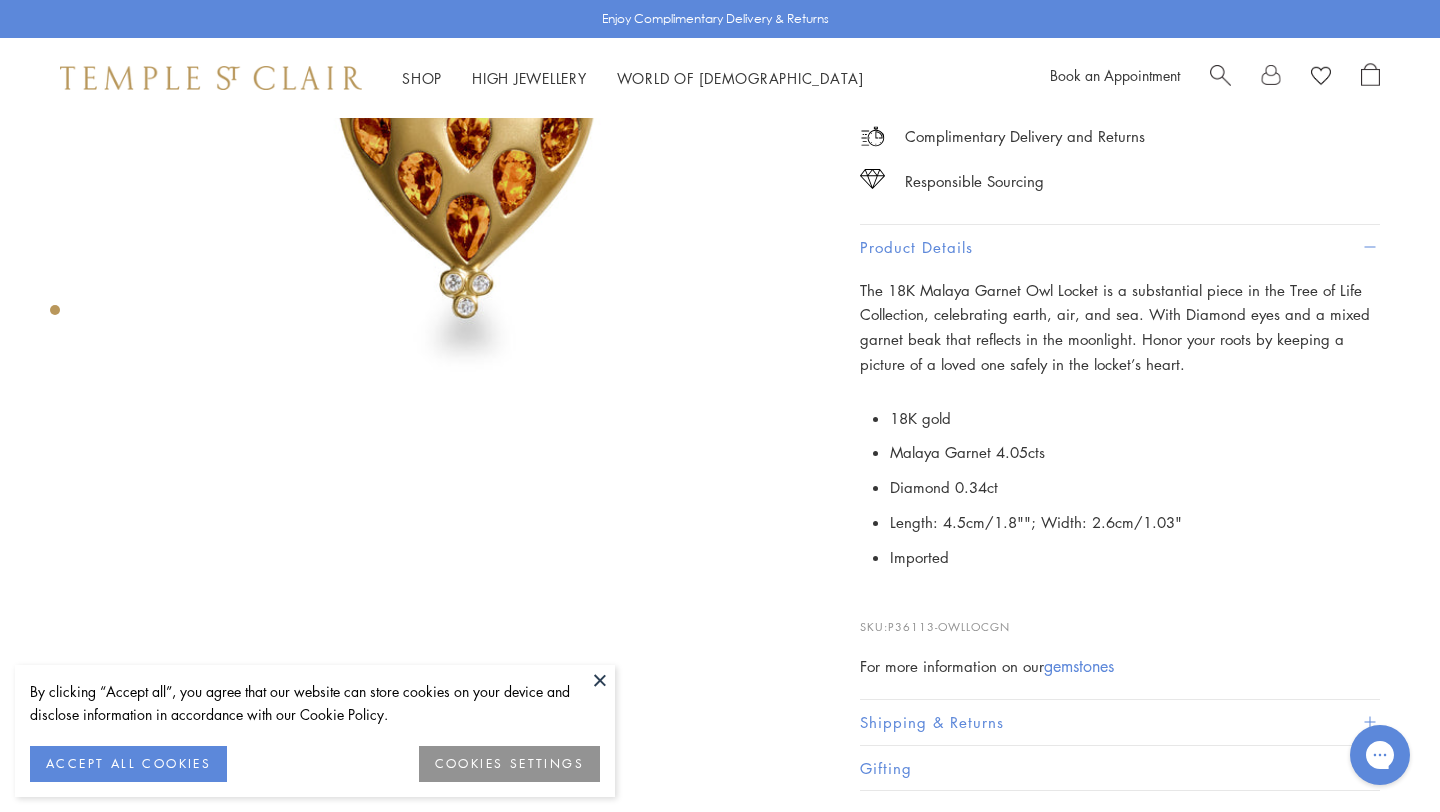 scroll, scrollTop: 404, scrollLeft: 0, axis: vertical 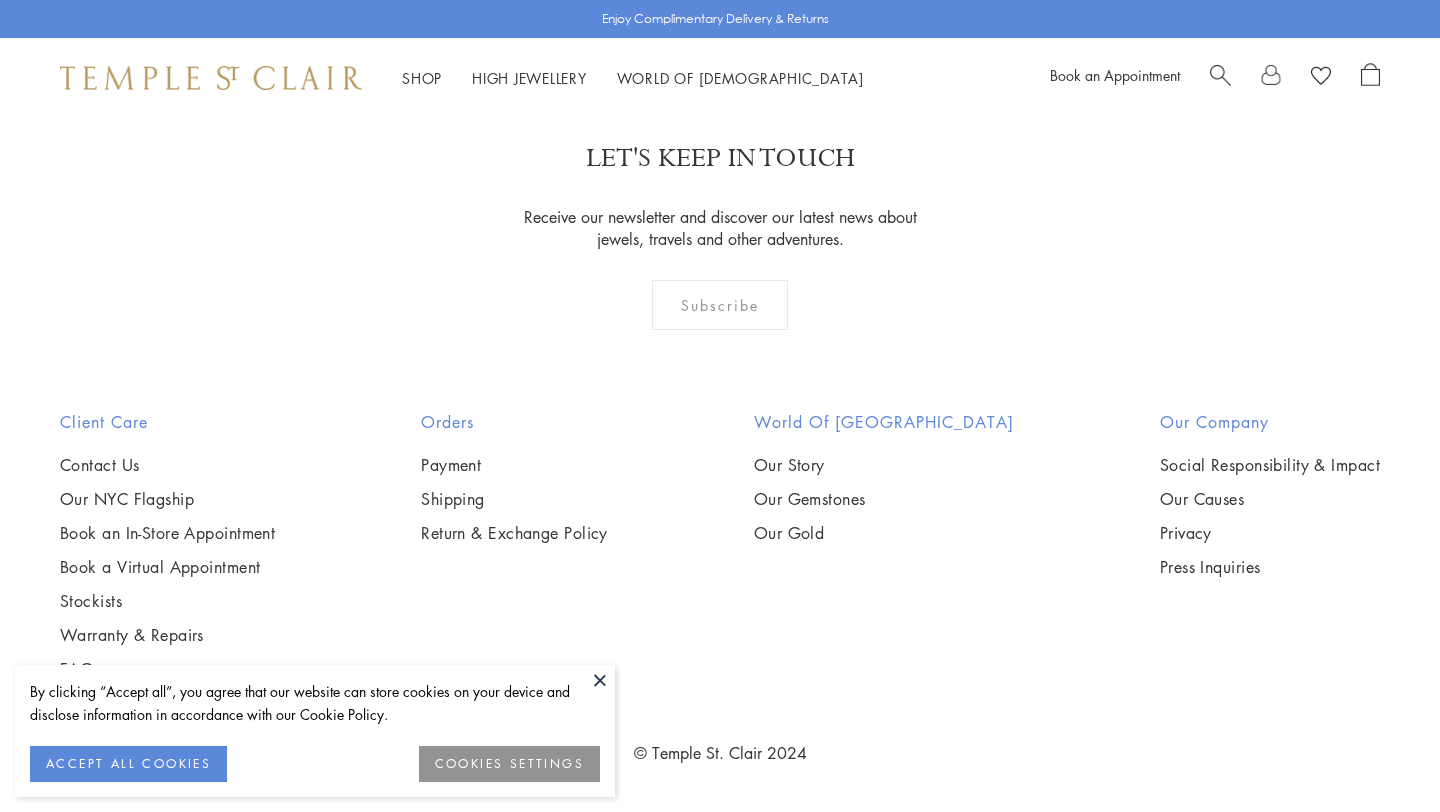 click at bounding box center [0, 0] 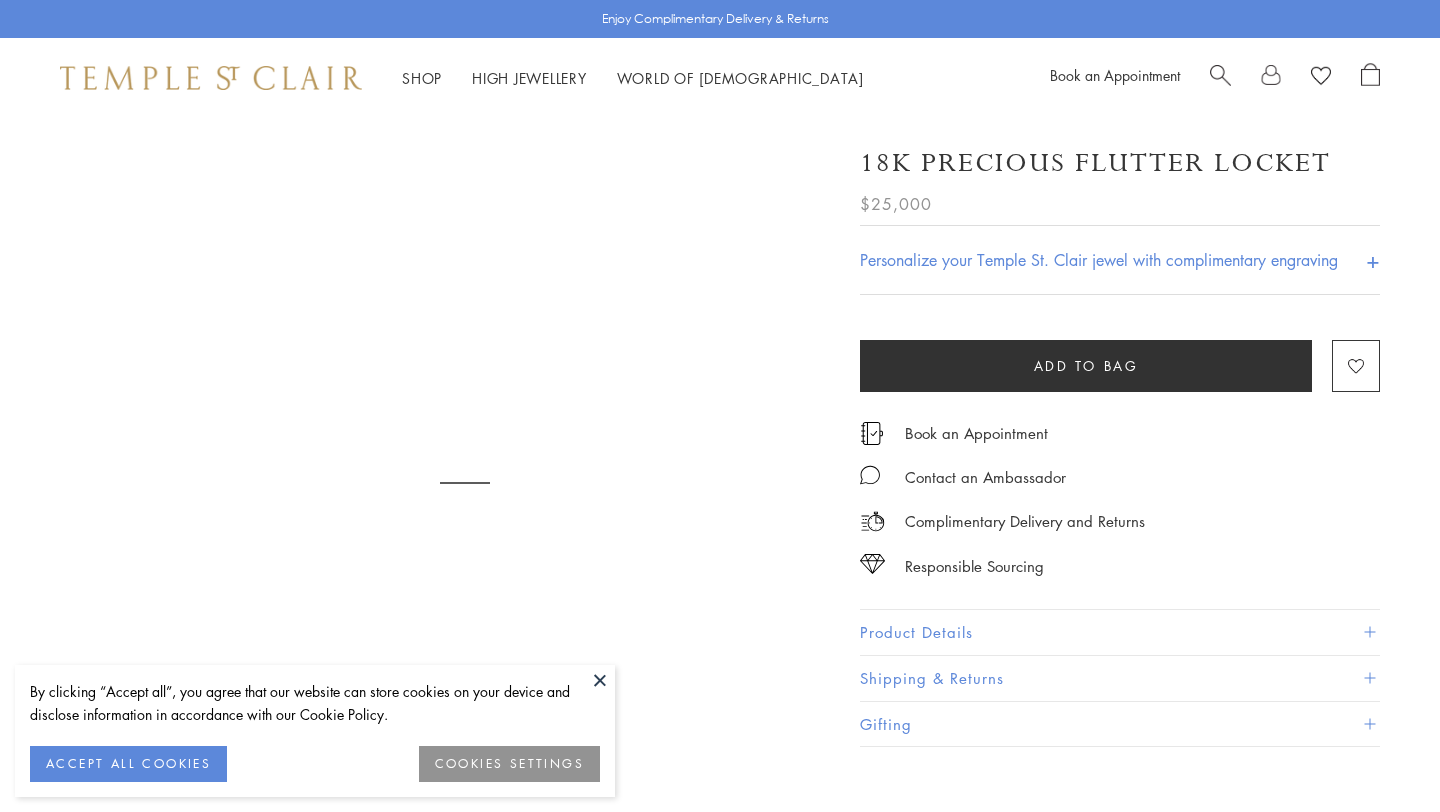scroll, scrollTop: 0, scrollLeft: 0, axis: both 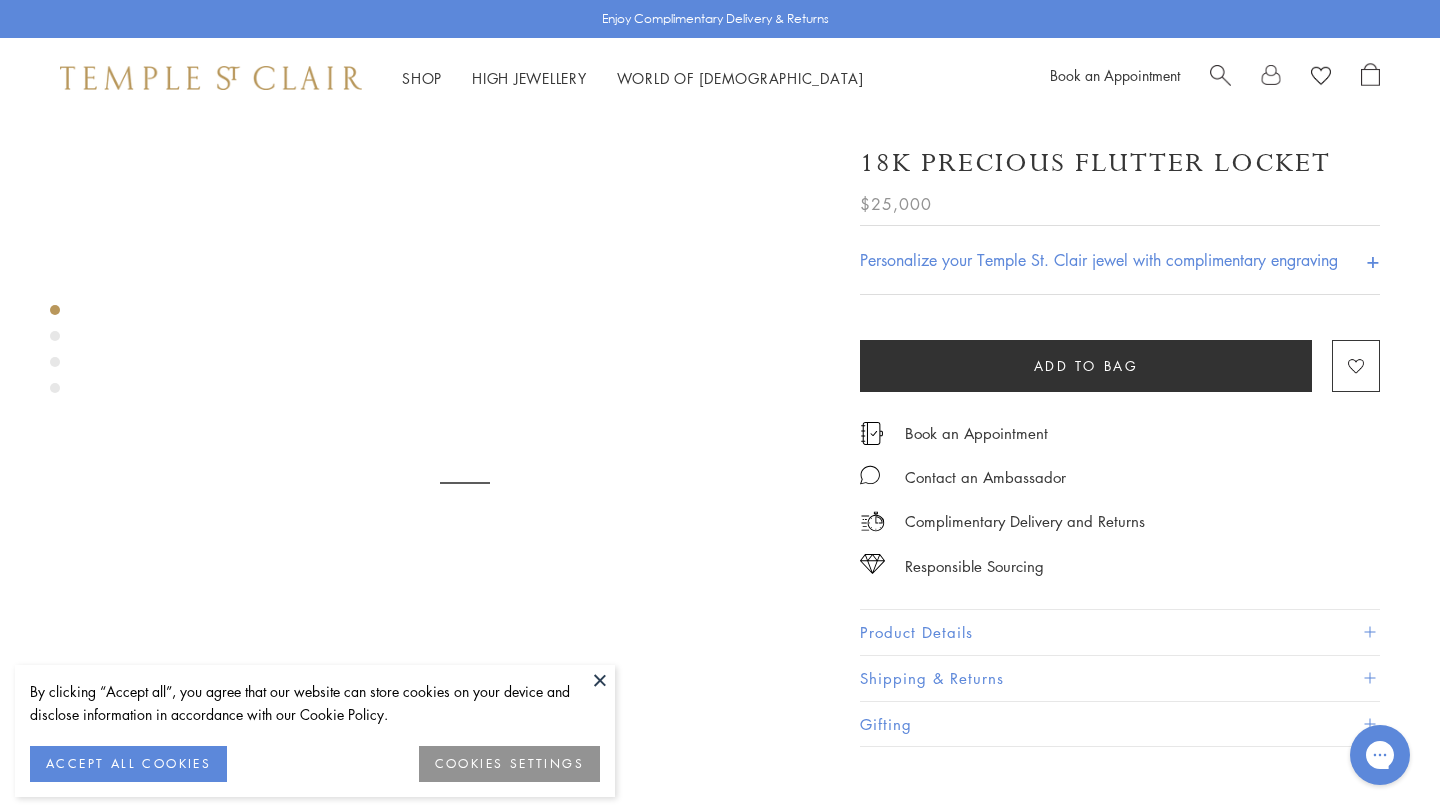 click on "Product Details" at bounding box center (1120, 632) 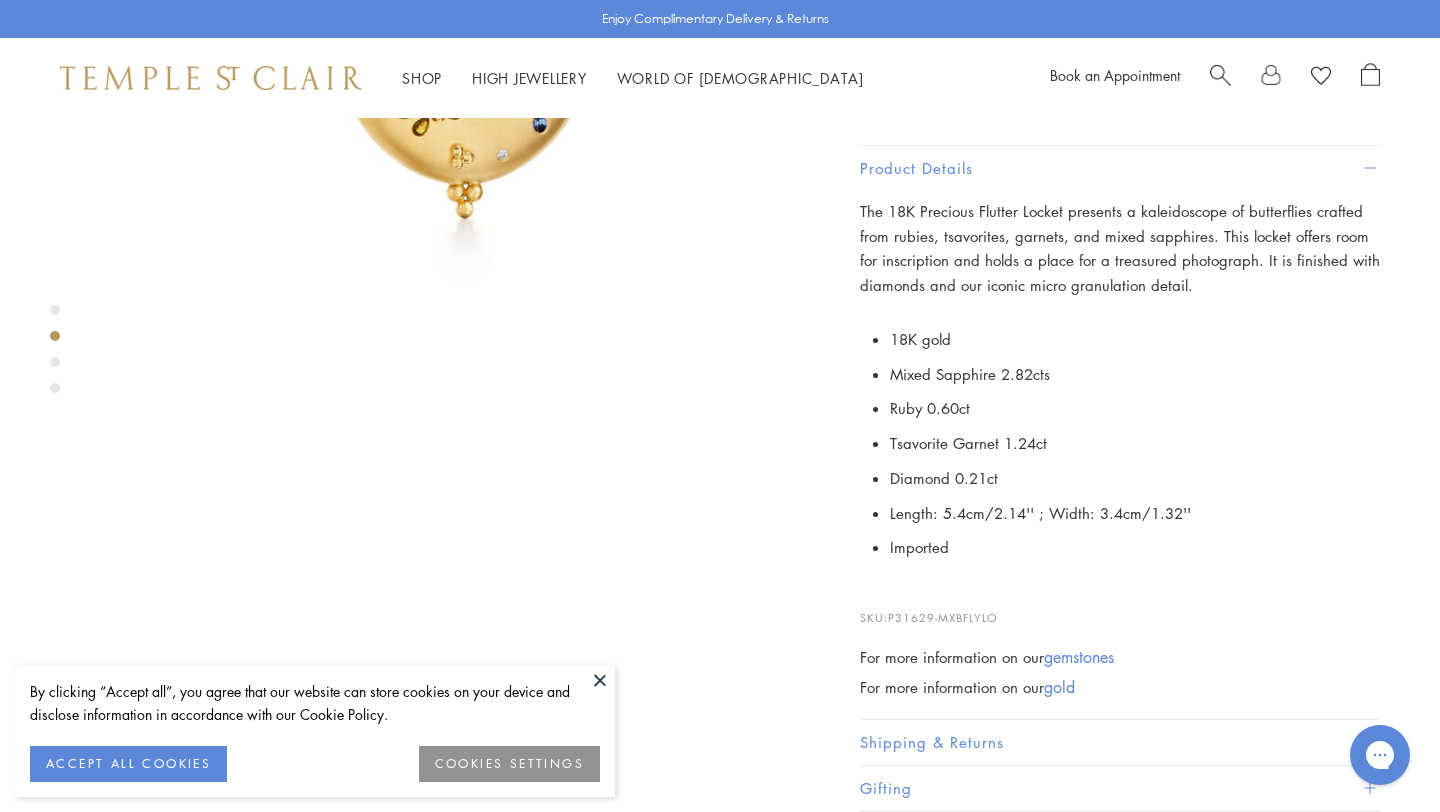 scroll, scrollTop: 516, scrollLeft: 0, axis: vertical 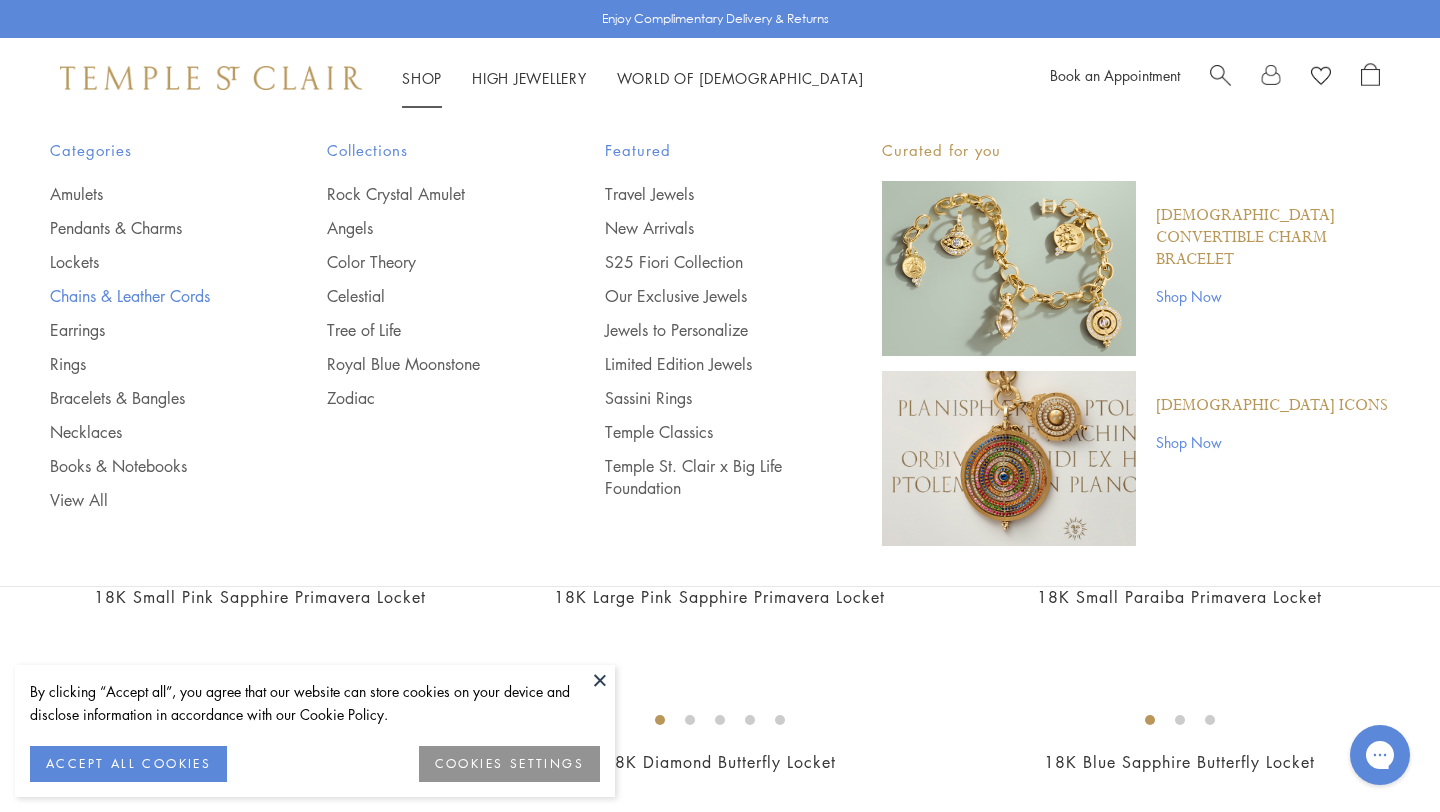 click on "Chains & Leather Cords" at bounding box center (148, 296) 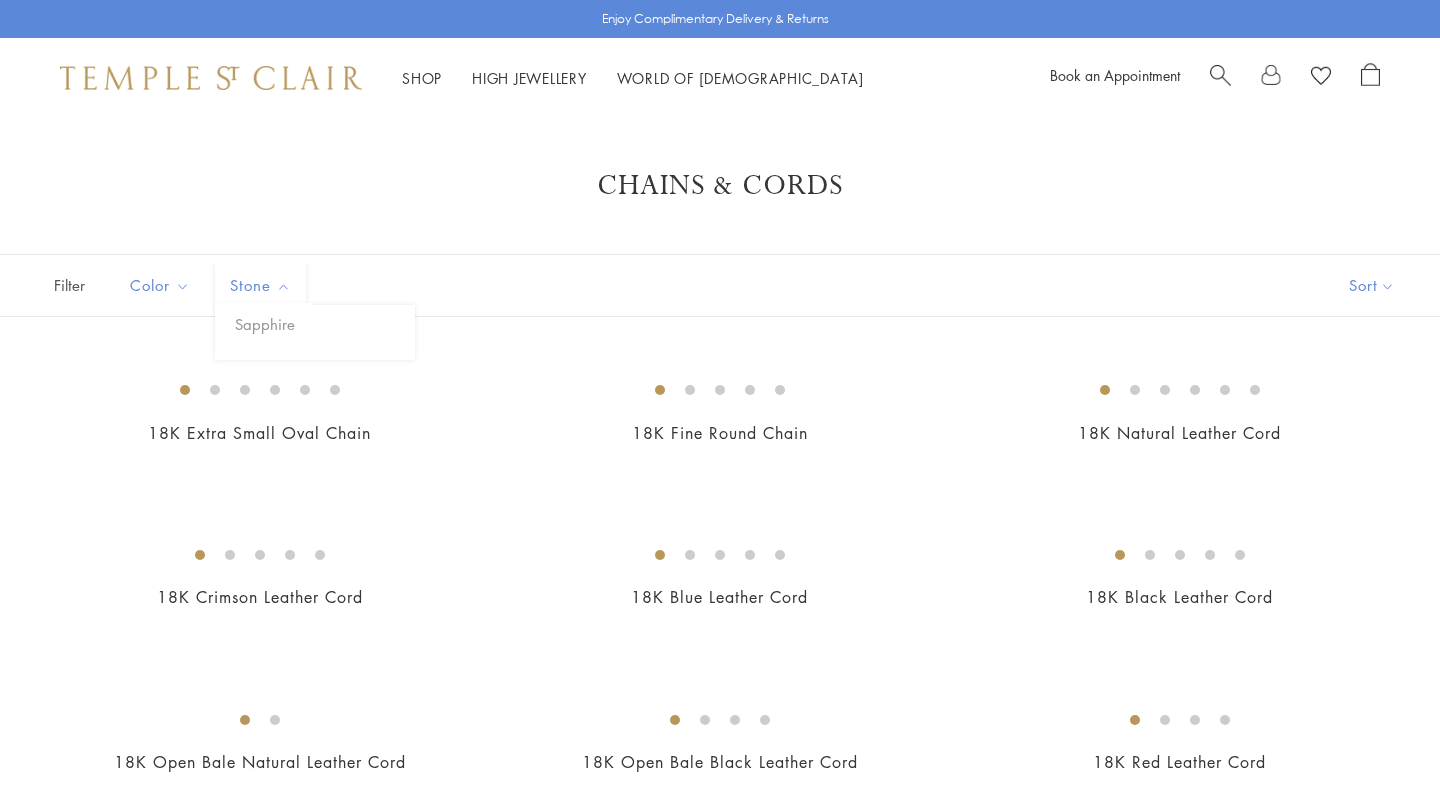 scroll, scrollTop: 0, scrollLeft: 0, axis: both 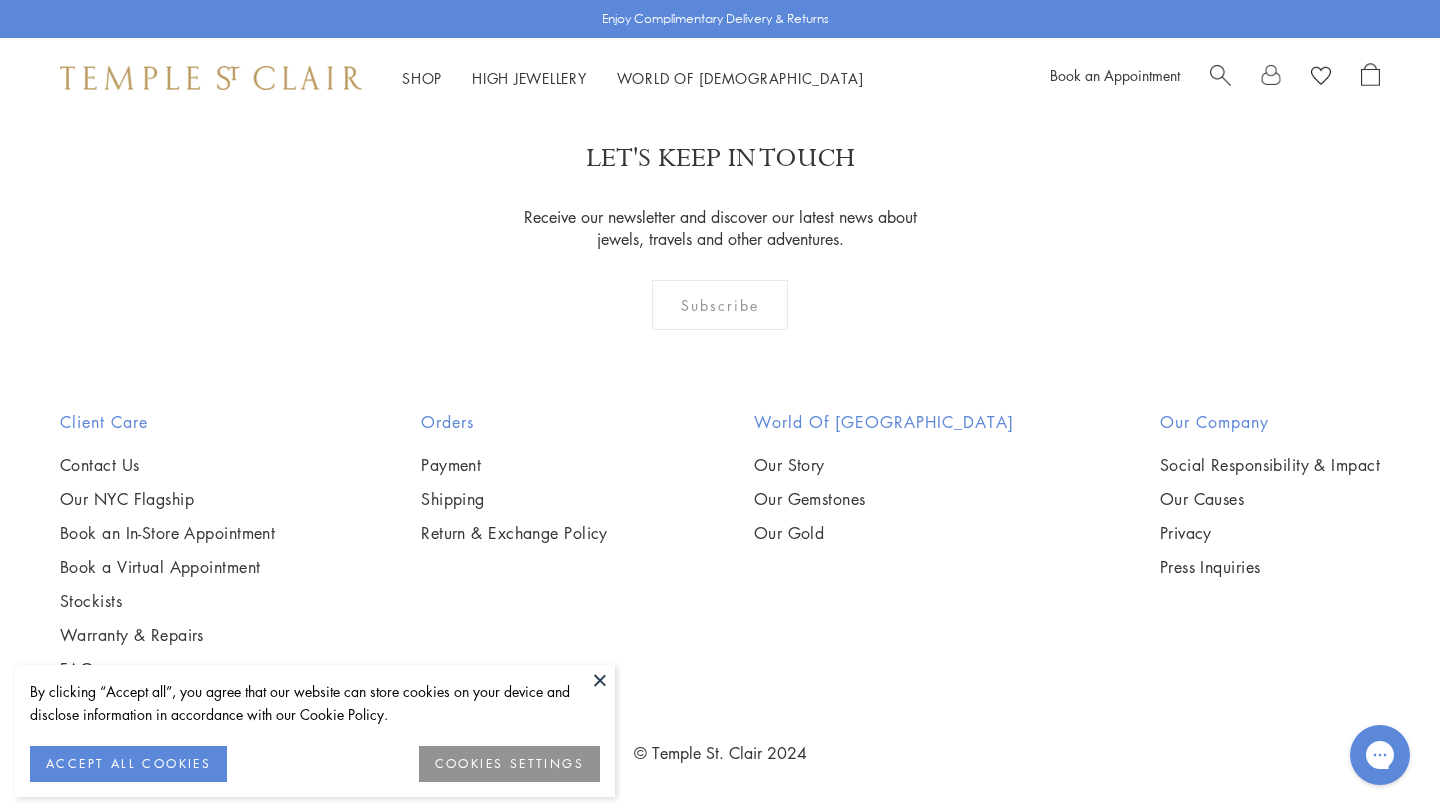click at bounding box center (600, 680) 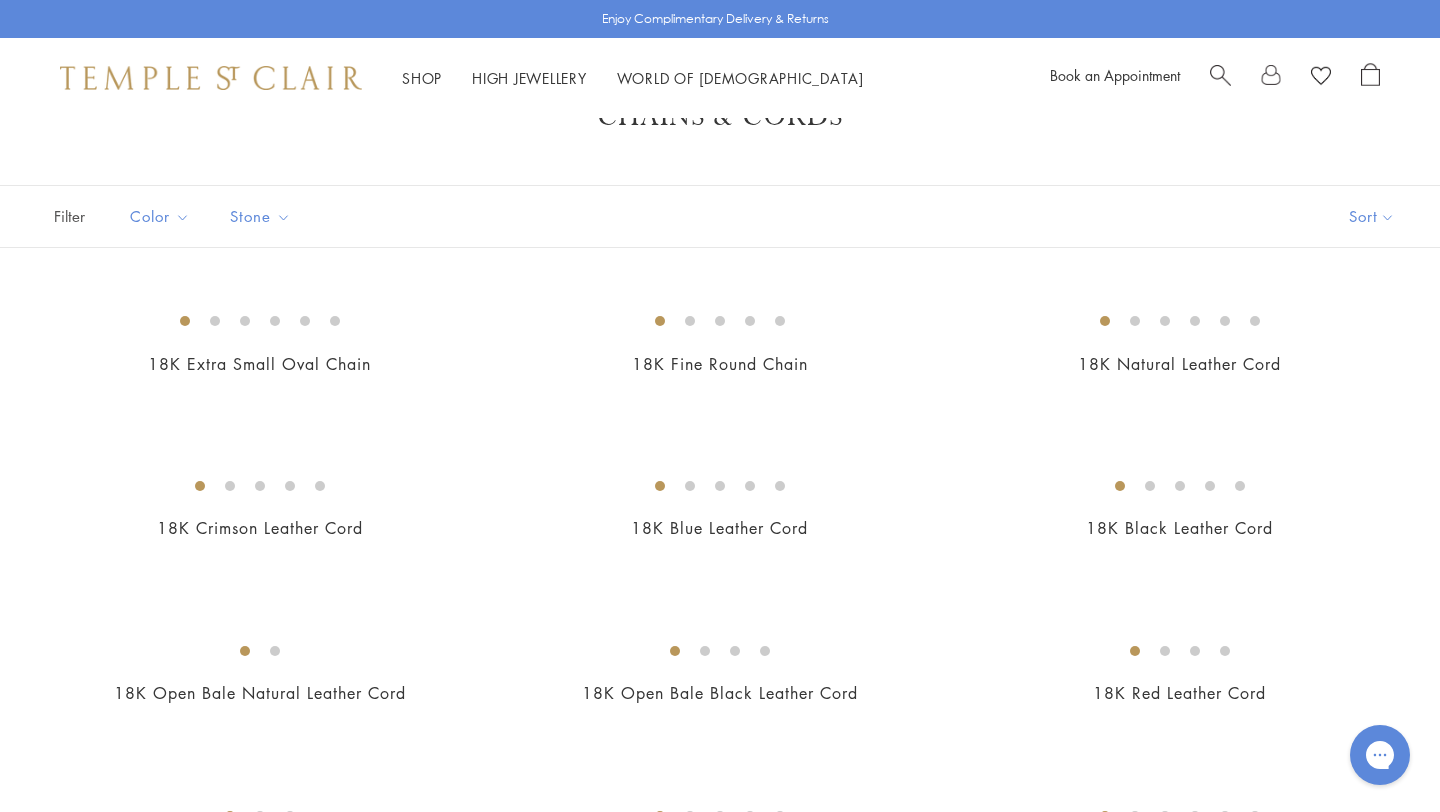 scroll, scrollTop: 96, scrollLeft: 0, axis: vertical 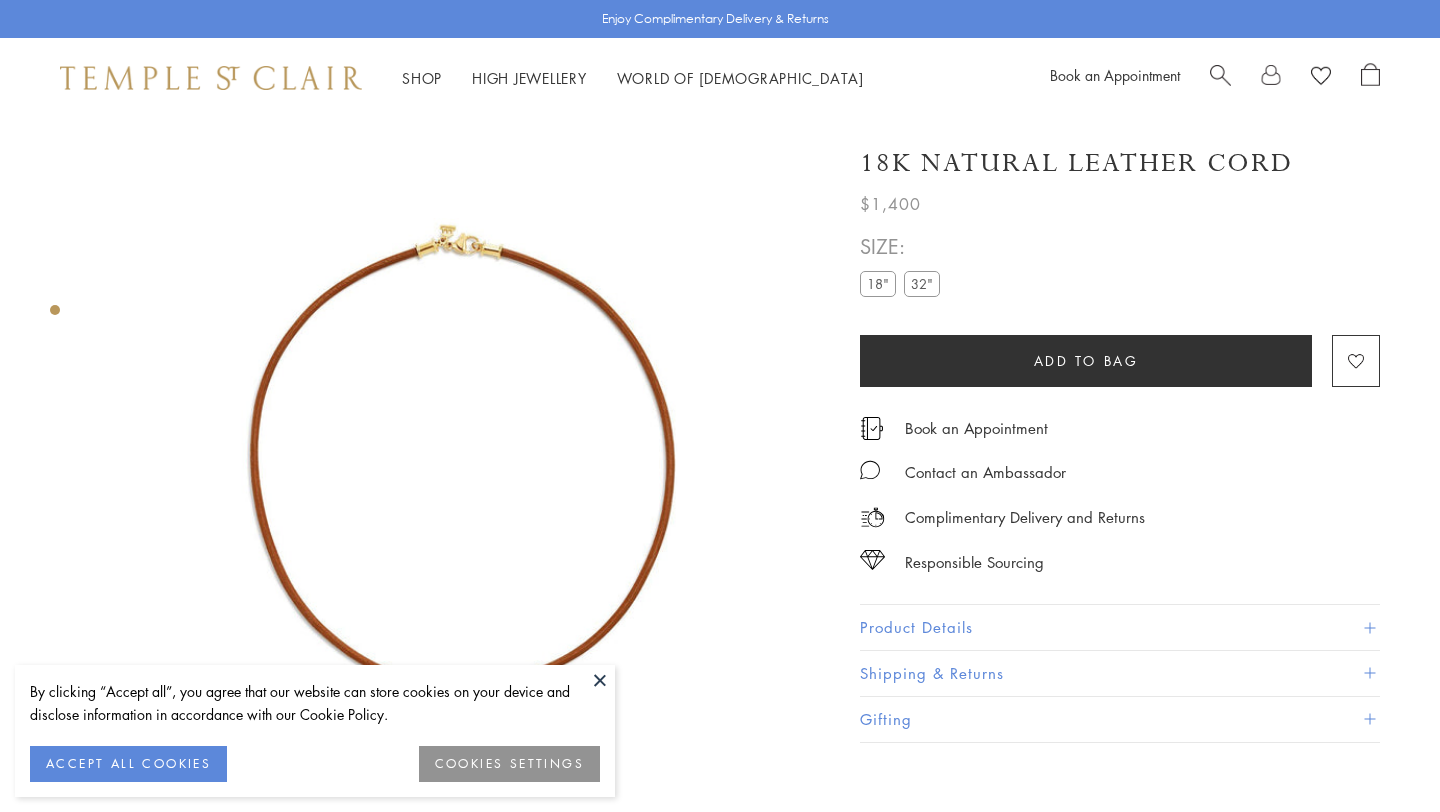 click on "Product Details" at bounding box center [1120, 627] 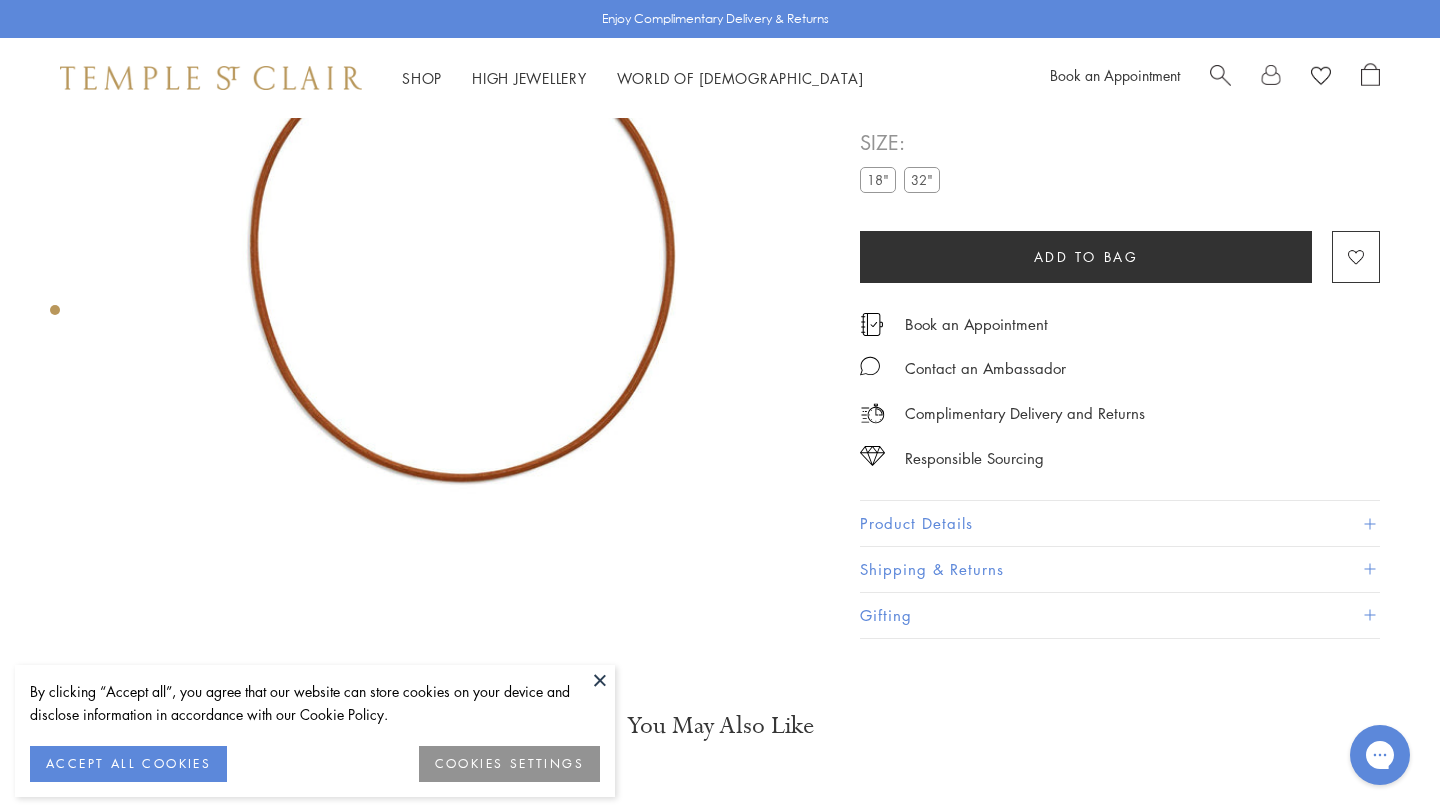 scroll, scrollTop: 0, scrollLeft: 0, axis: both 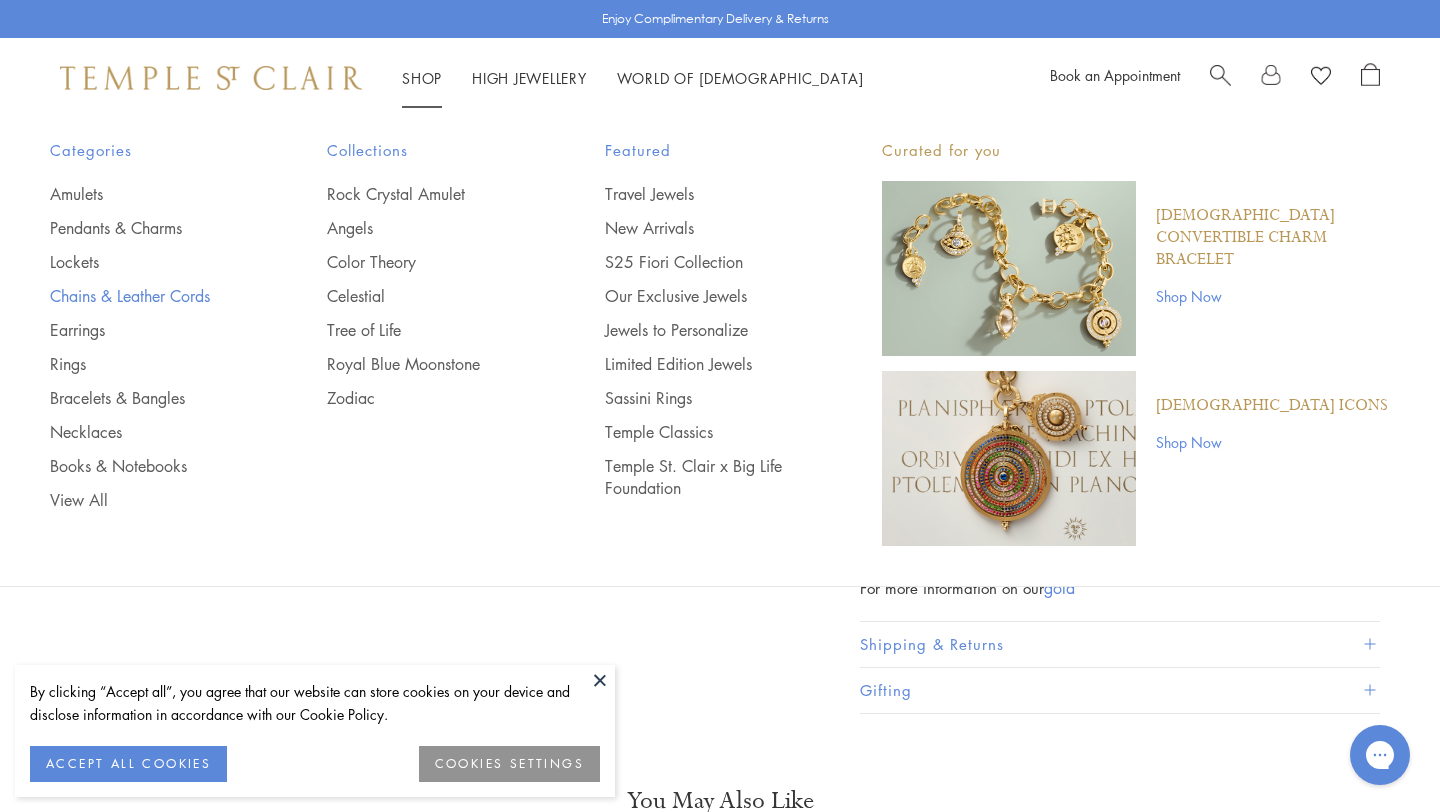 click on "Chains & Leather Cords" at bounding box center (148, 296) 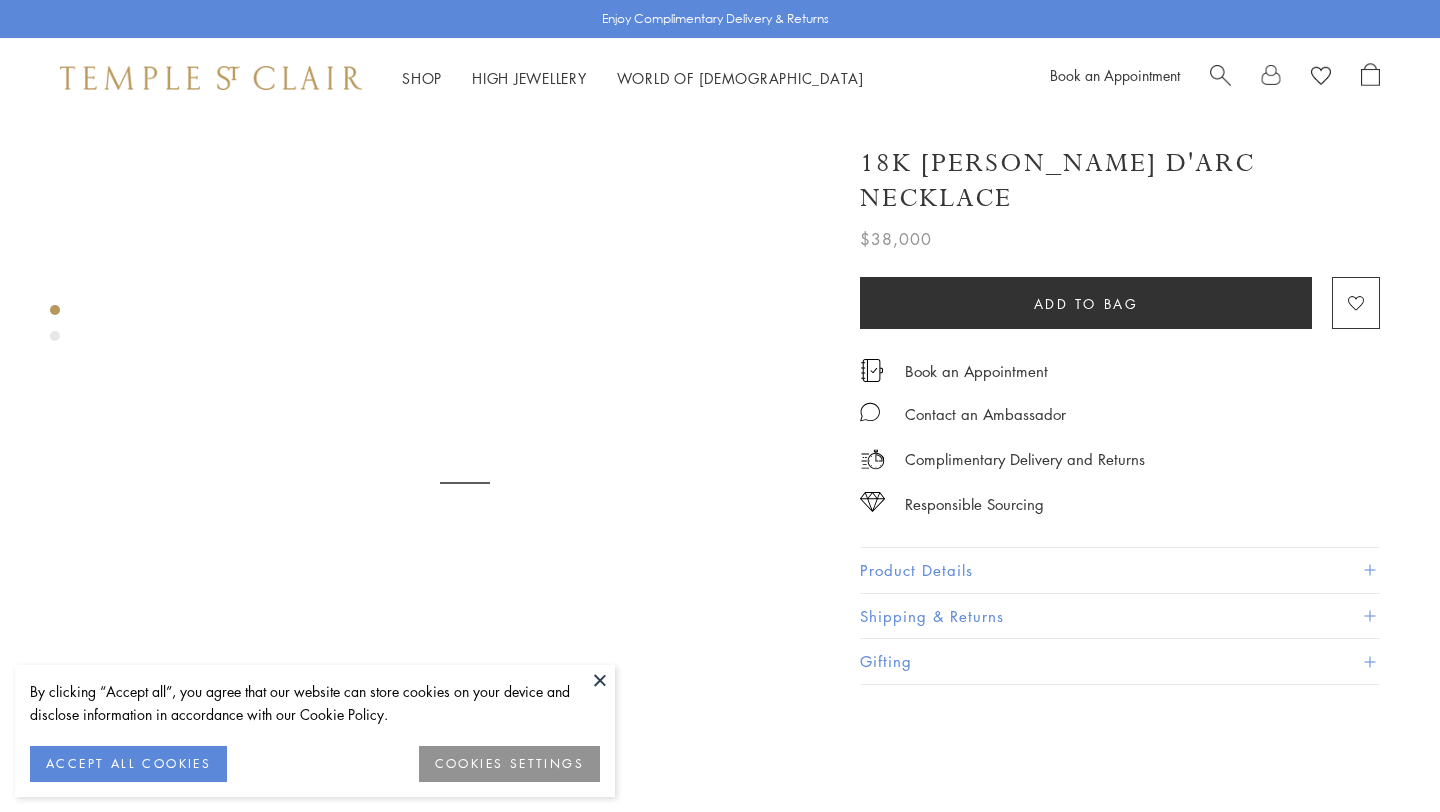 click on "Product Details" at bounding box center [1120, 570] 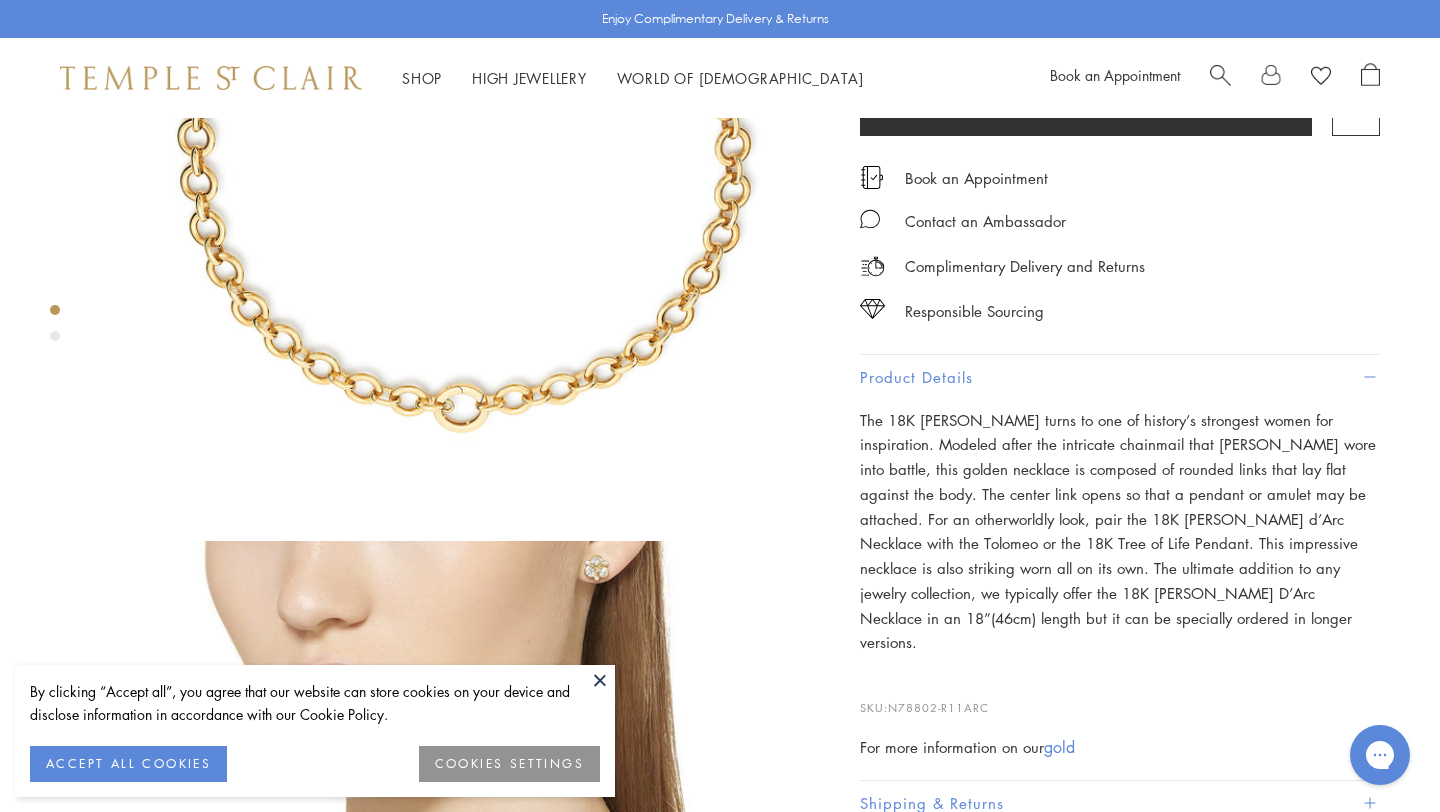 scroll, scrollTop: 379, scrollLeft: 0, axis: vertical 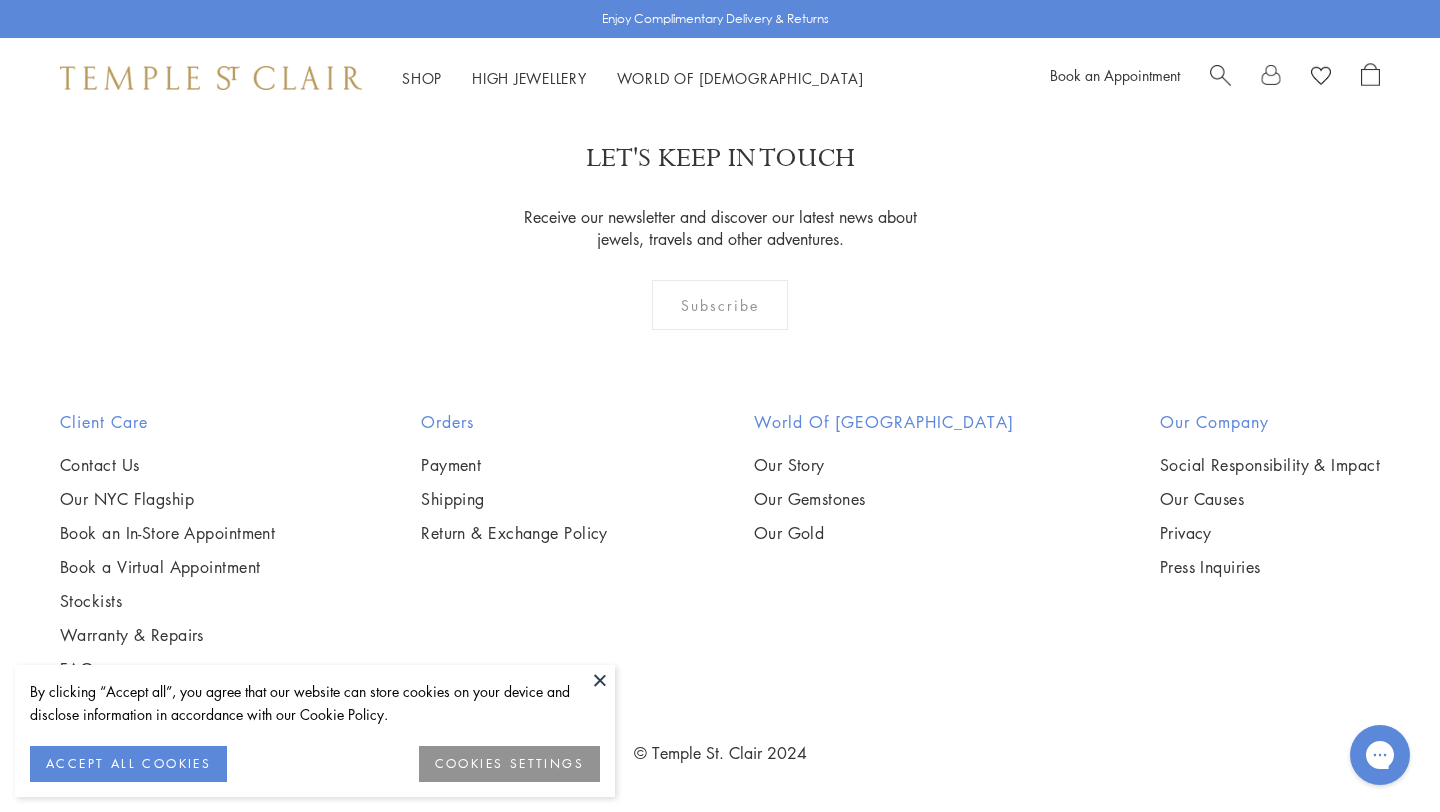 click at bounding box center [0, 0] 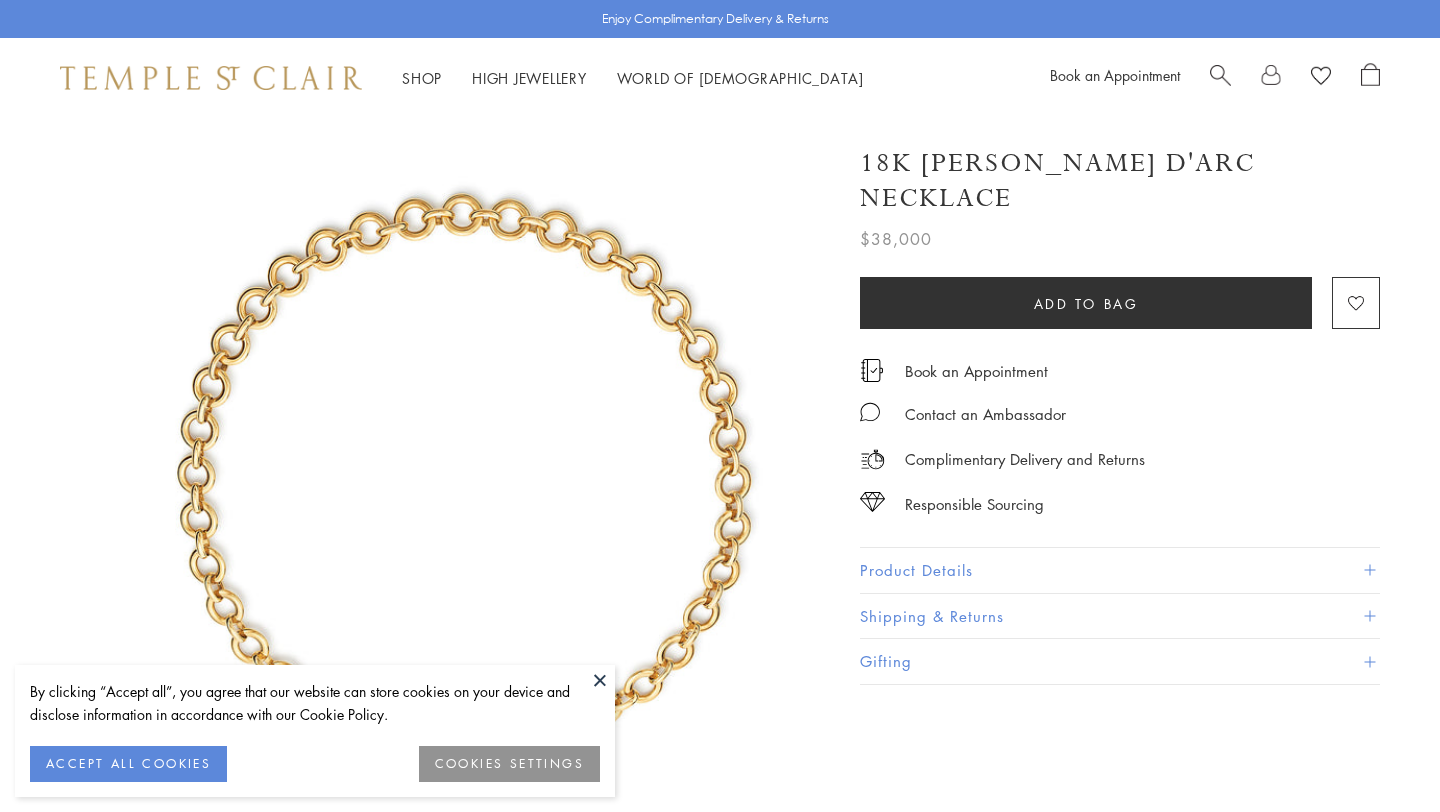 scroll, scrollTop: 0, scrollLeft: 0, axis: both 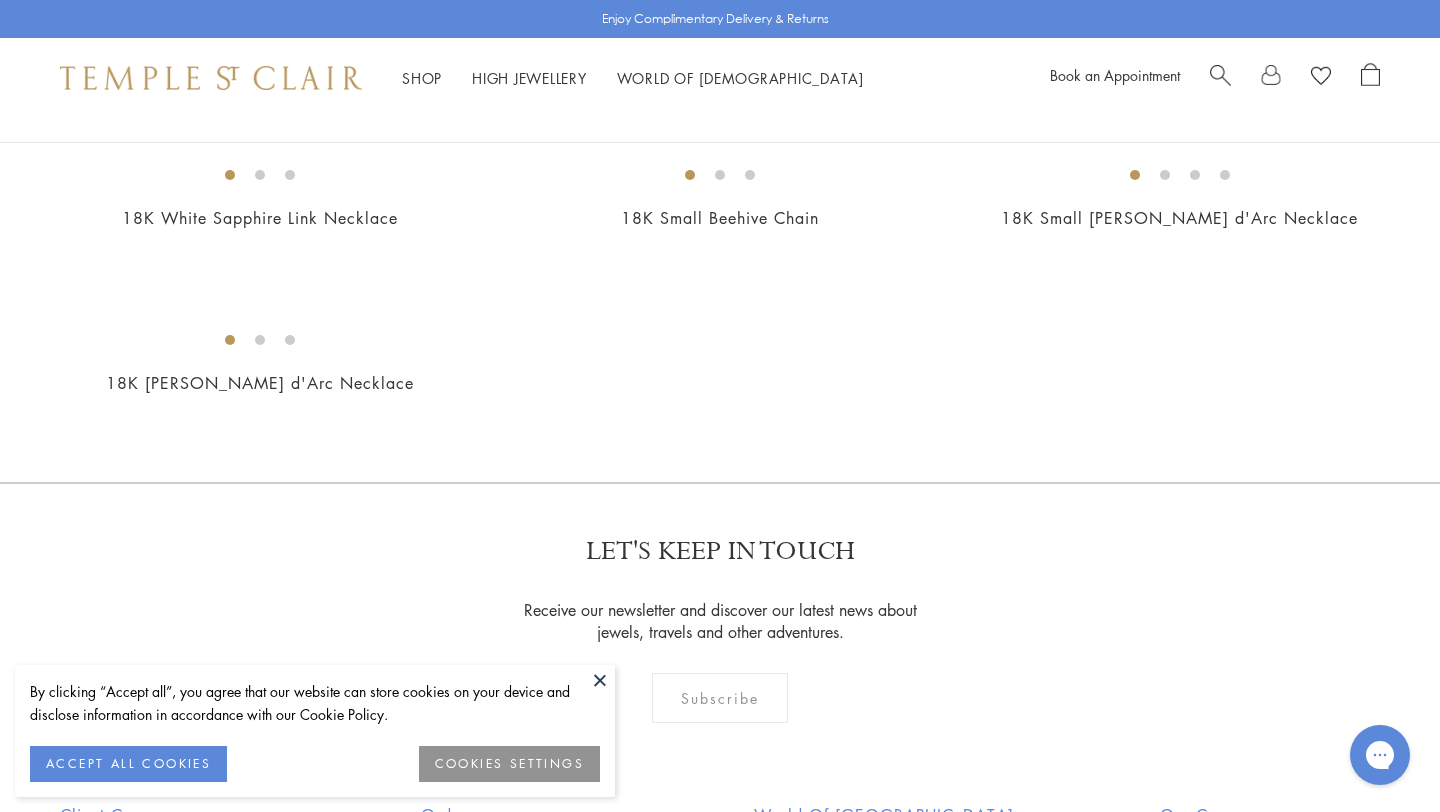 click at bounding box center (0, 0) 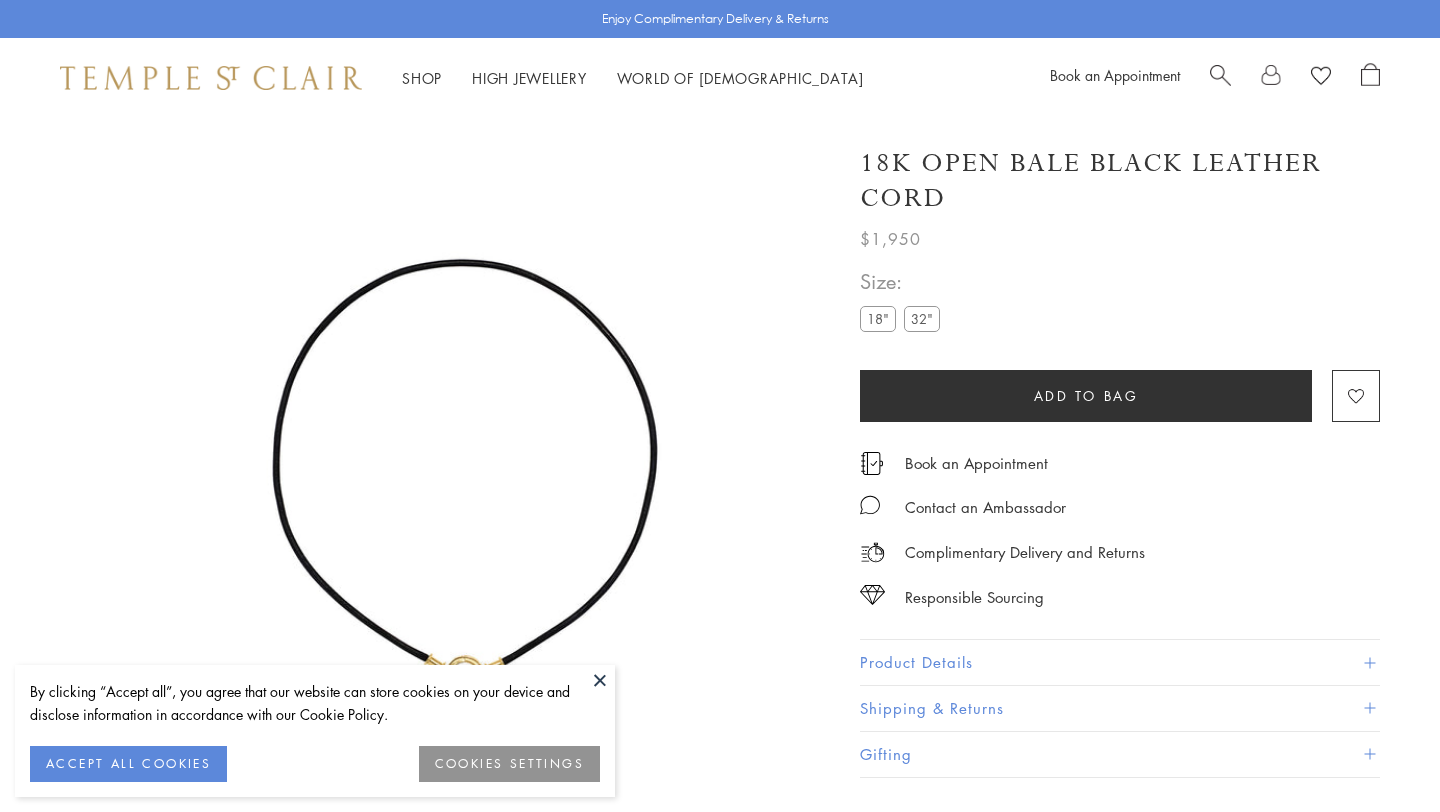 scroll, scrollTop: 0, scrollLeft: 0, axis: both 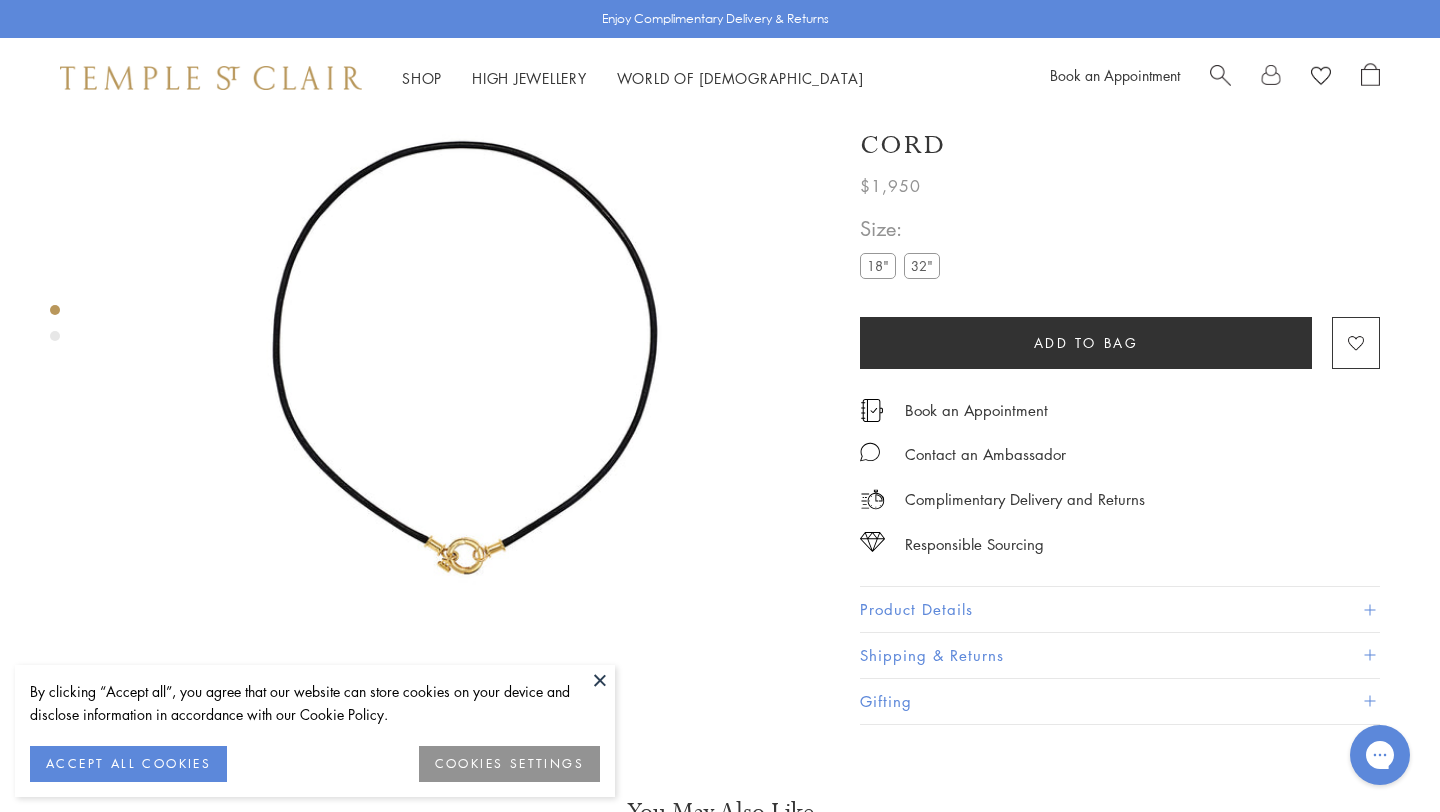 click on "**********" at bounding box center [1120, 399] 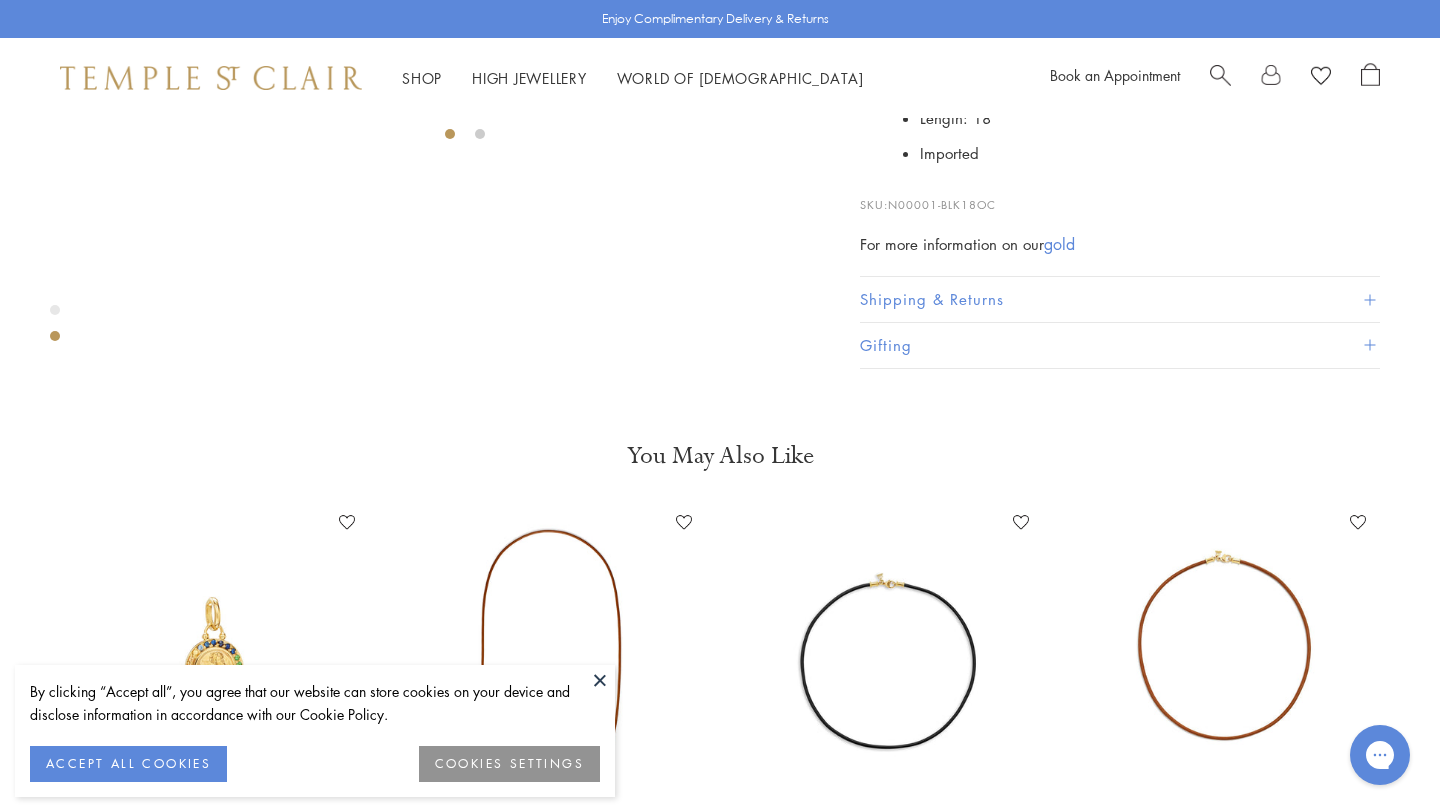 scroll, scrollTop: 699, scrollLeft: 0, axis: vertical 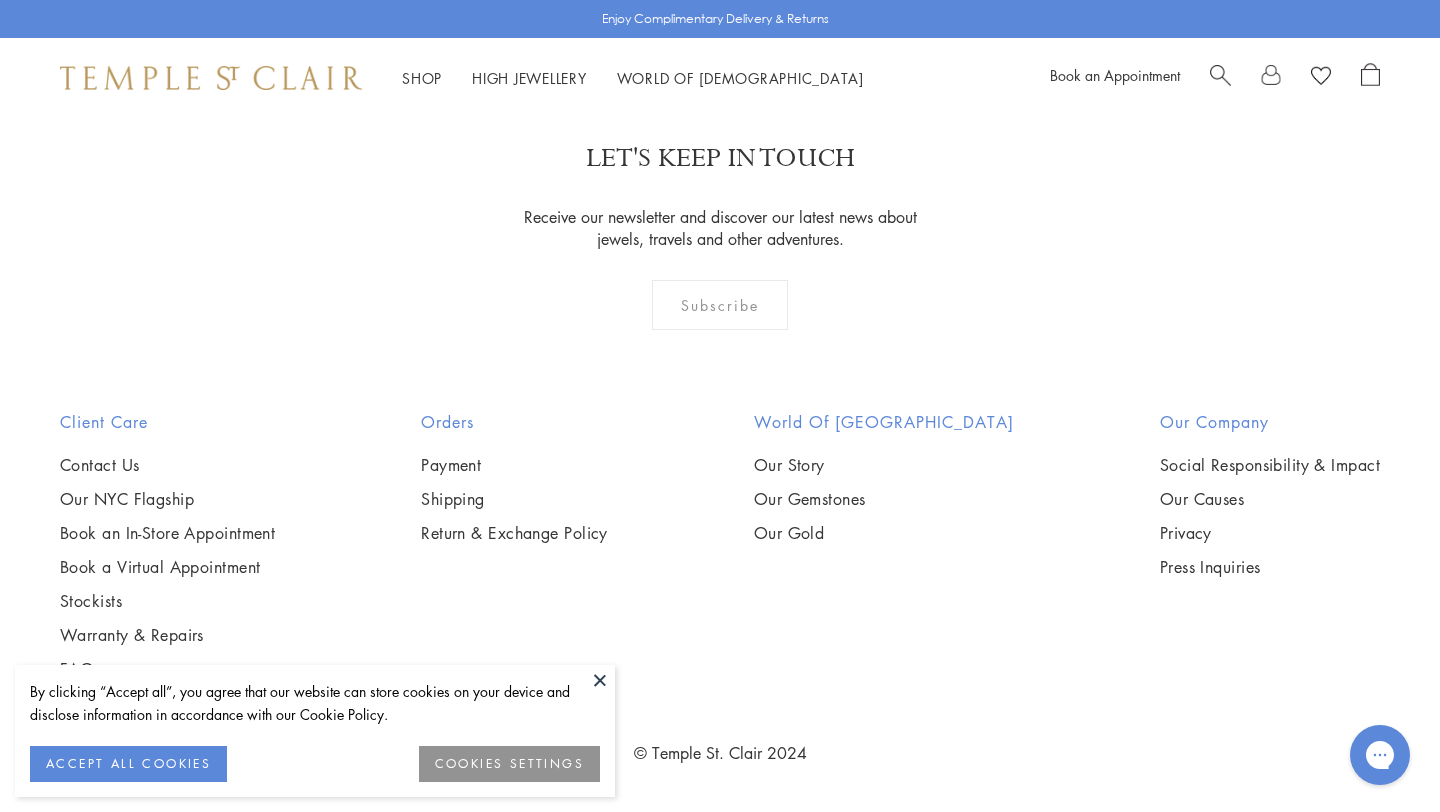 click at bounding box center [0, 0] 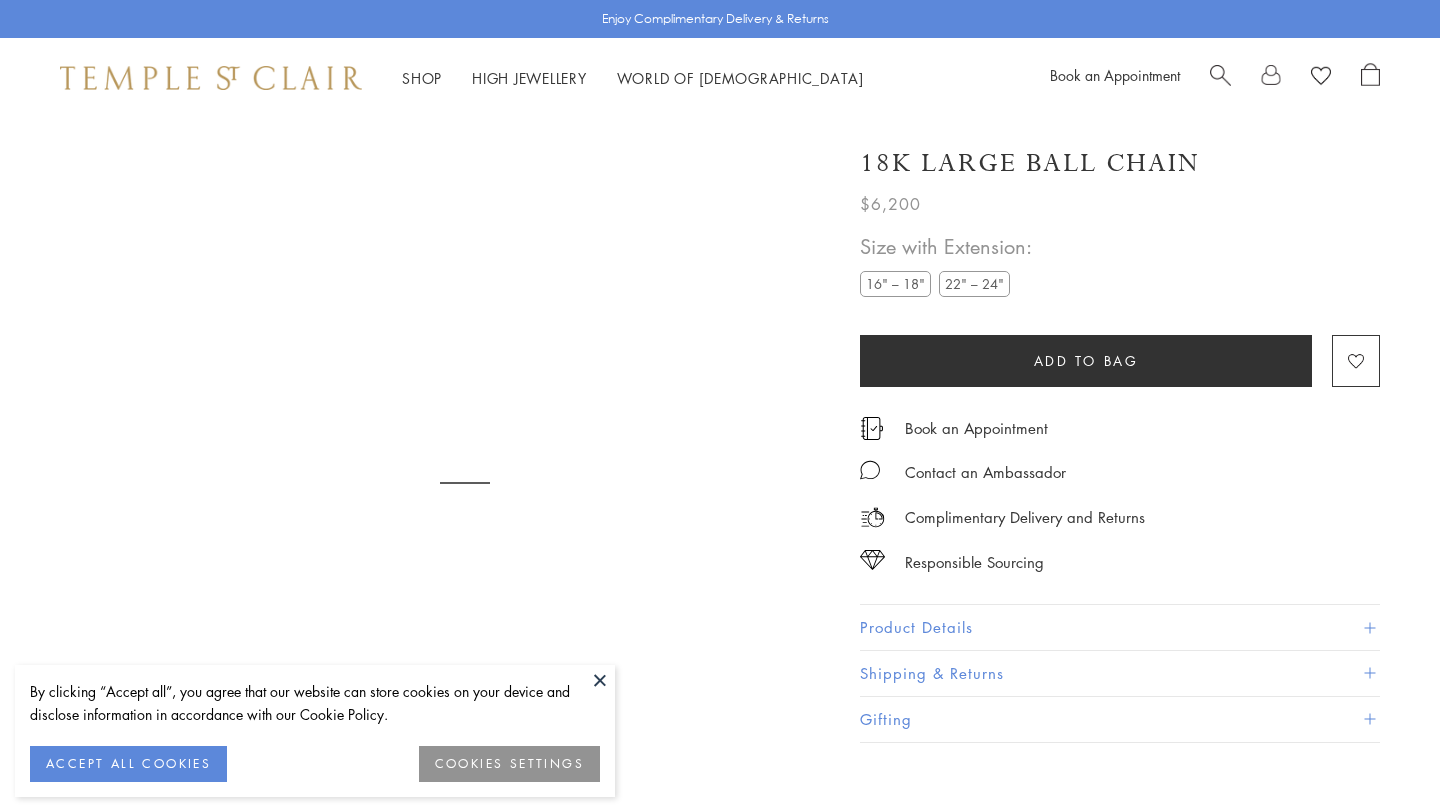 scroll, scrollTop: 0, scrollLeft: 0, axis: both 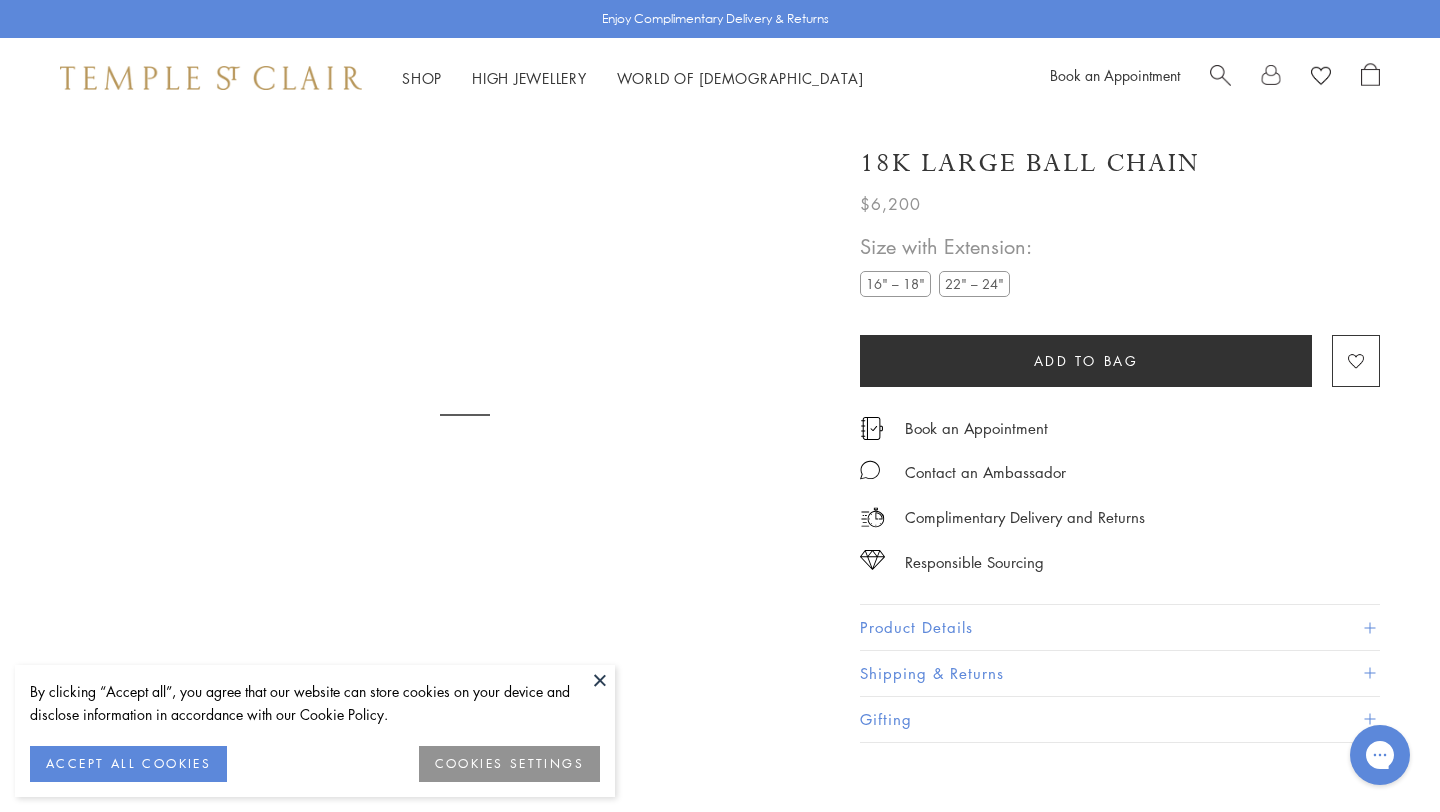 click on "Product Details" at bounding box center [1120, 627] 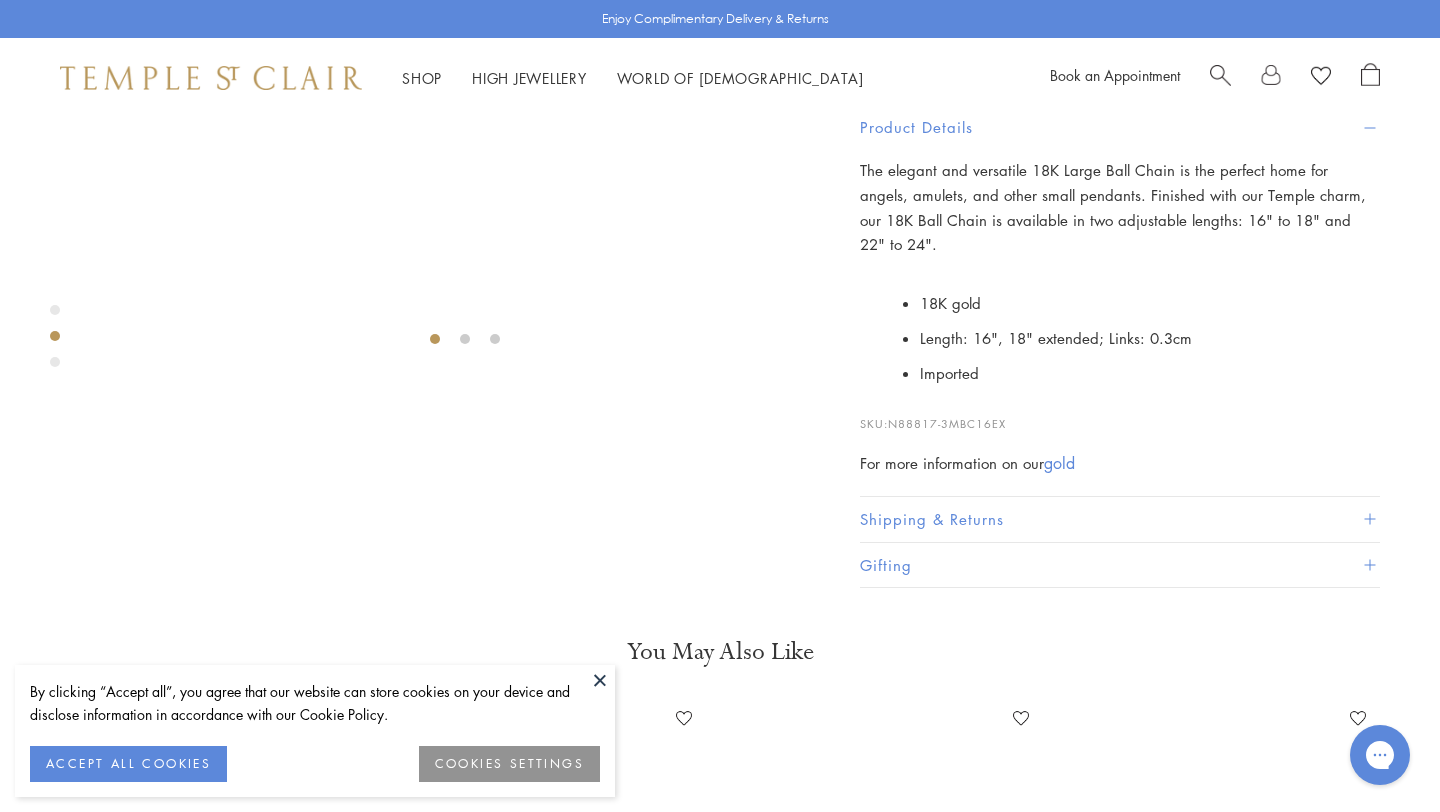 scroll, scrollTop: 501, scrollLeft: 0, axis: vertical 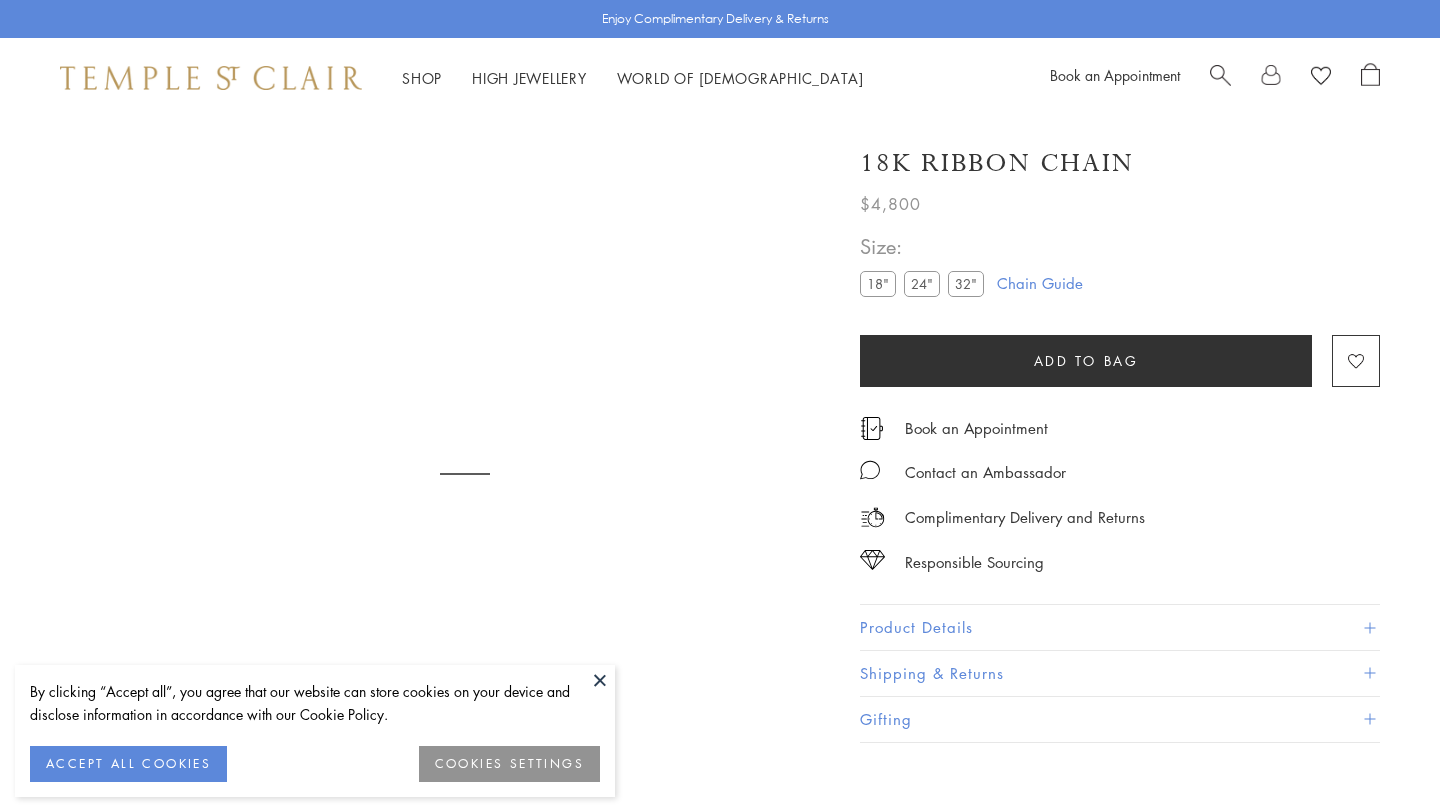 click on "Product Details" at bounding box center (1120, 627) 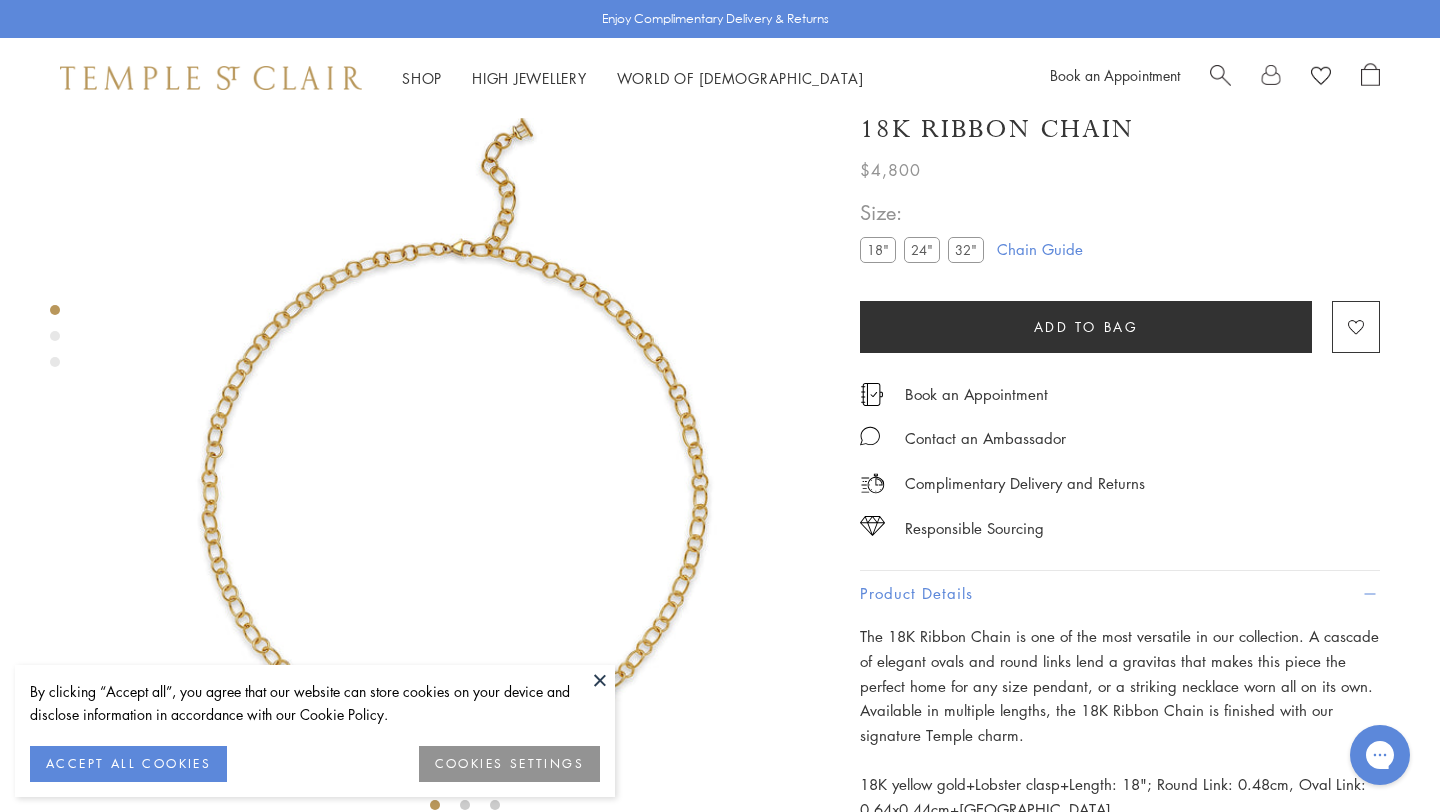 scroll, scrollTop: 118, scrollLeft: 0, axis: vertical 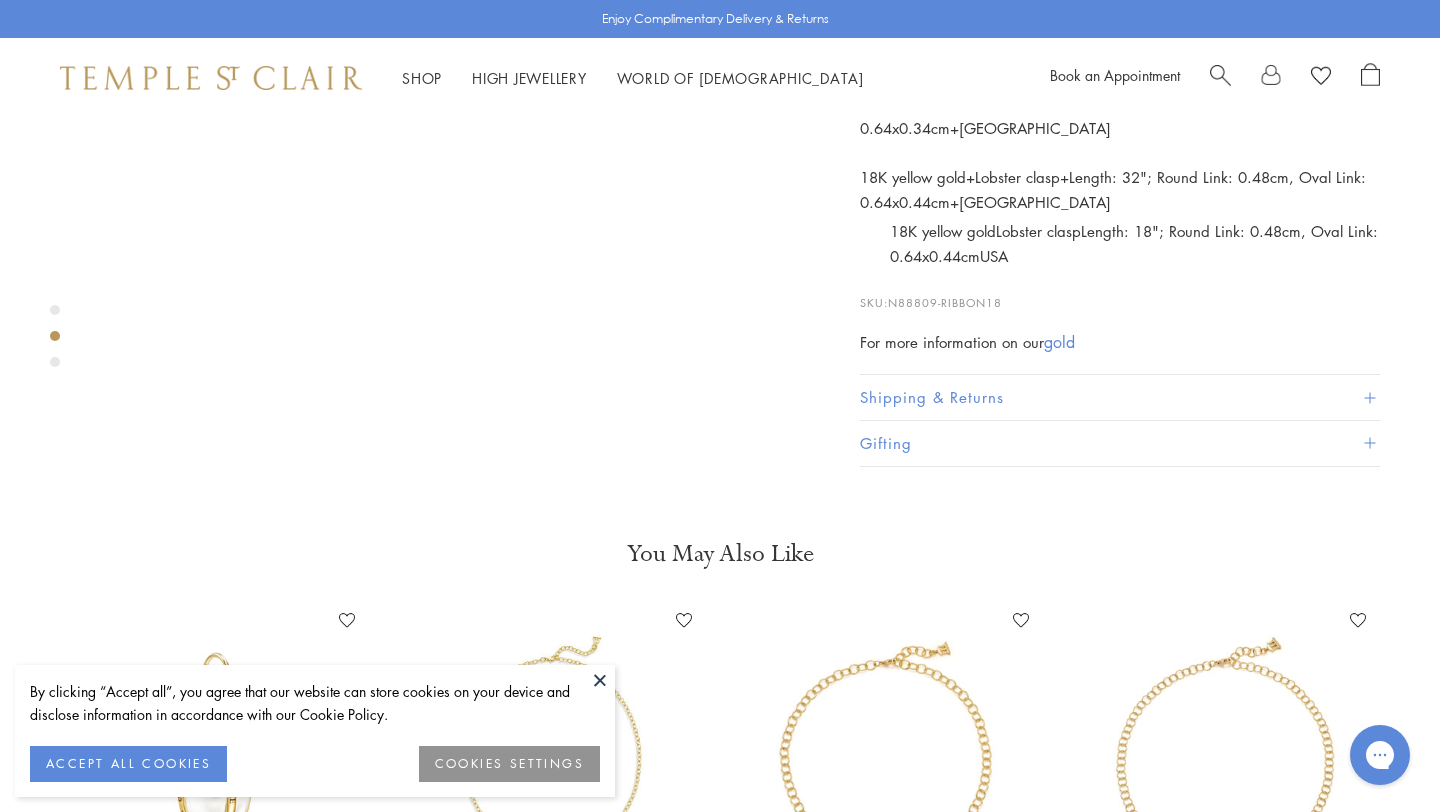 type 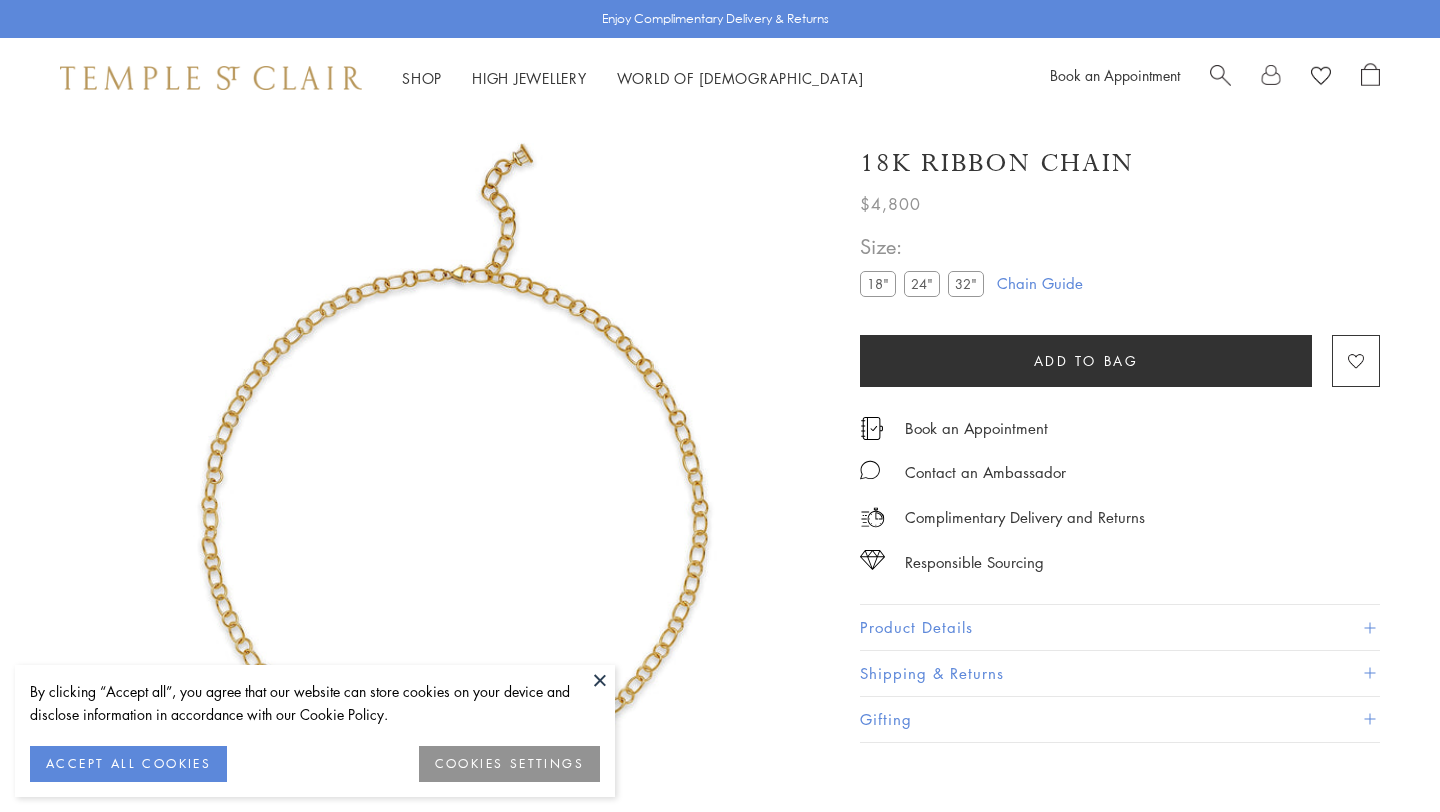 scroll, scrollTop: 116, scrollLeft: 0, axis: vertical 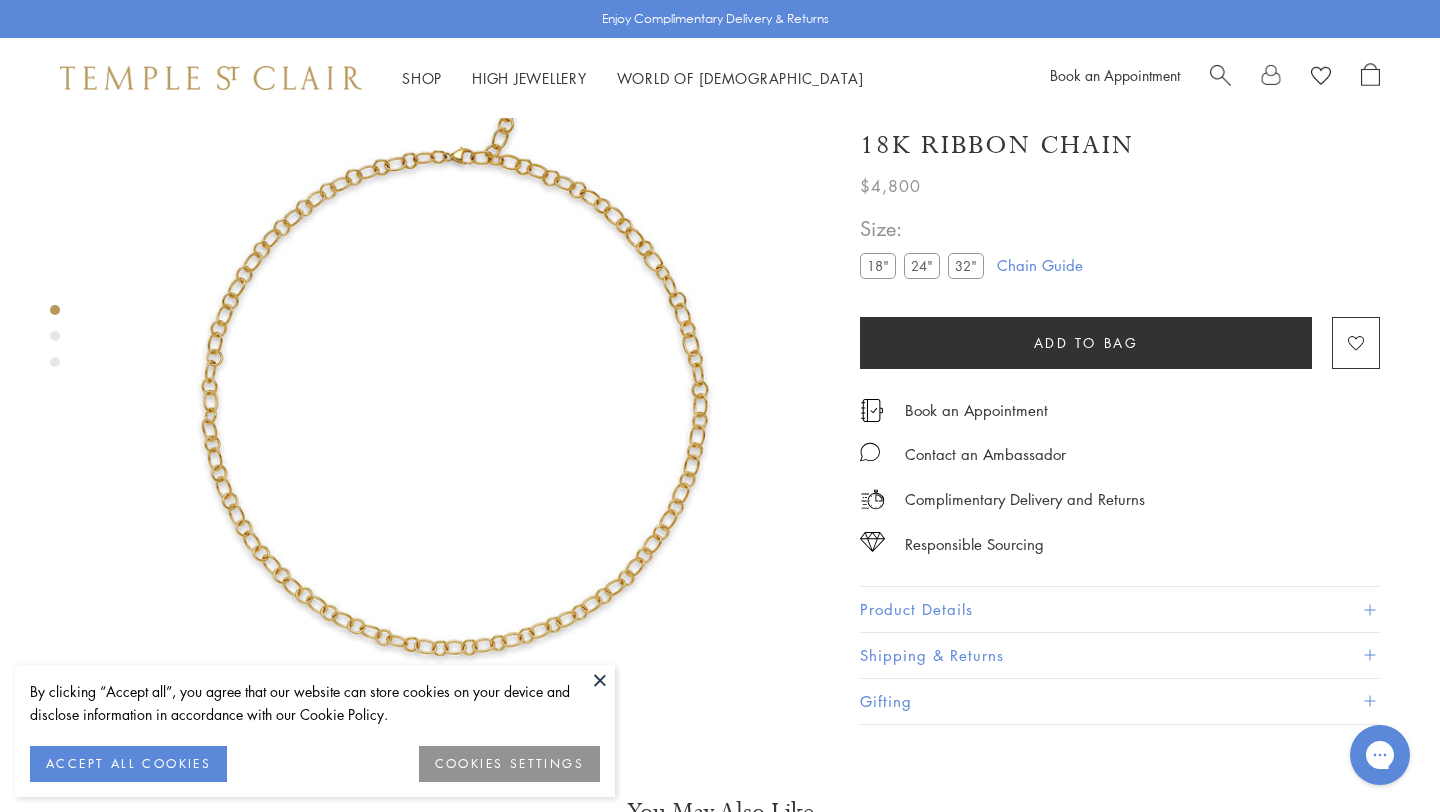 click on "Product Details" at bounding box center (1120, 610) 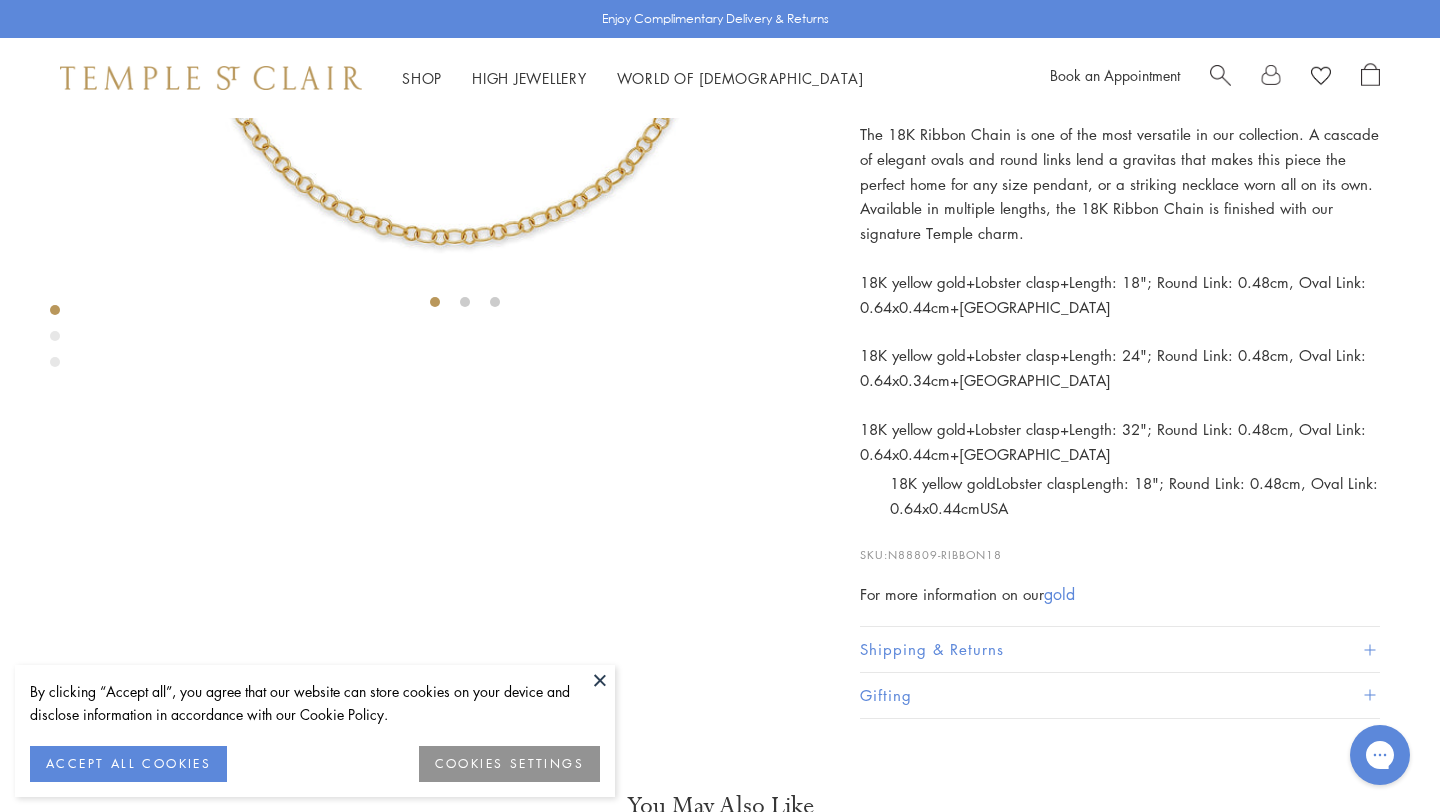 scroll, scrollTop: 0, scrollLeft: 0, axis: both 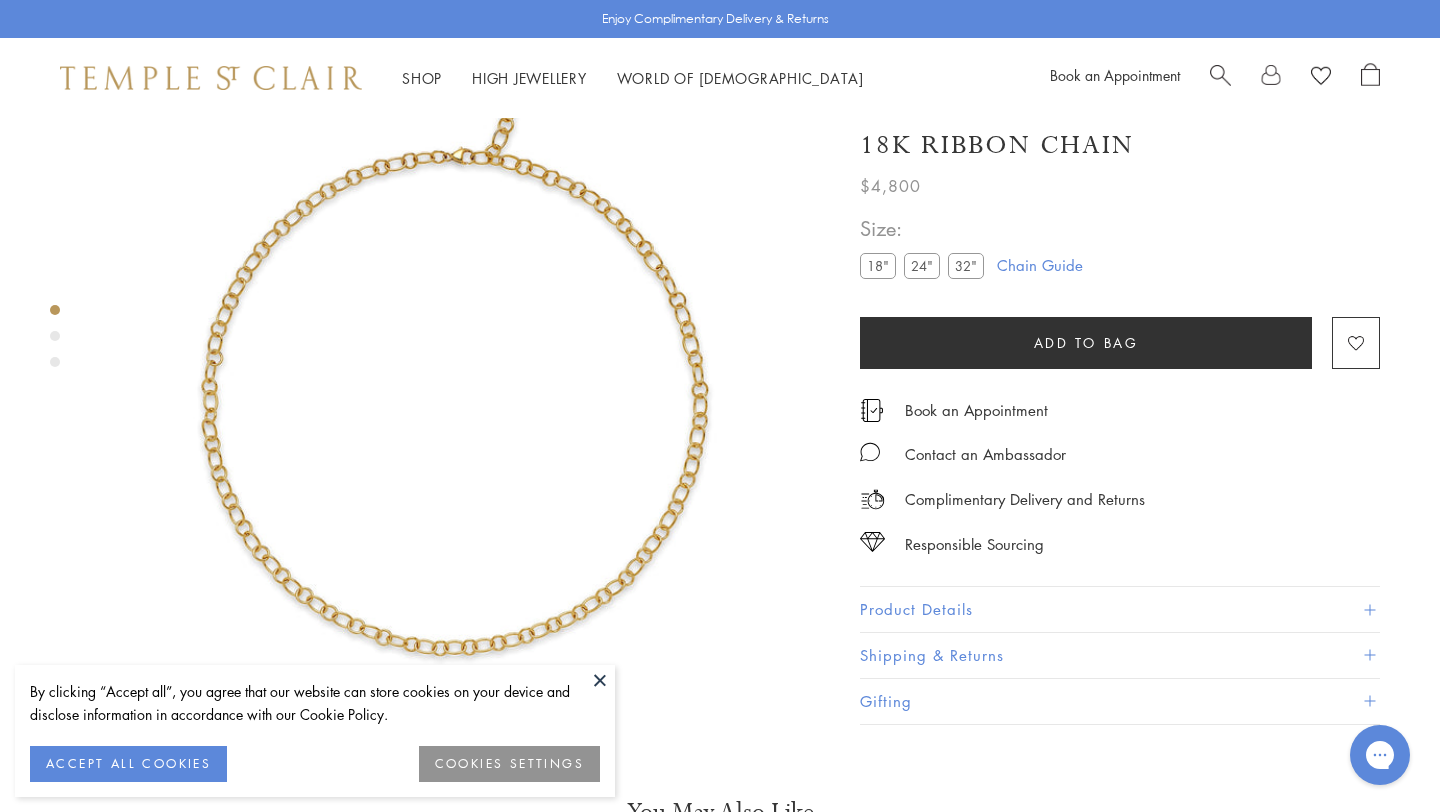 click on "Product Details" at bounding box center [1120, 610] 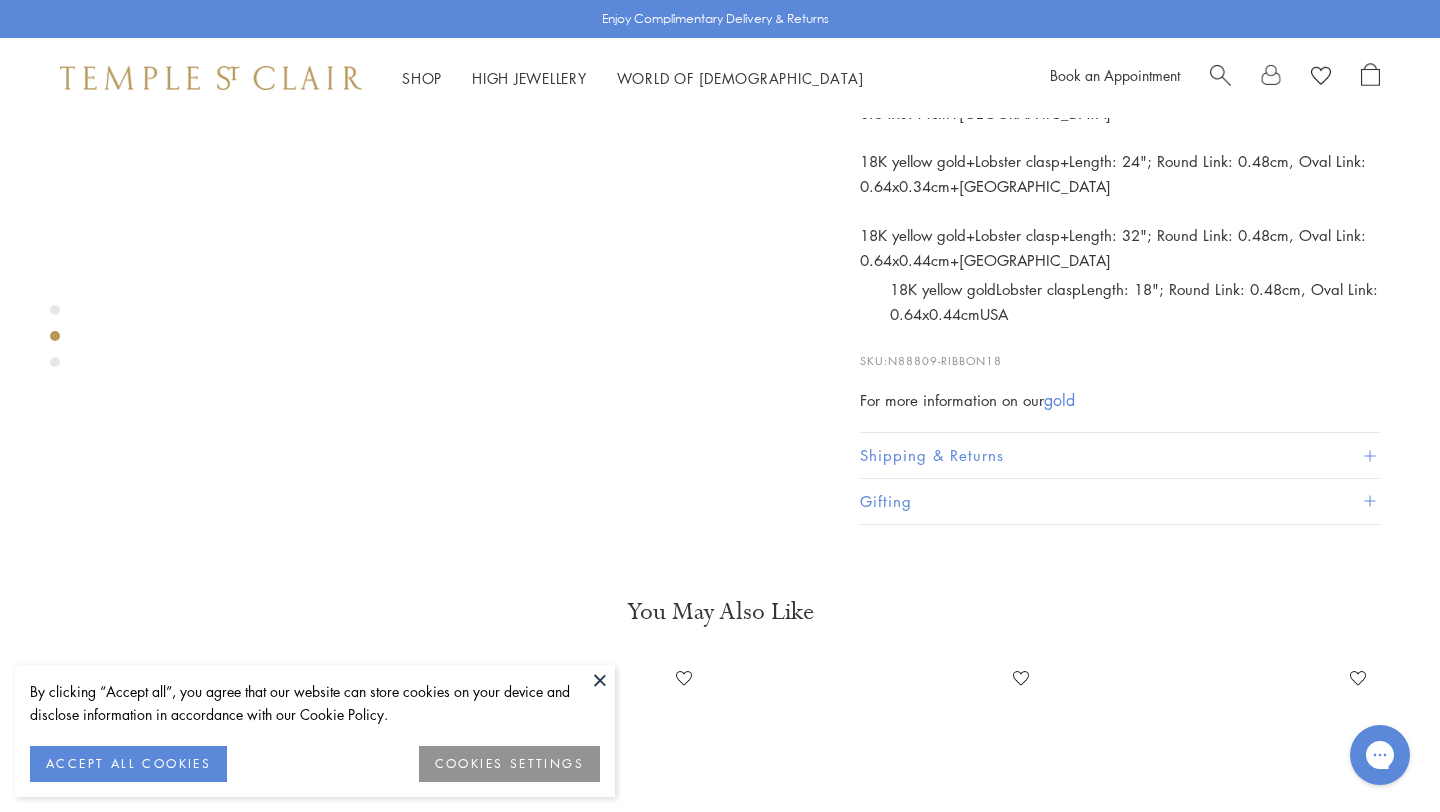 scroll, scrollTop: 731, scrollLeft: 0, axis: vertical 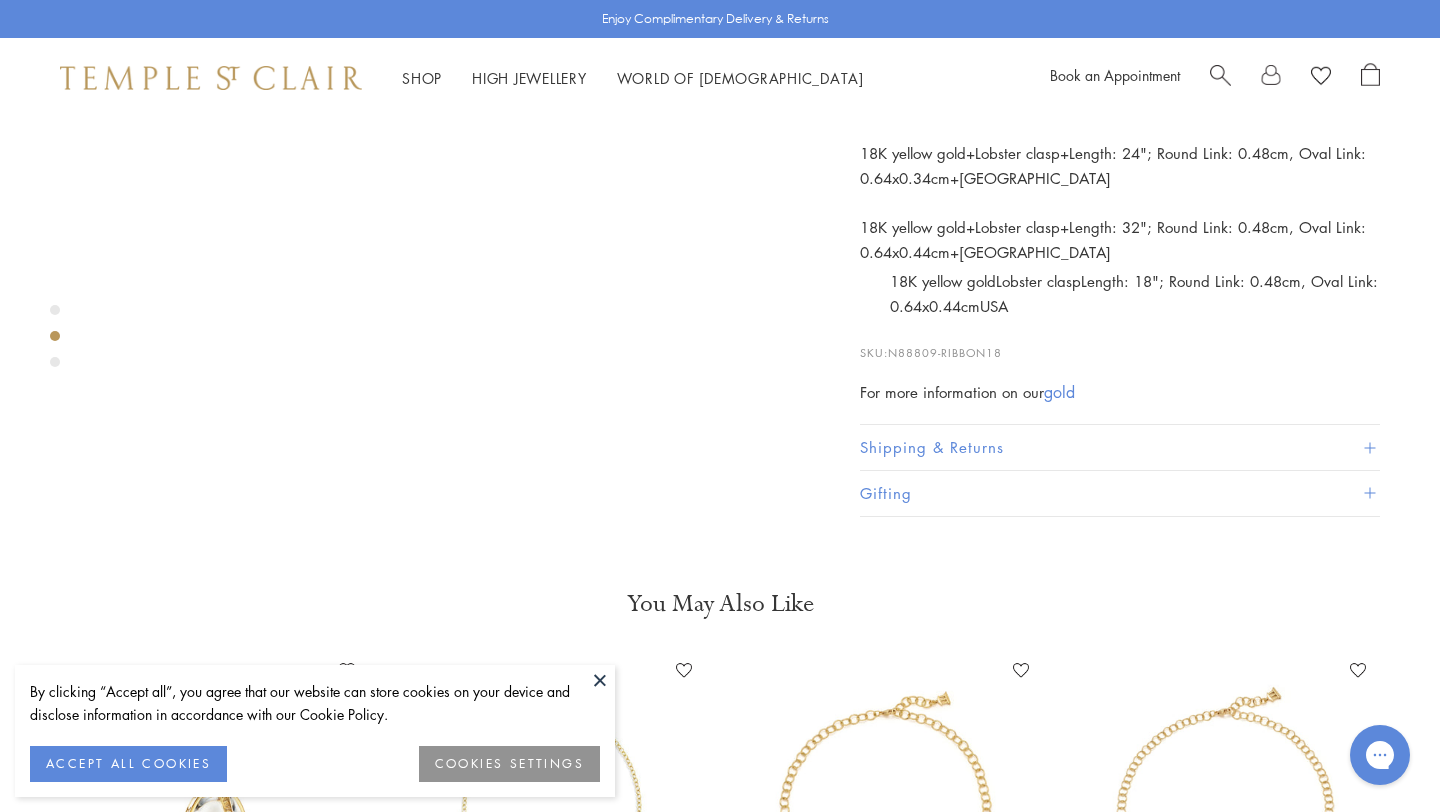 type 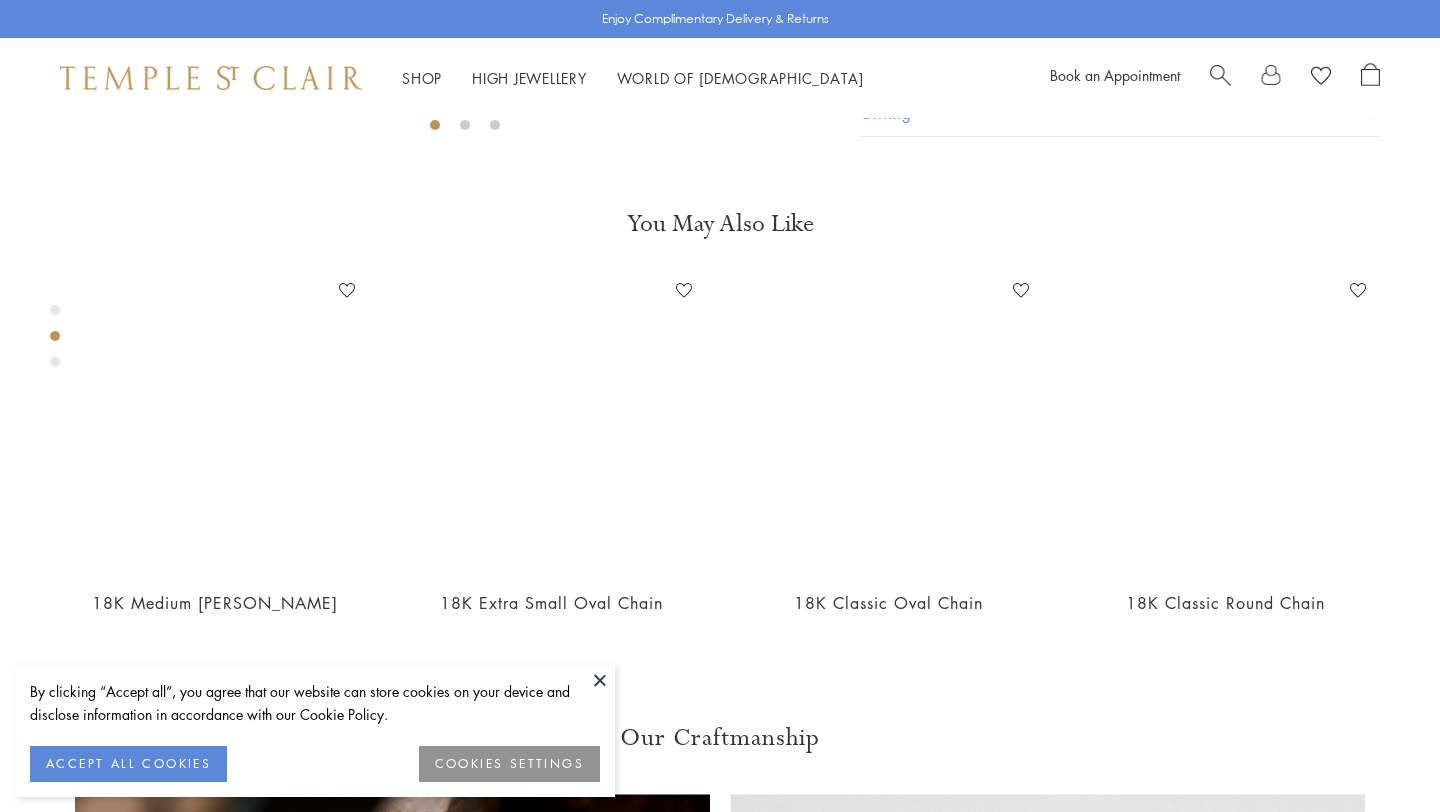 scroll, scrollTop: 0, scrollLeft: 0, axis: both 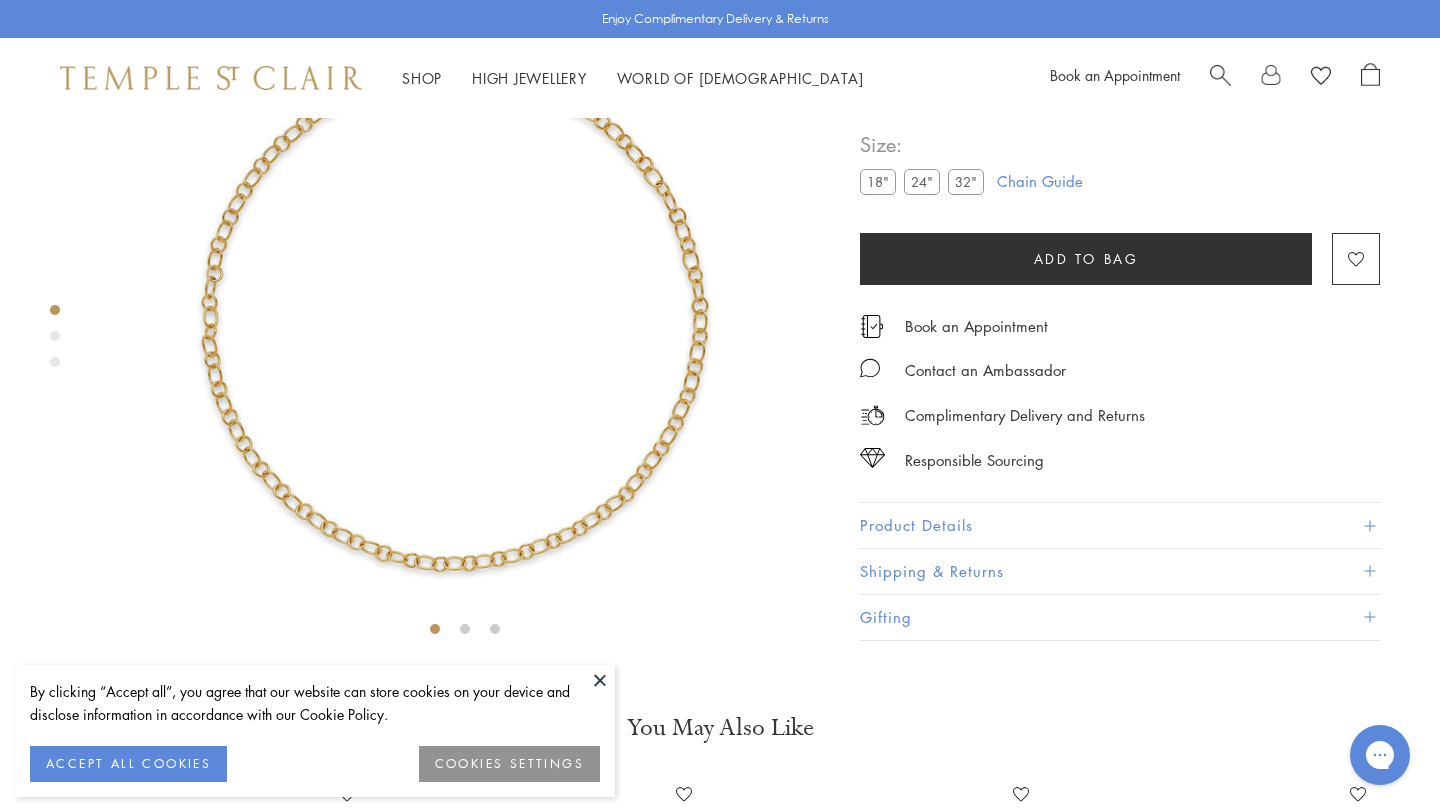 click on "Product Details" at bounding box center (1120, 526) 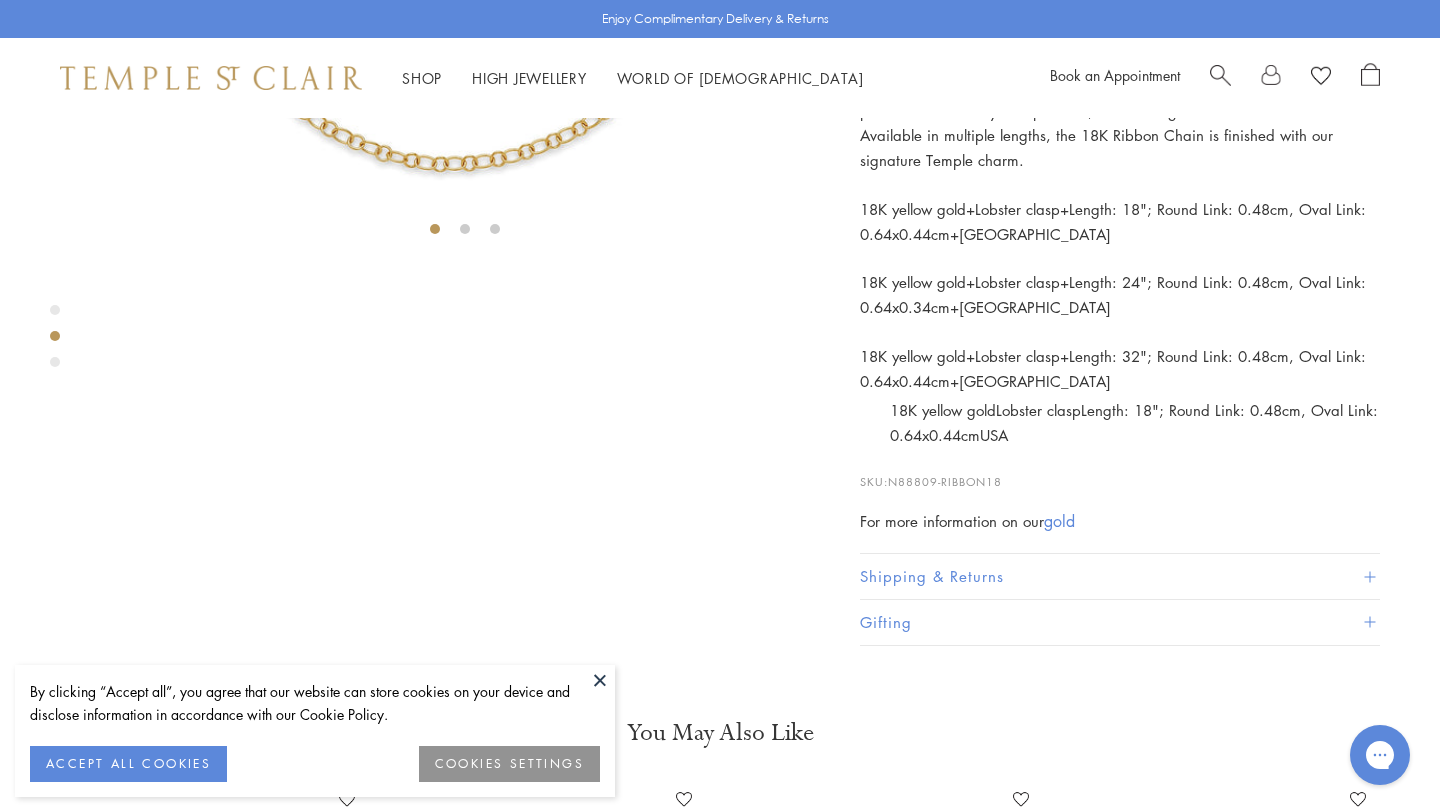 scroll, scrollTop: 606, scrollLeft: 0, axis: vertical 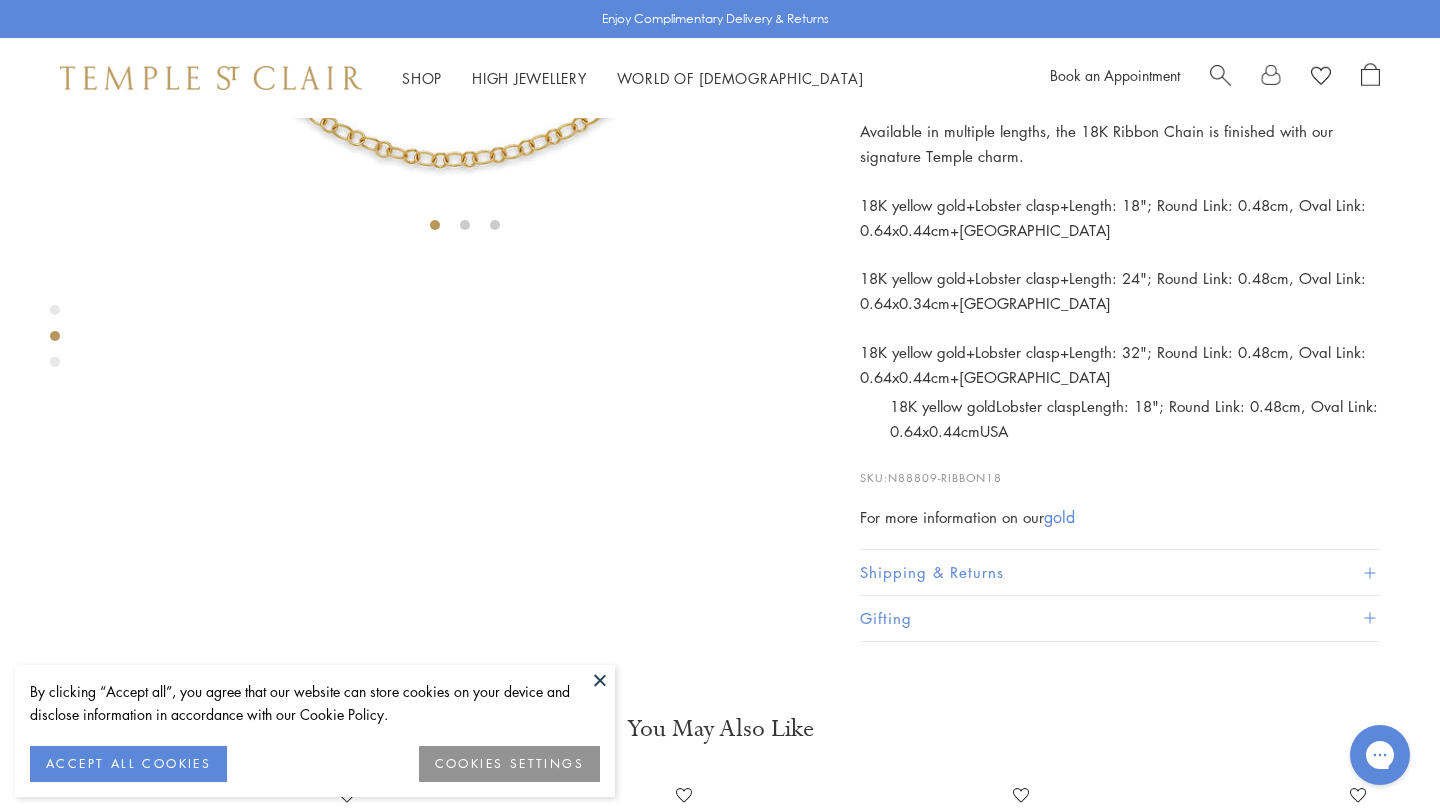 type 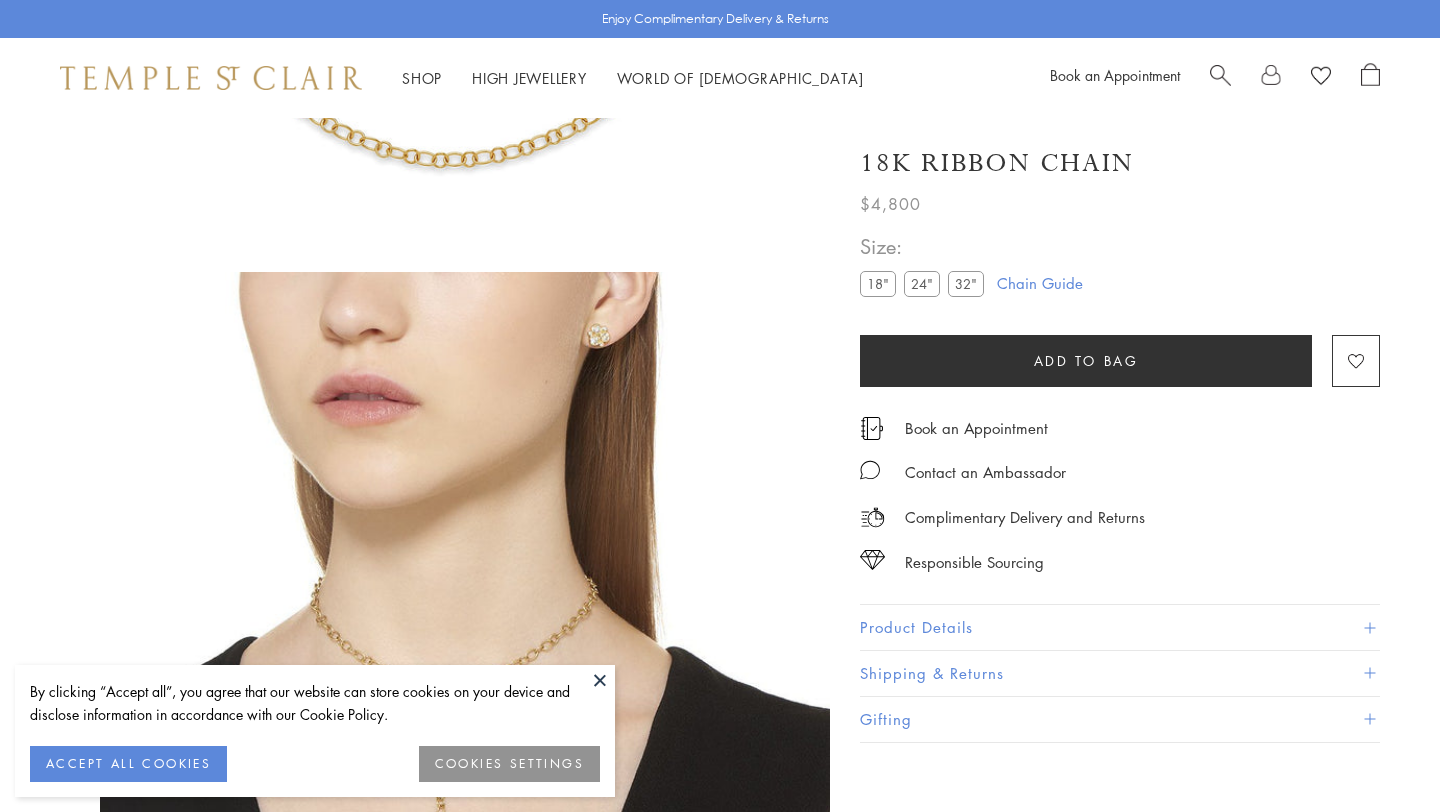 scroll, scrollTop: 0, scrollLeft: 0, axis: both 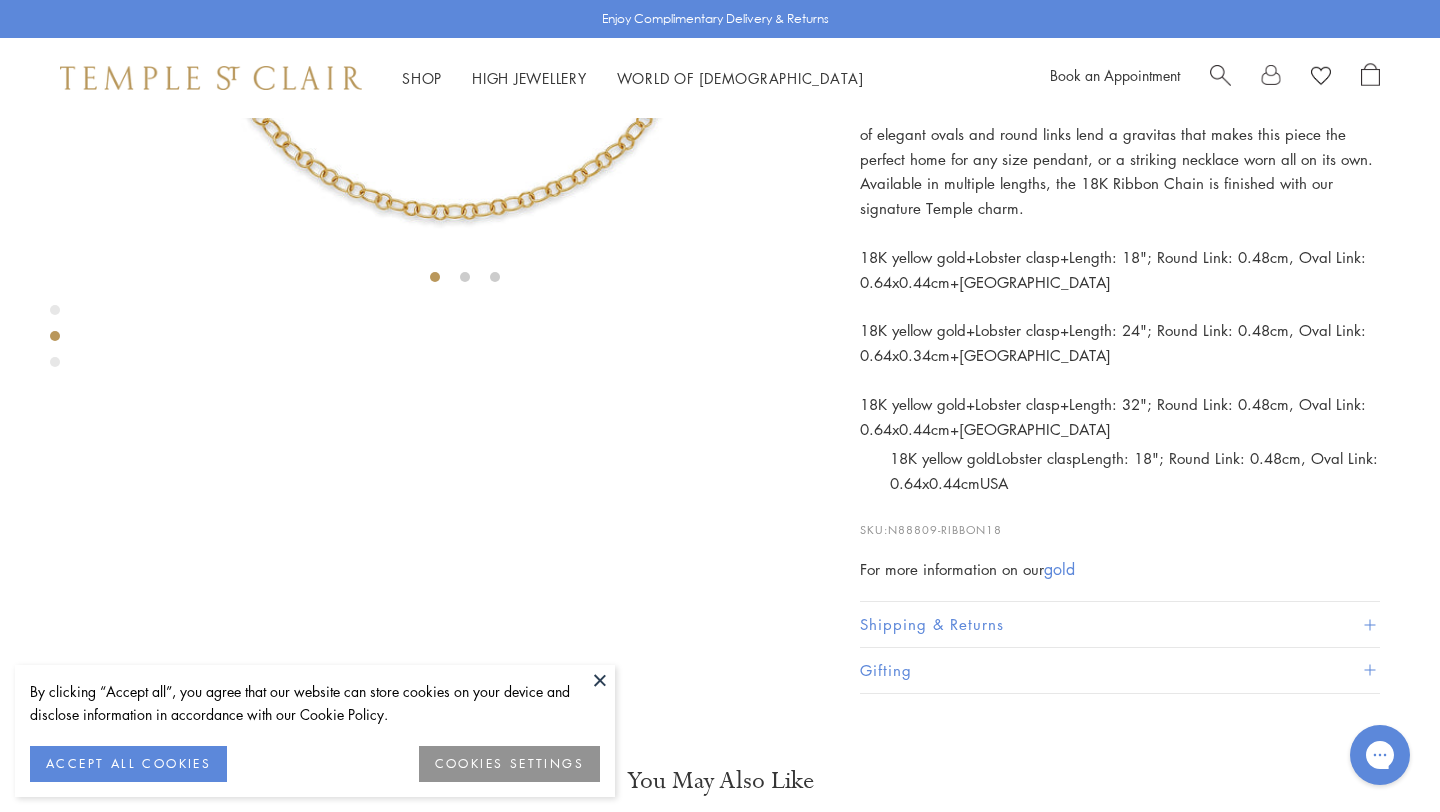 type 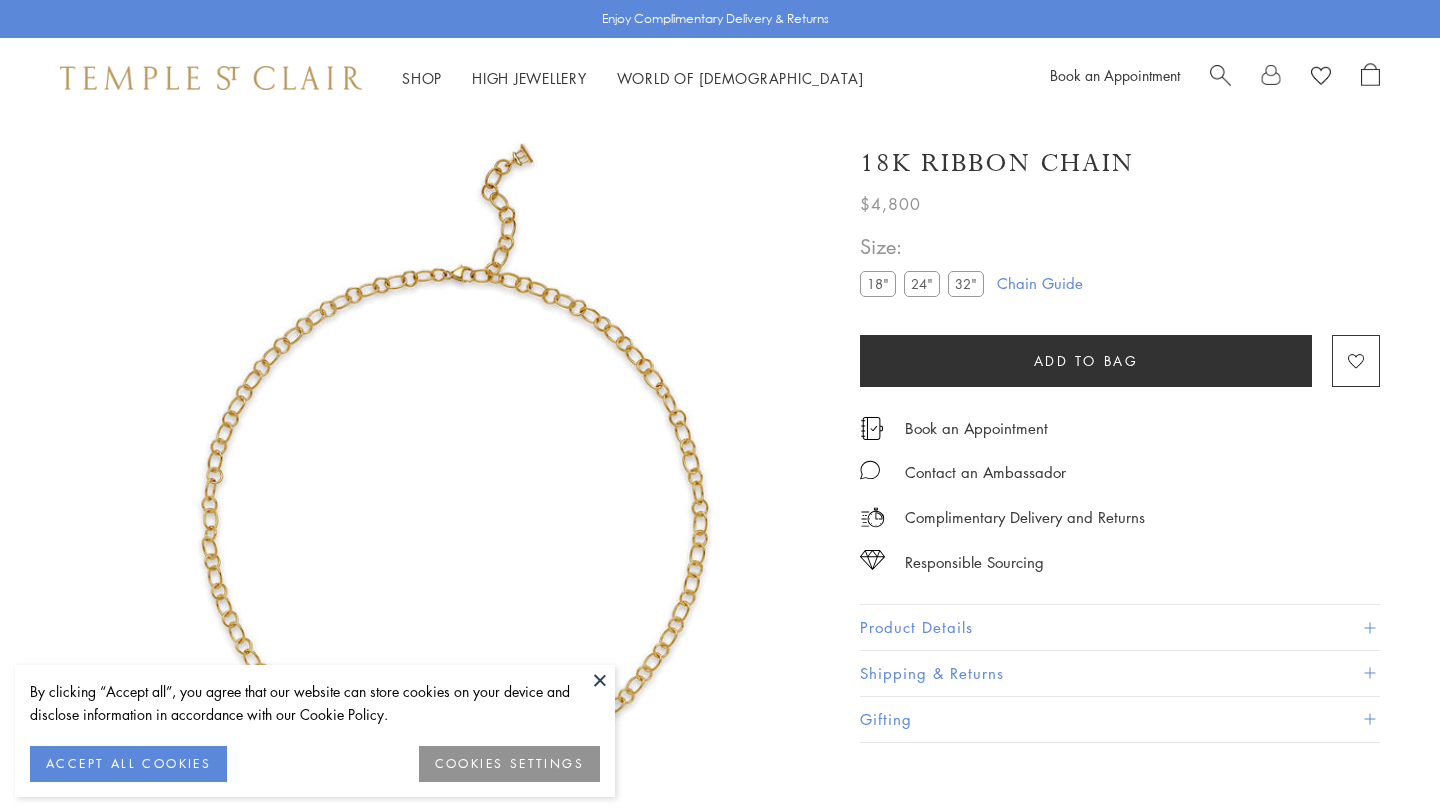 scroll, scrollTop: 550, scrollLeft: 0, axis: vertical 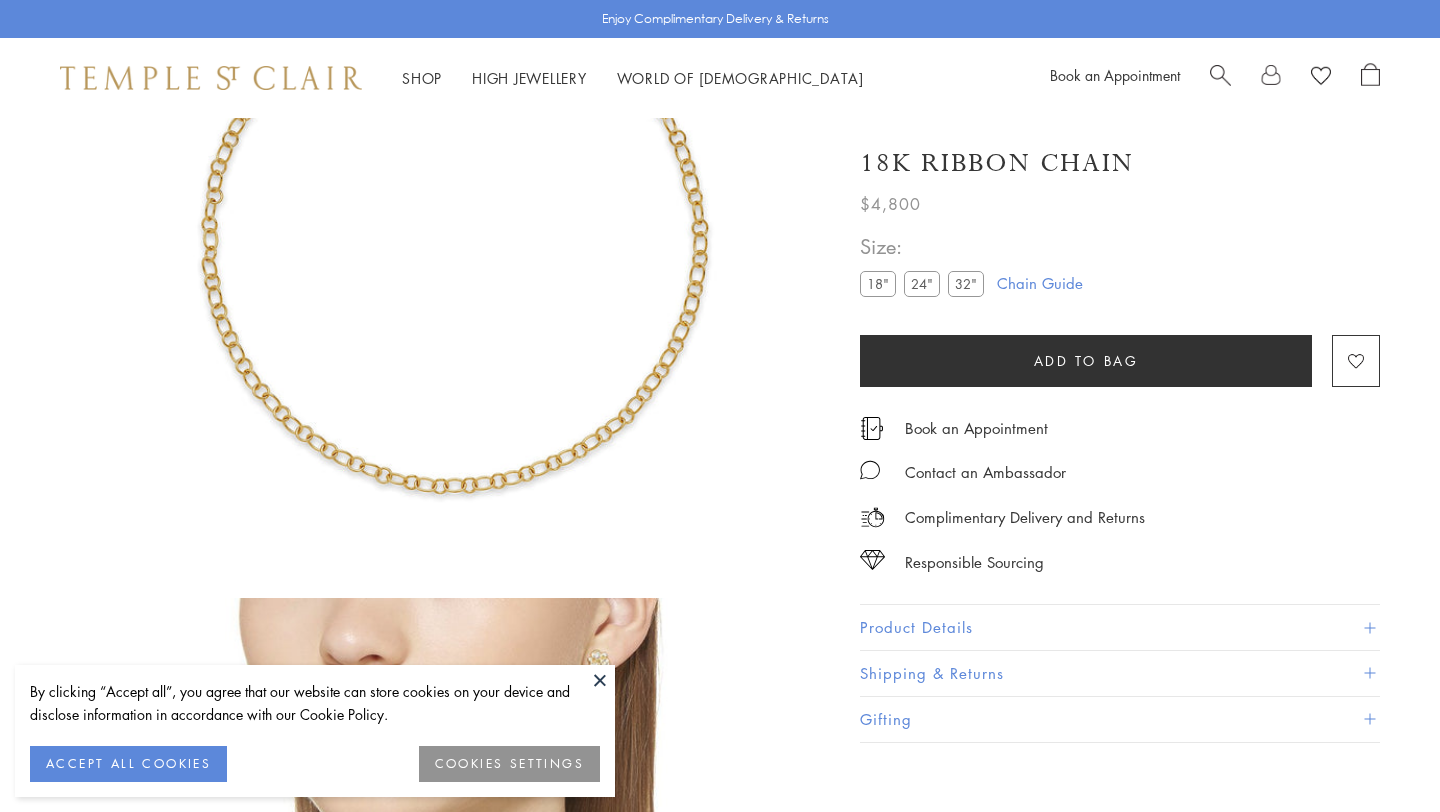 click on "18K Ribbon Chain
$4,800
The 18K Ribbon Chain is one of the most versatile in our collection. A cascade of elegant ovals and round links lend a gravitas that makes this piece the perfect home for any size pendant, or a striking necklace worn all on its own. Available in multiple lengths, the 18K Ribbon Chain is finished with our signature Temple charm.
#18"#
18K yellow gold+Lobster clasp+Length: 18"; Round Link: 0.48cm, Oval Link: 0.64x0.44cm+USA+
#24"#
18K yellow gold+Lobster clasp+Length: 24"; Round Link: 0.48cm, Oval Link: 0.64x0.34cm+USA+
#32"#
18K yellow gold+Lobster clasp+Length: 32"; Round Link: 0.48cm, Oval Link: 0.64x0.44cm+USA+
Size:
18"
24" 32"" at bounding box center (1120, 434) 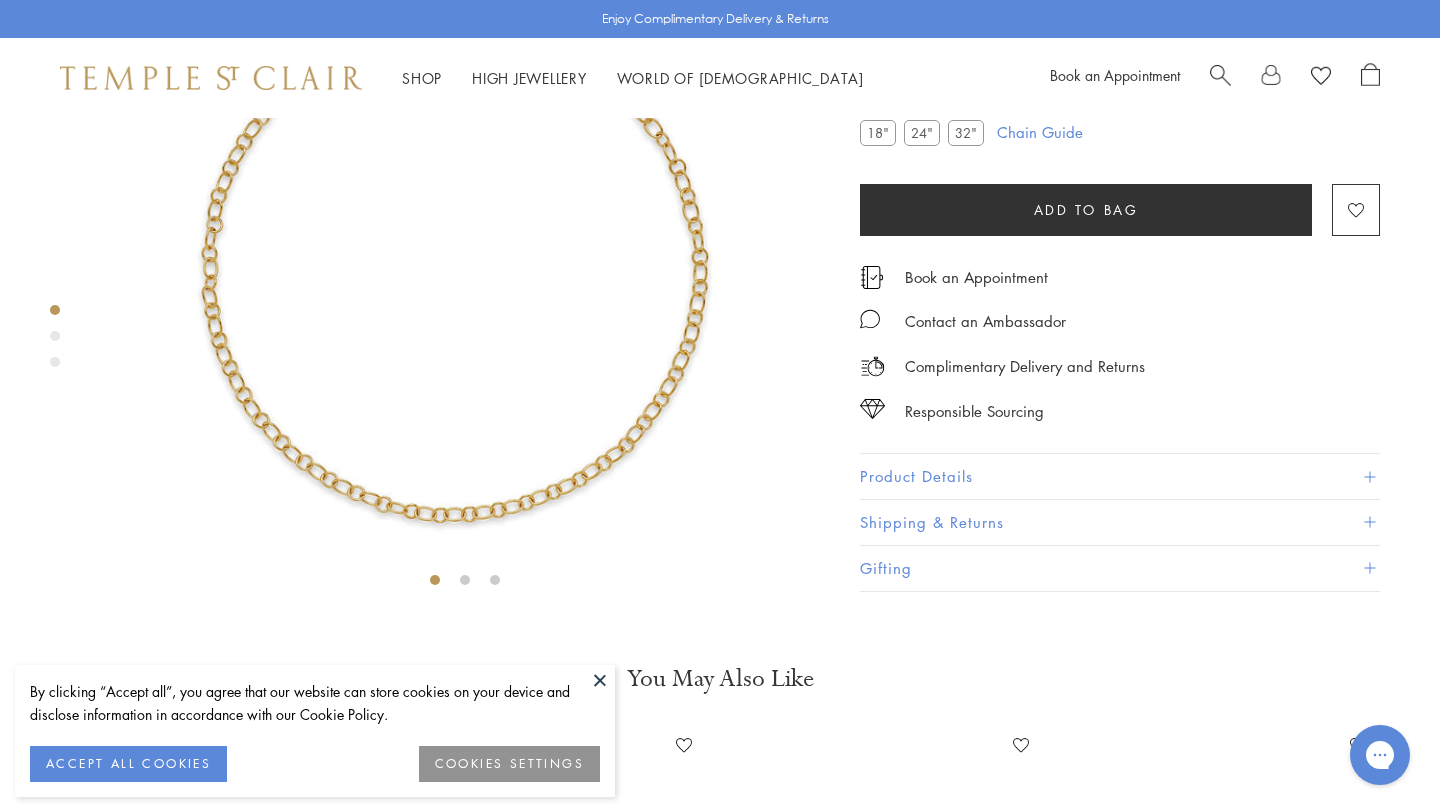 scroll, scrollTop: 0, scrollLeft: 0, axis: both 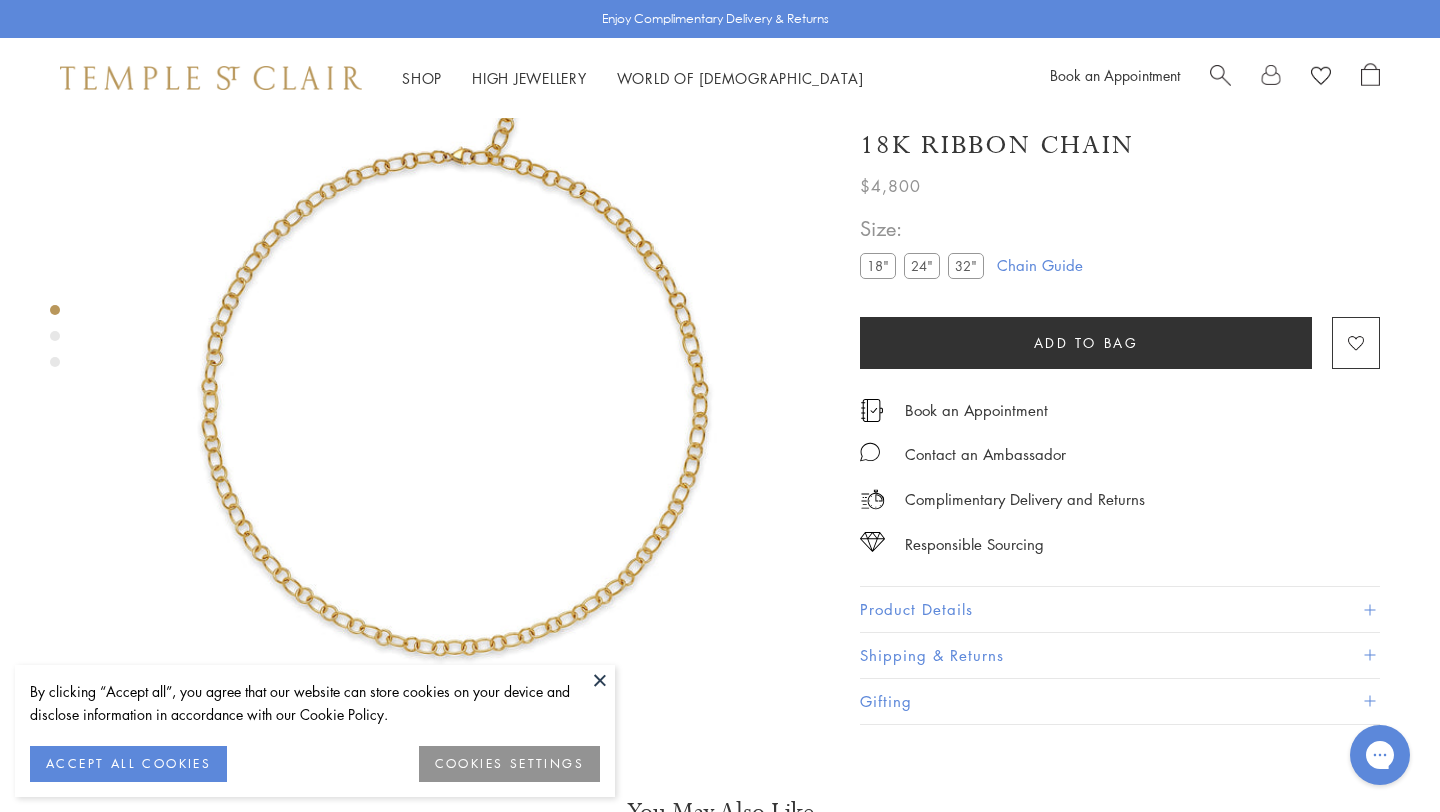 click on "Product Details" at bounding box center (1120, 610) 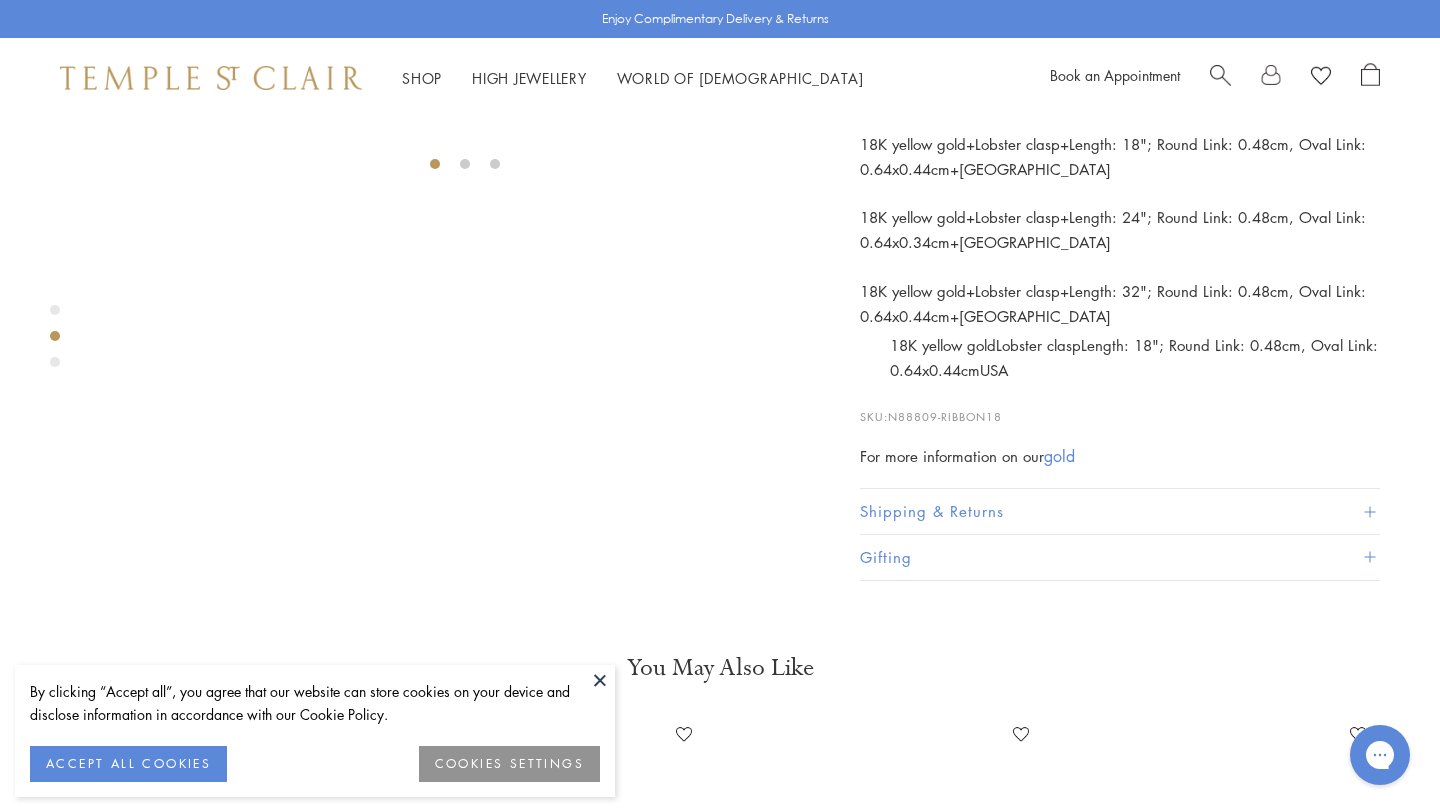 scroll, scrollTop: 669, scrollLeft: 0, axis: vertical 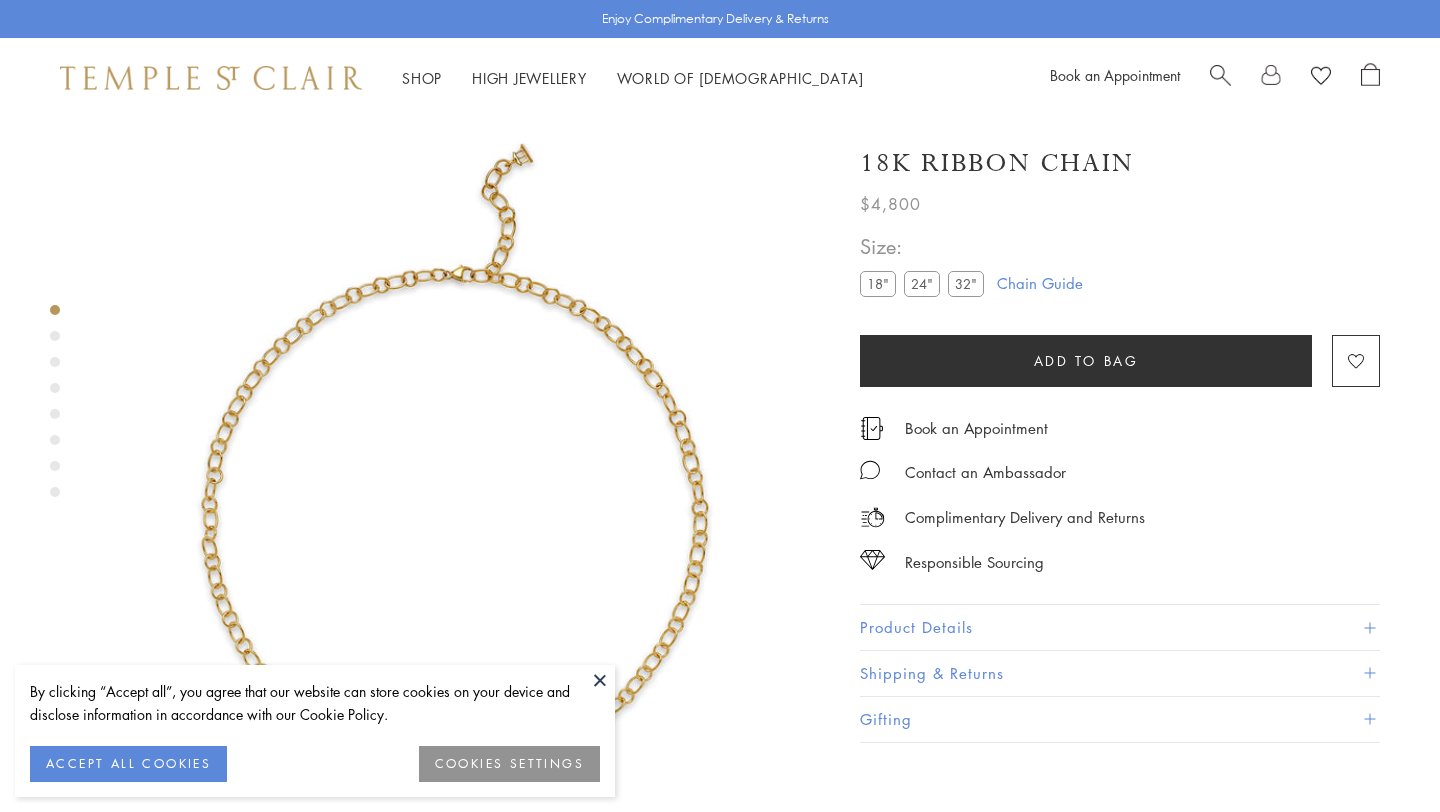 click on "Product Details" at bounding box center (1120, 627) 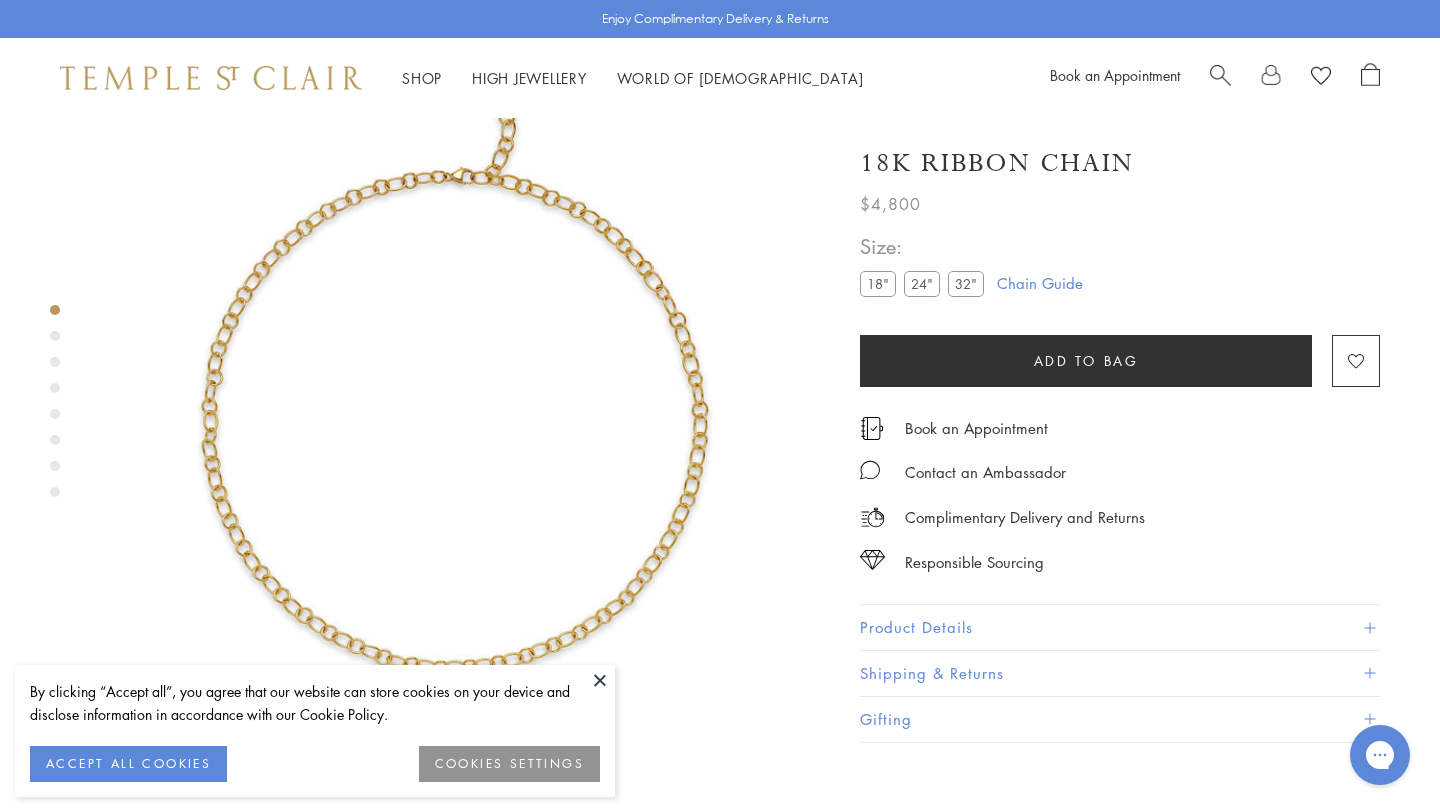 scroll, scrollTop: 392, scrollLeft: 0, axis: vertical 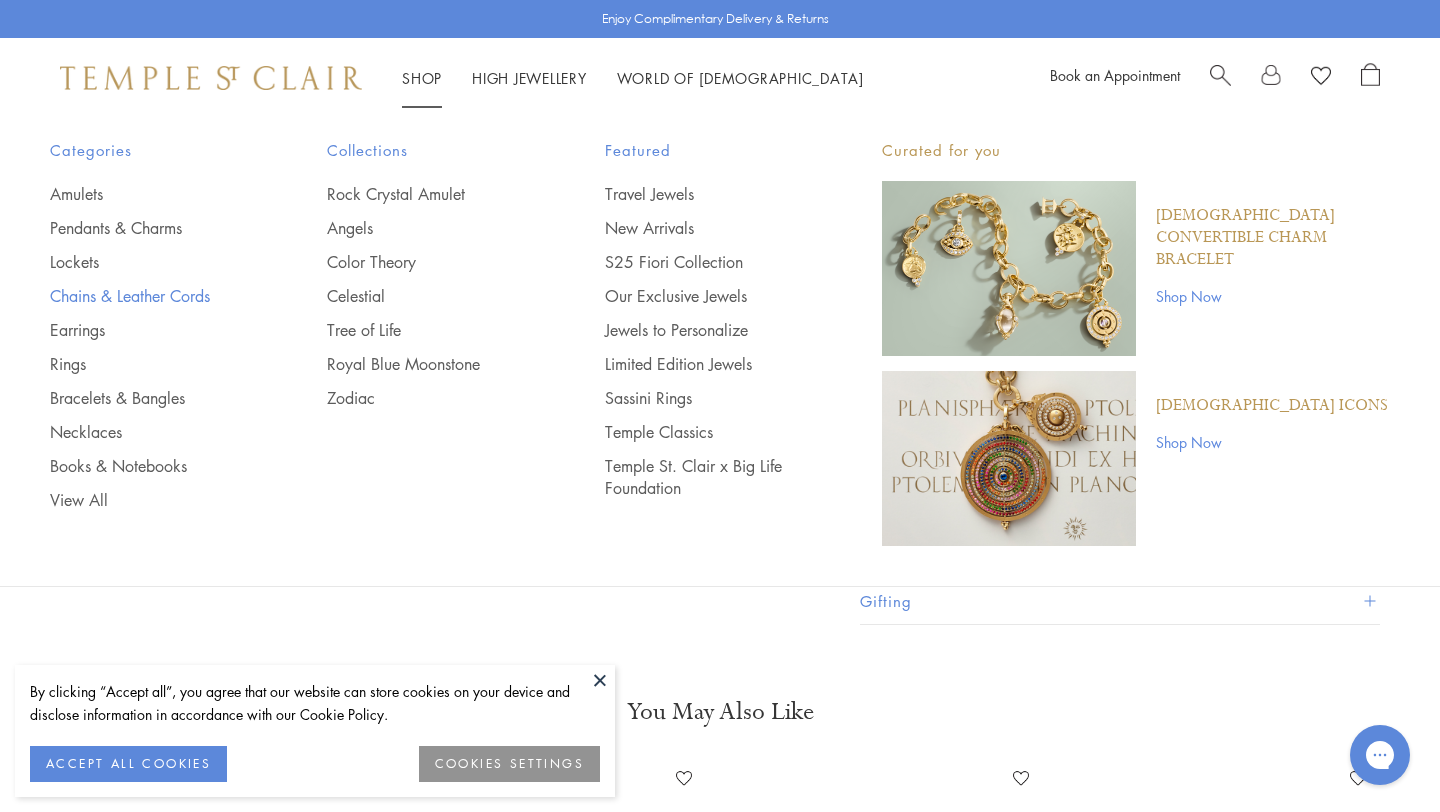 click on "Chains & Leather Cords" at bounding box center (148, 296) 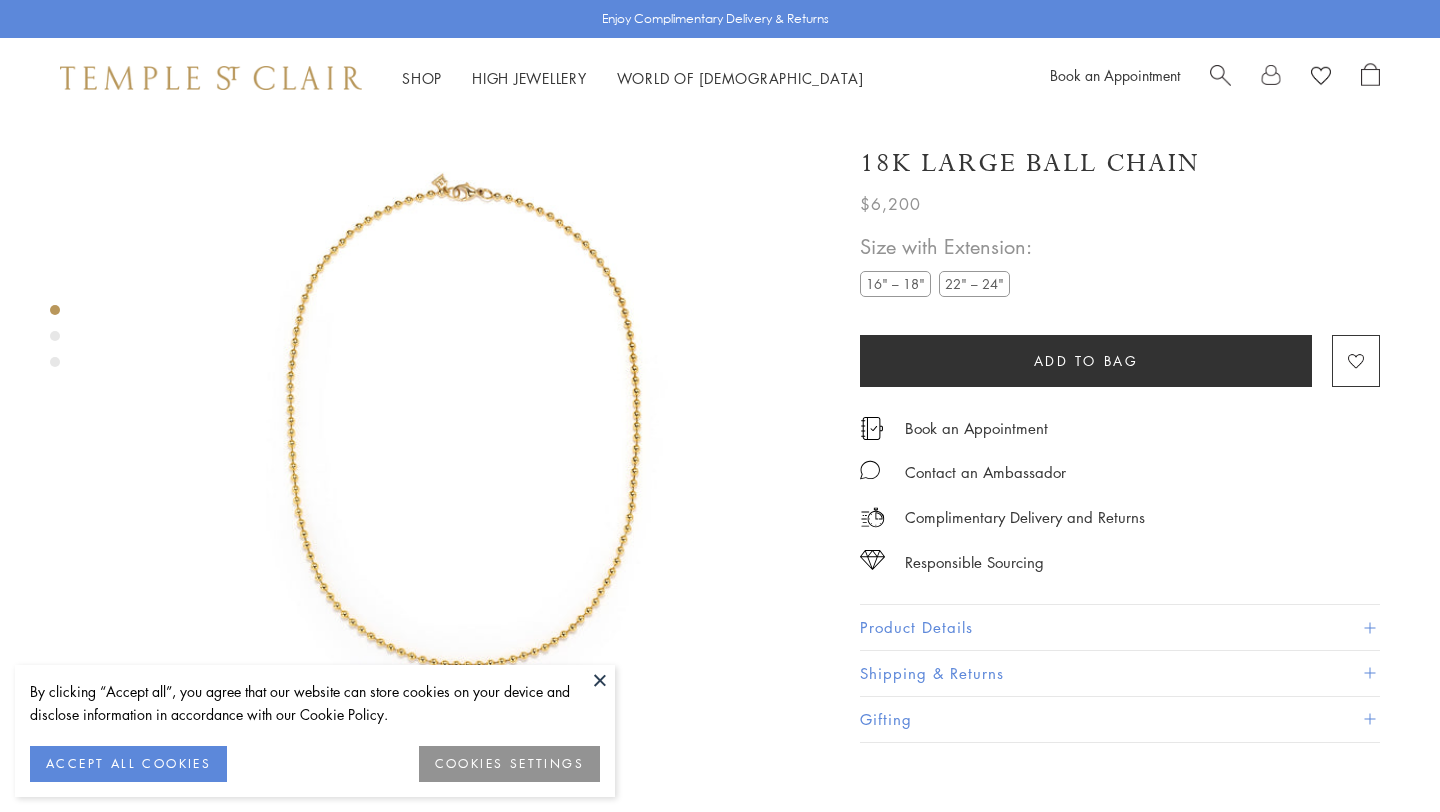 scroll, scrollTop: 116, scrollLeft: 0, axis: vertical 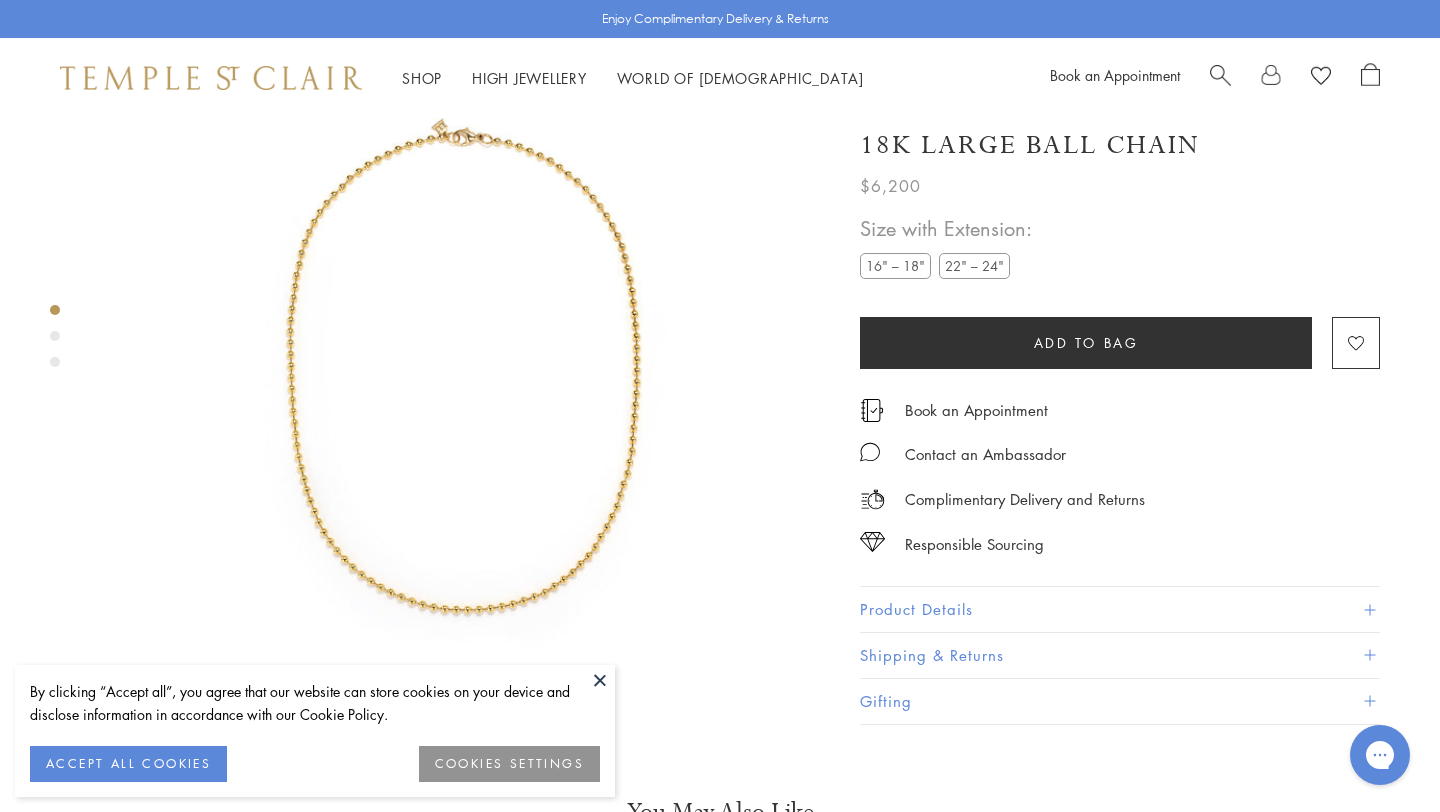 click on "Product Details" at bounding box center [1120, 610] 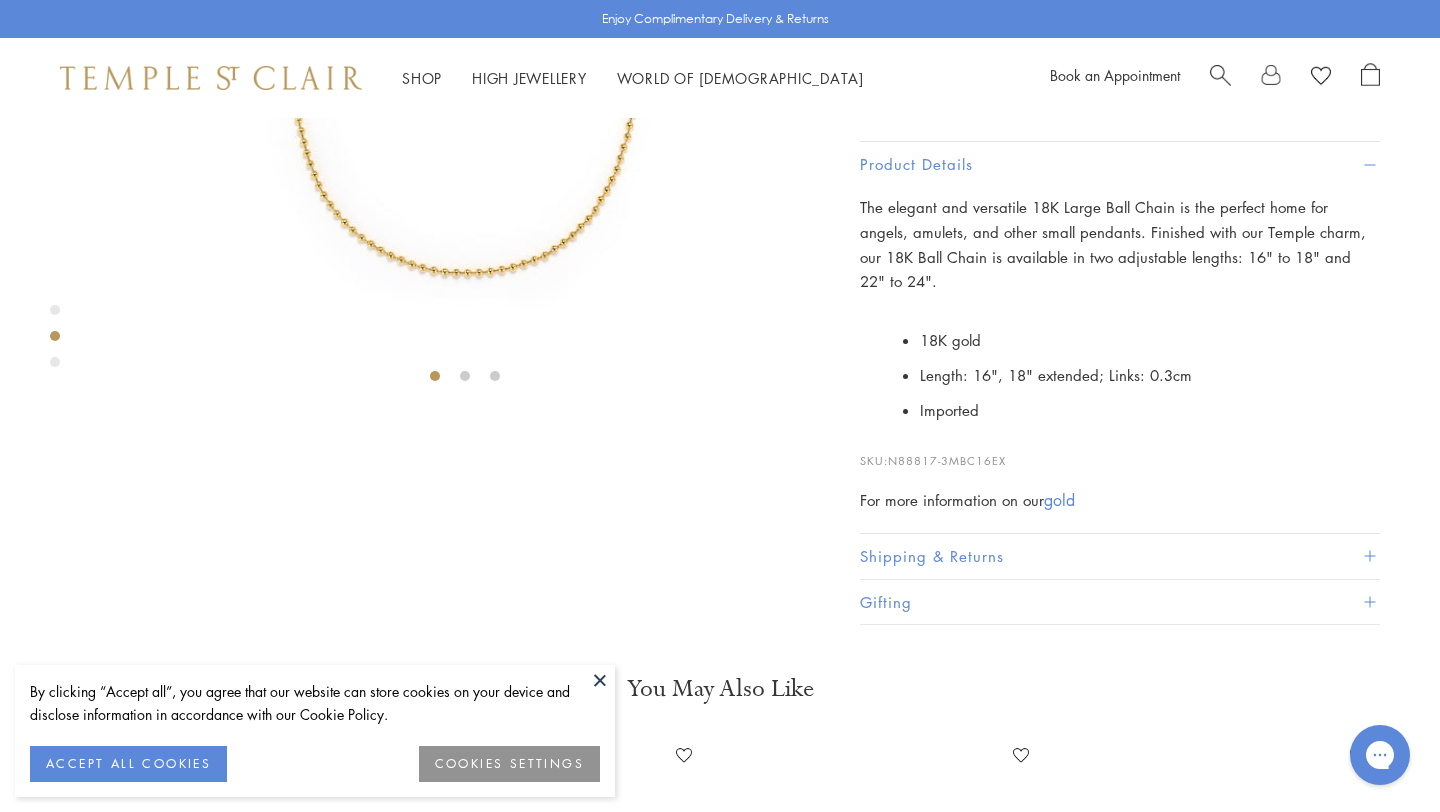 scroll, scrollTop: 0, scrollLeft: 0, axis: both 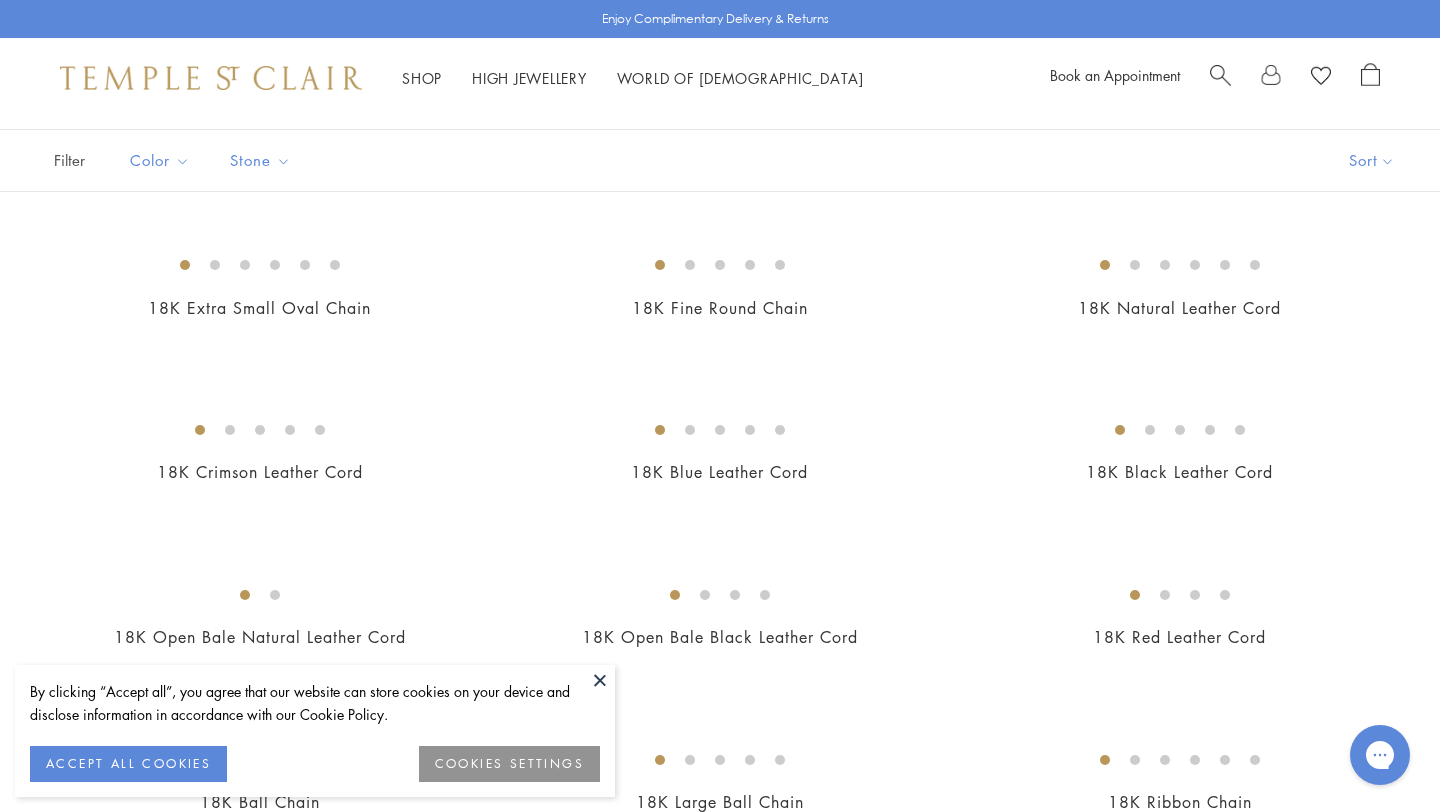 click at bounding box center [0, 0] 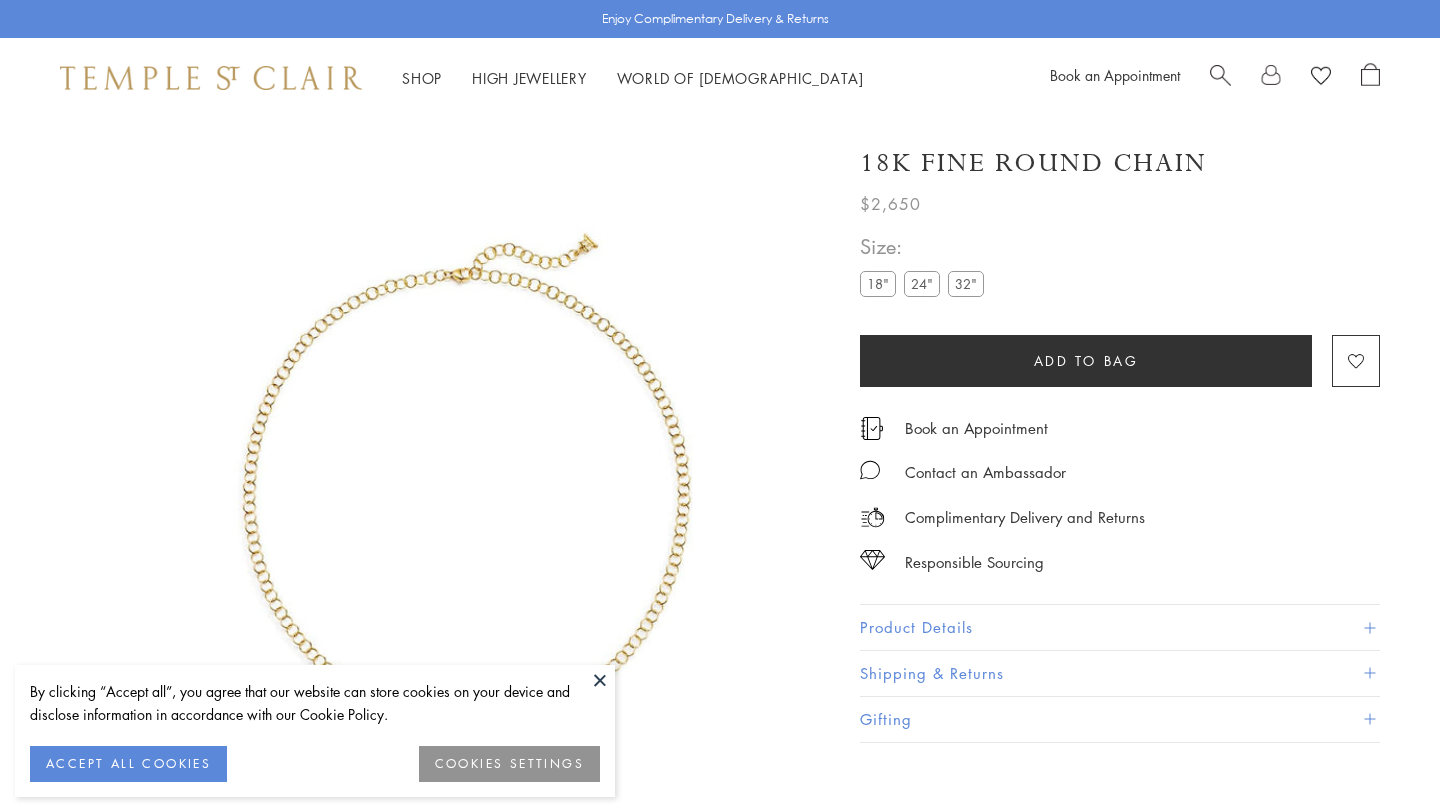 scroll, scrollTop: 0, scrollLeft: 0, axis: both 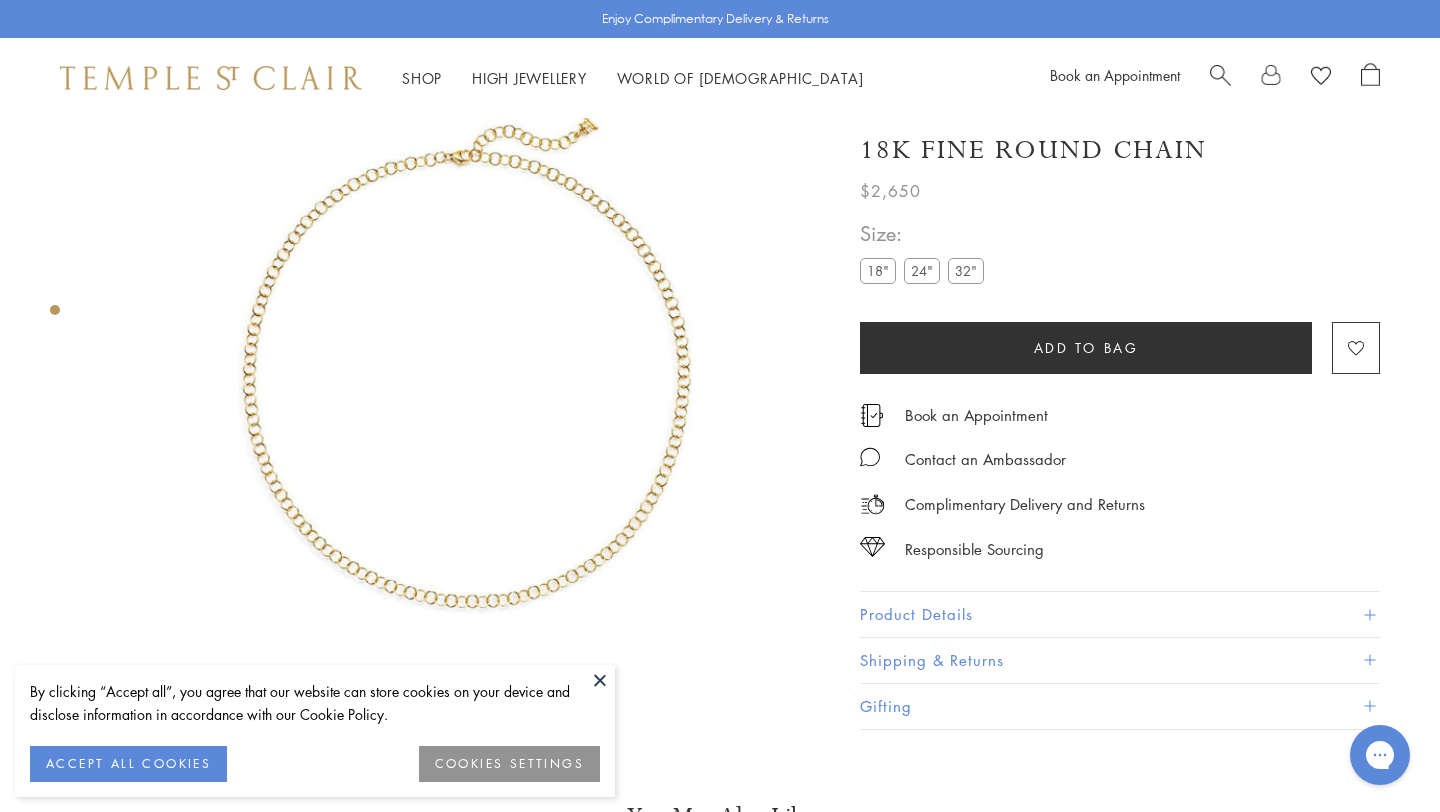 click on "Product Details" at bounding box center [1120, 615] 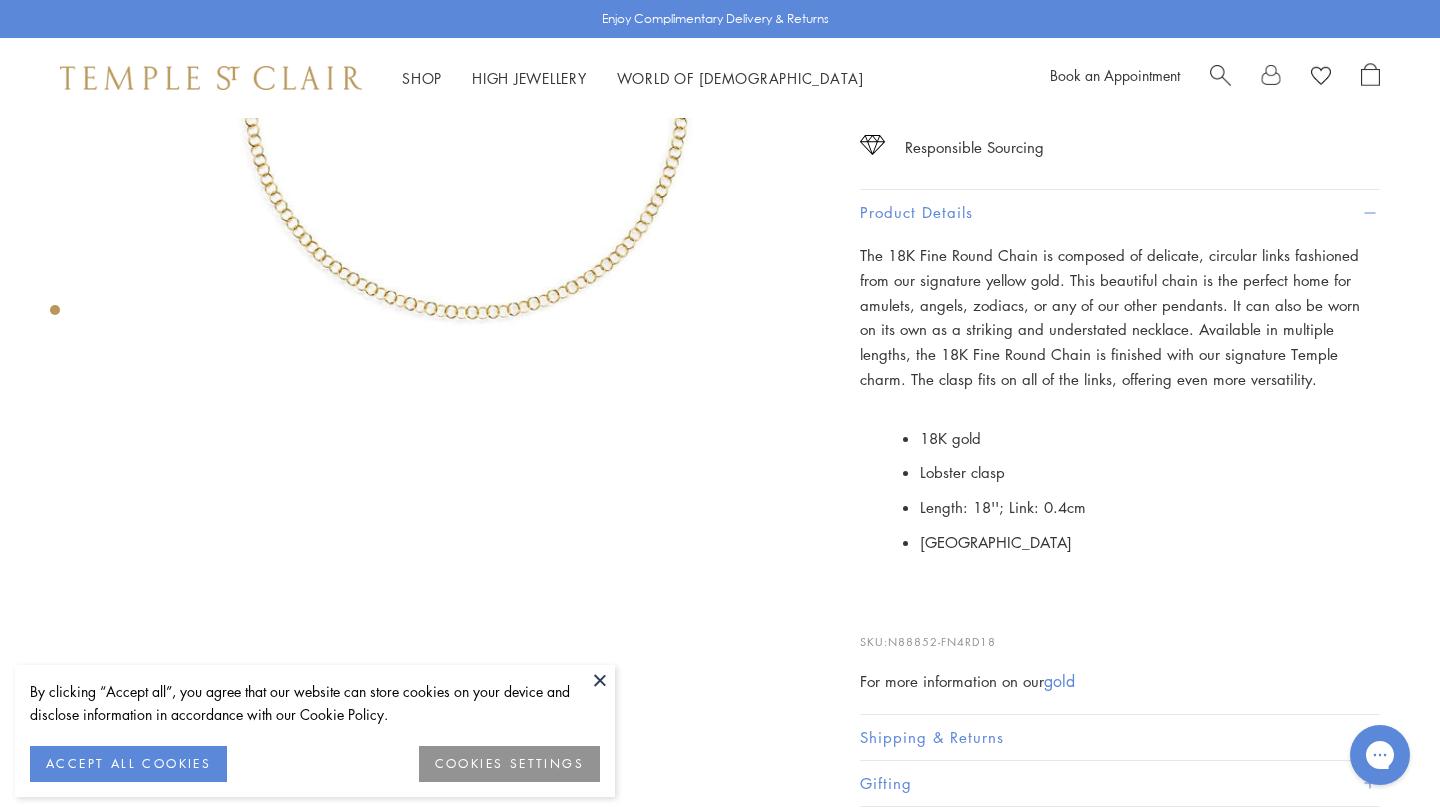 scroll, scrollTop: 431, scrollLeft: 0, axis: vertical 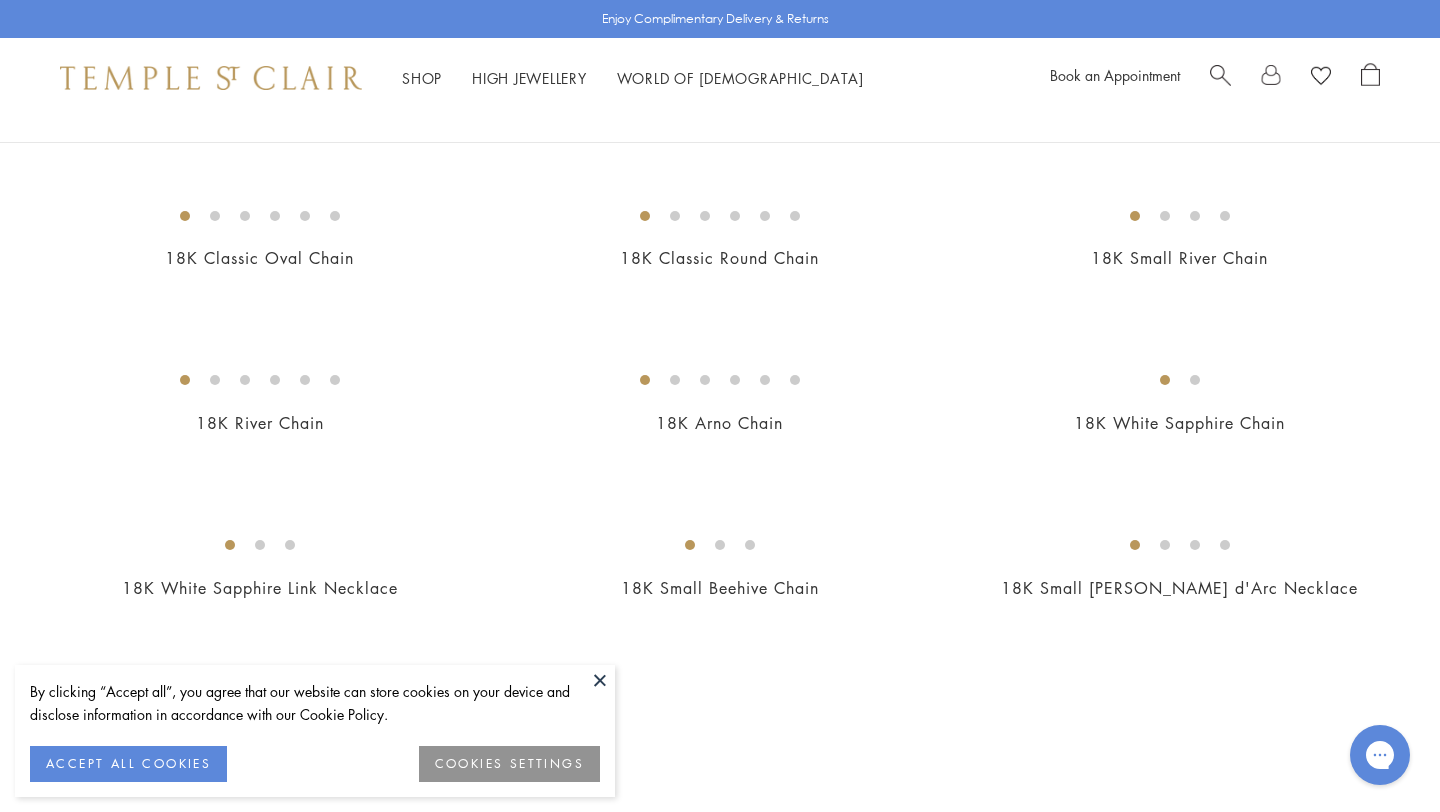 click at bounding box center (720, 193) 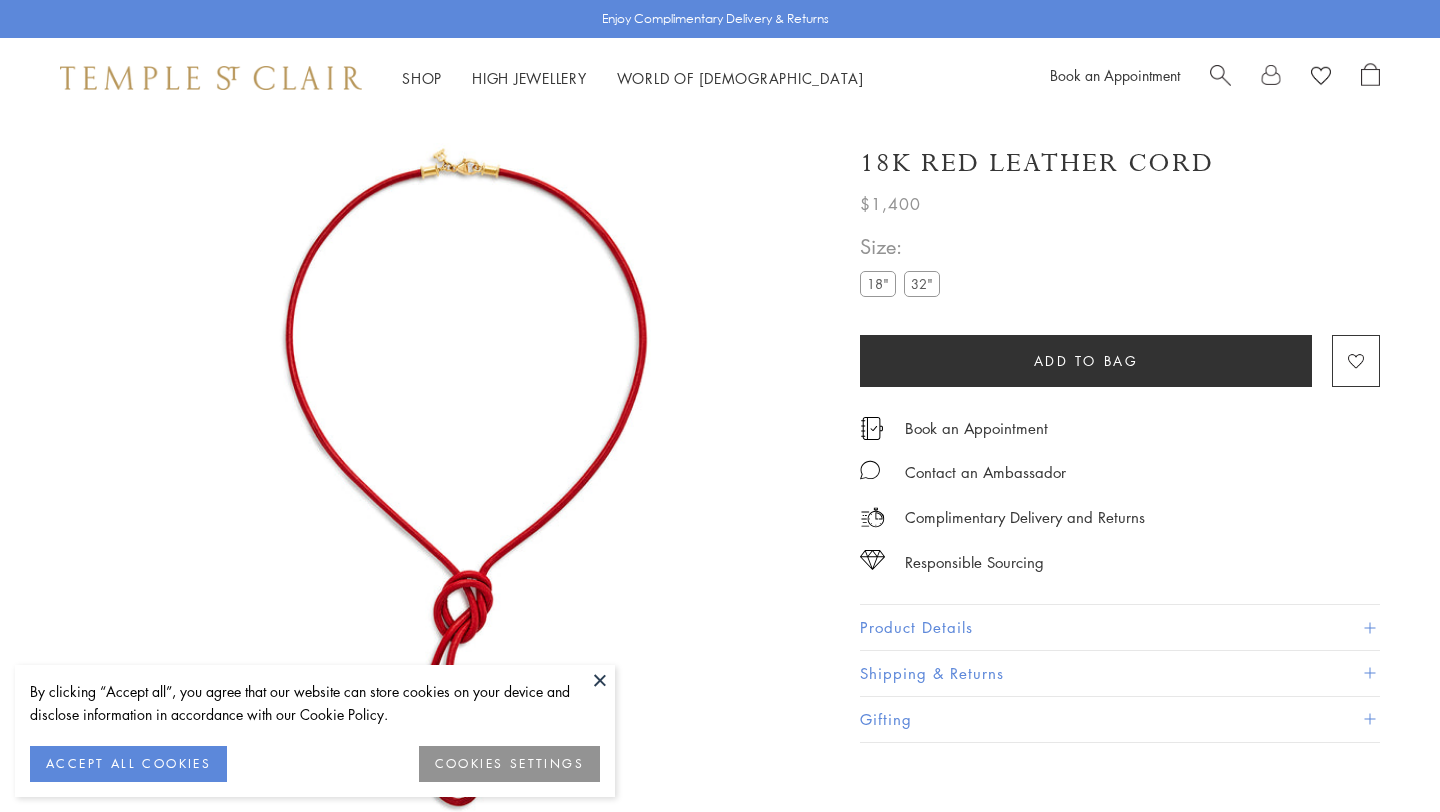 scroll, scrollTop: 0, scrollLeft: 0, axis: both 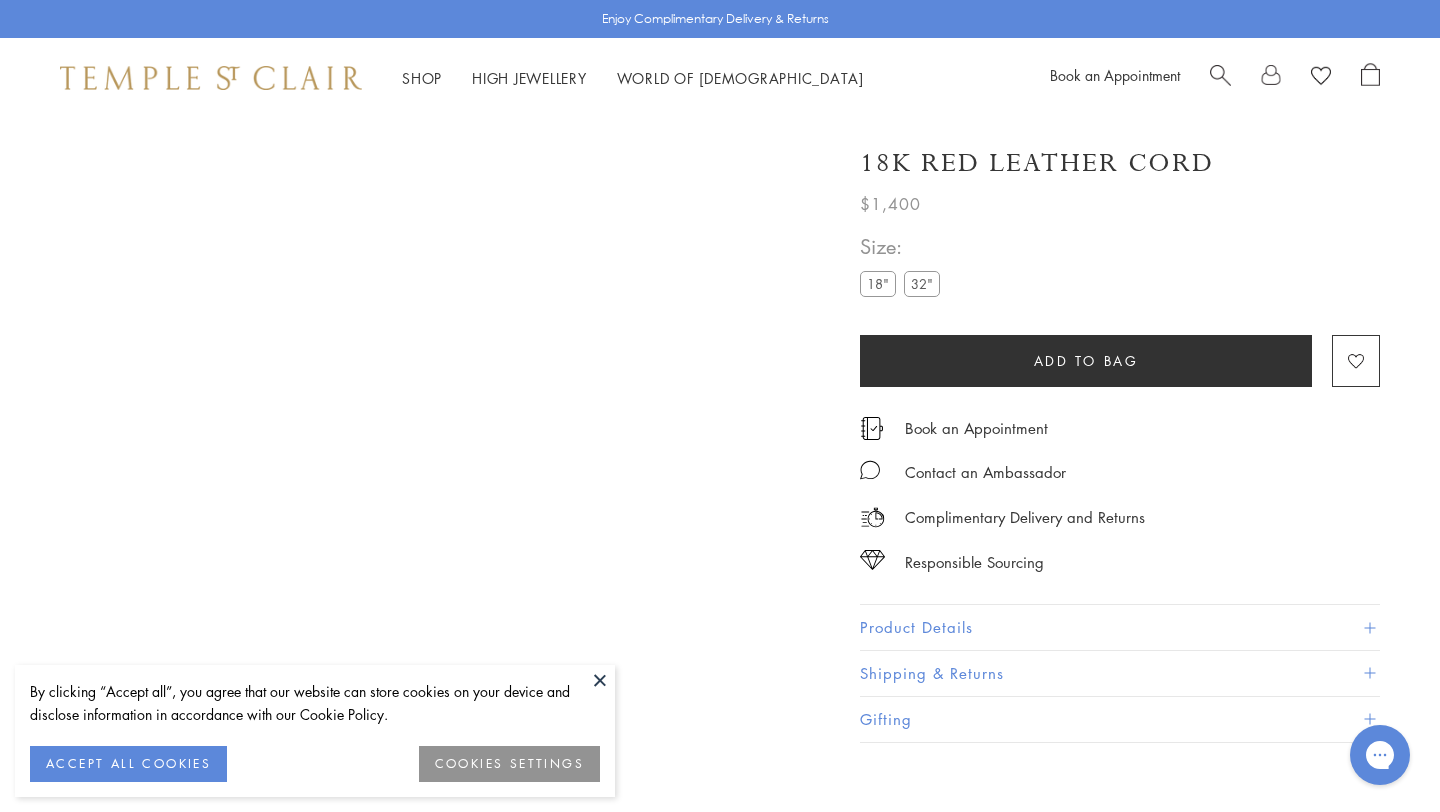 click on "Product Details" at bounding box center [1120, 627] 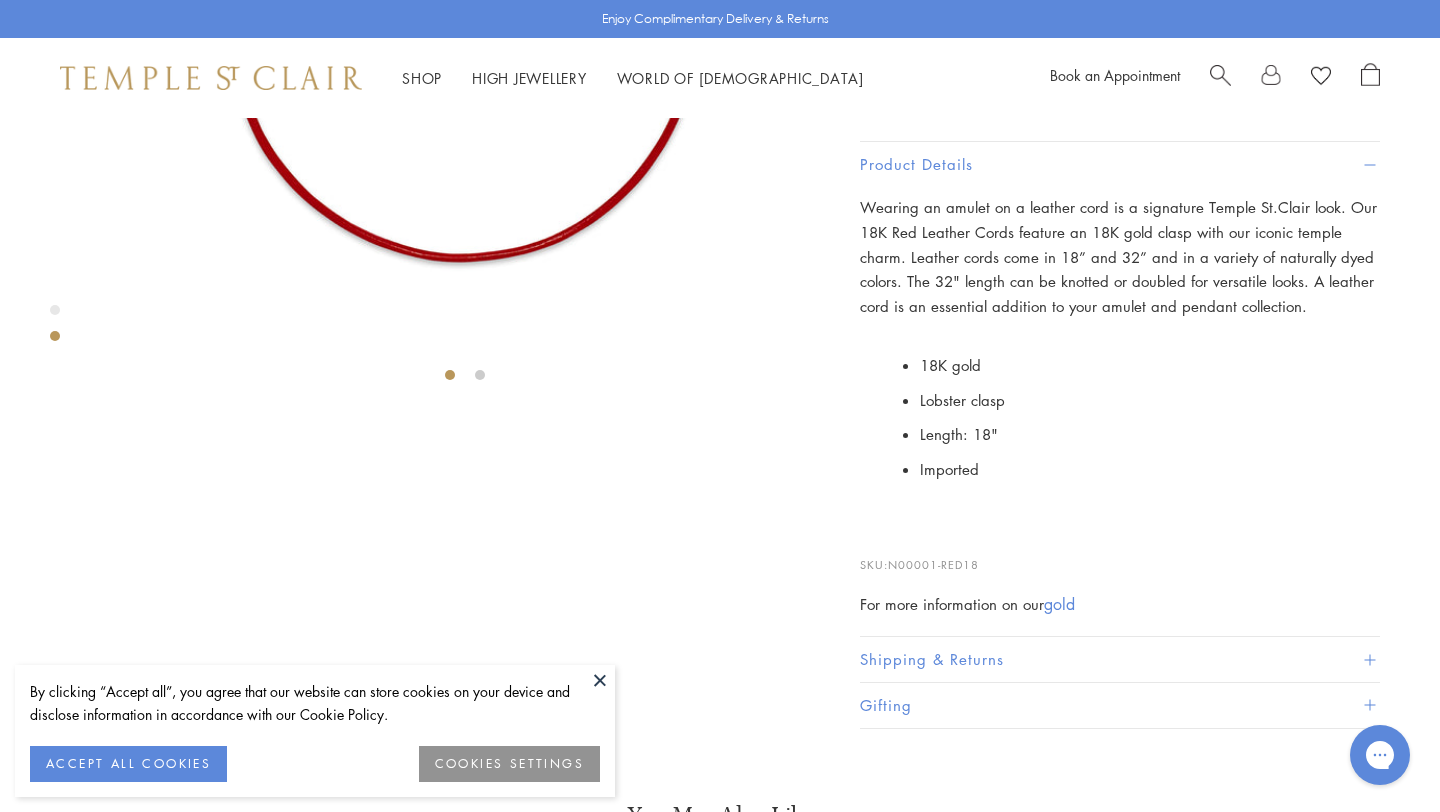 scroll, scrollTop: 458, scrollLeft: 0, axis: vertical 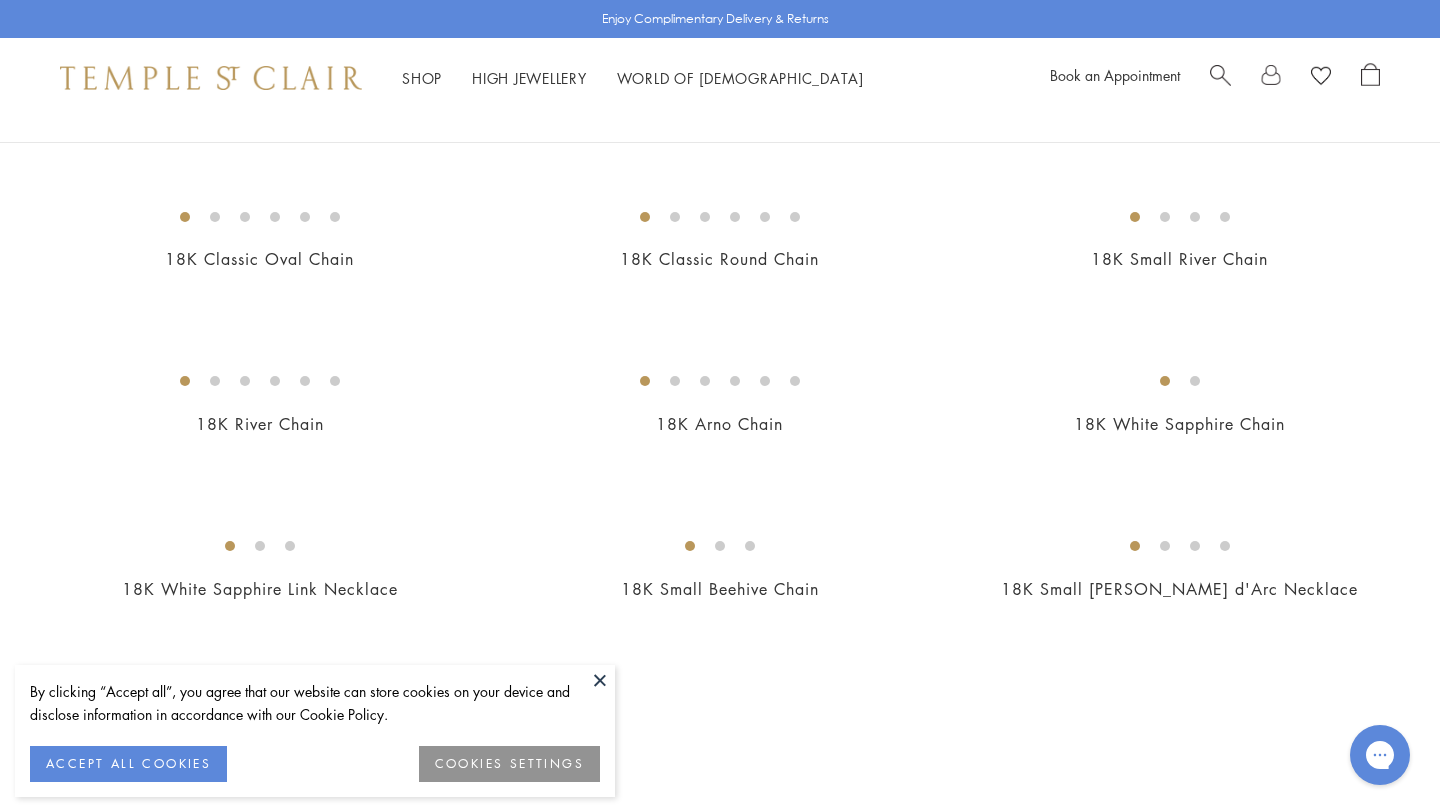click at bounding box center [0, 0] 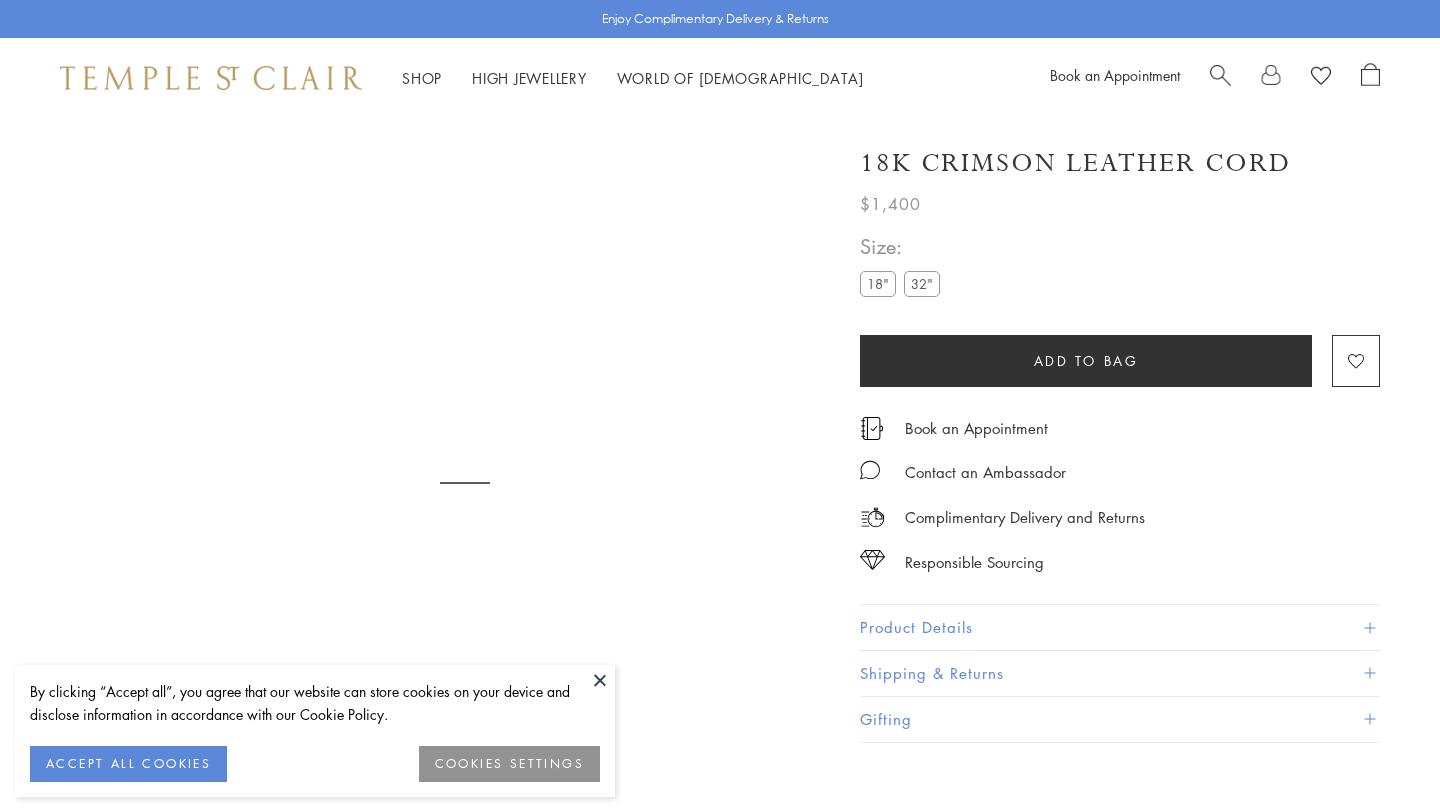 scroll, scrollTop: 0, scrollLeft: 0, axis: both 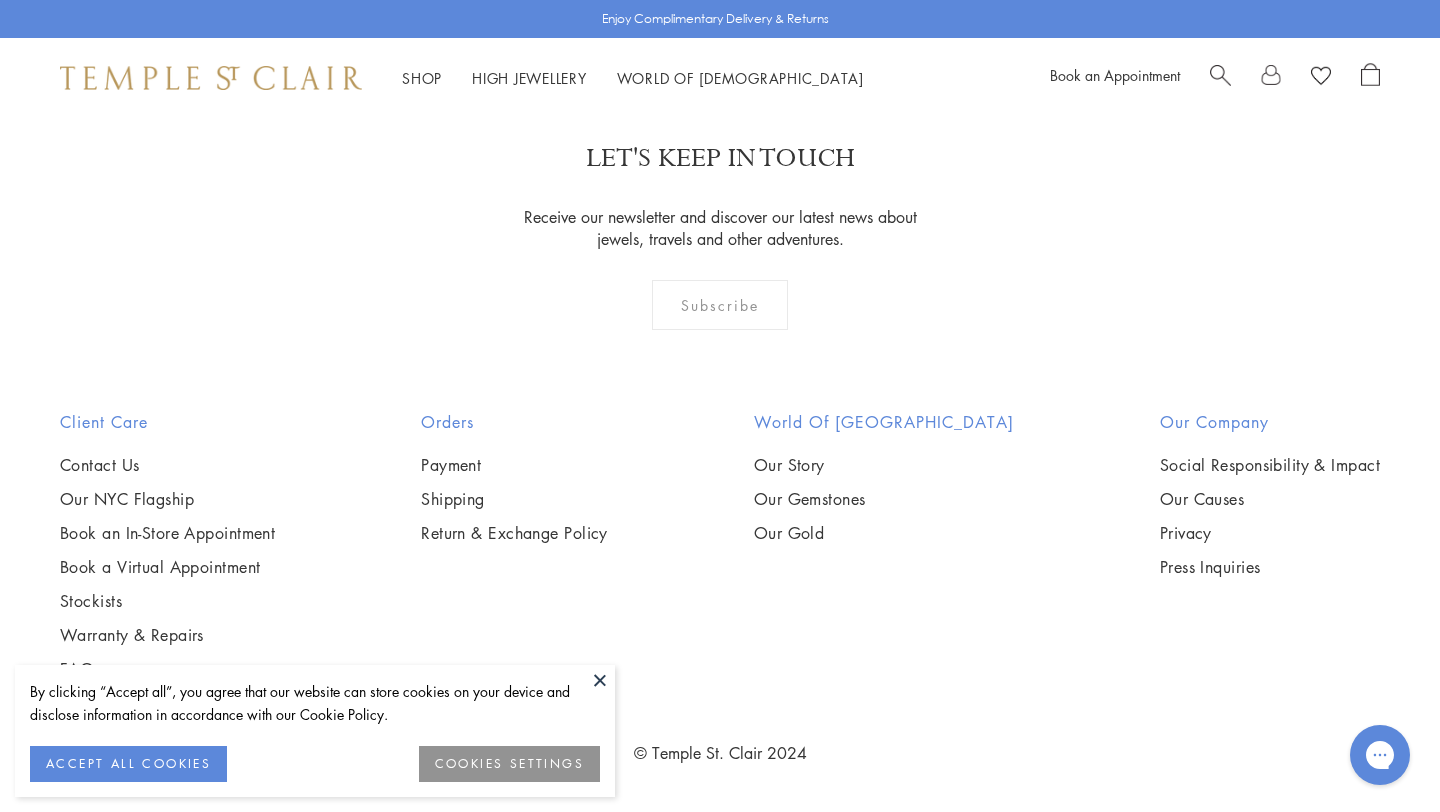click at bounding box center (0, 0) 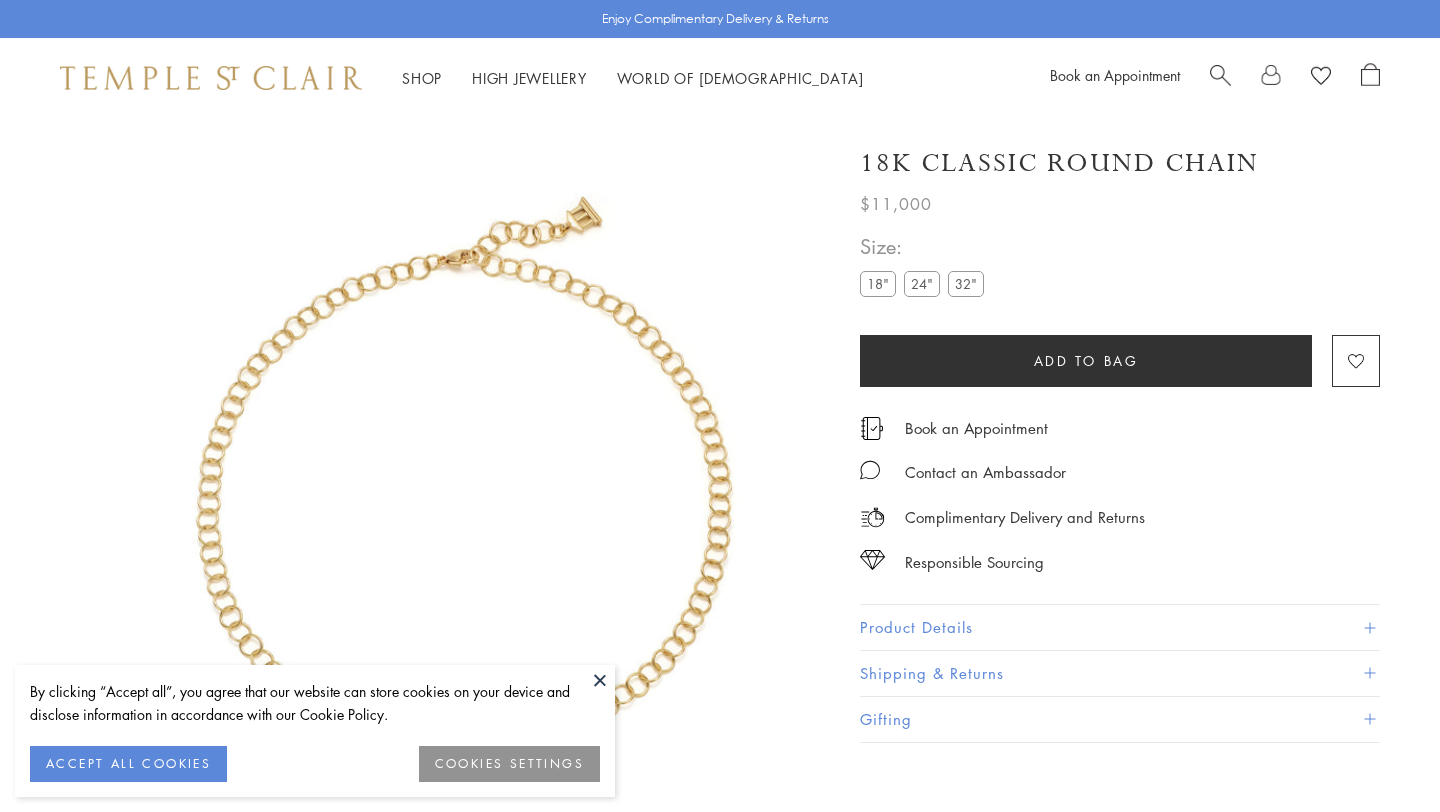 scroll, scrollTop: 0, scrollLeft: 0, axis: both 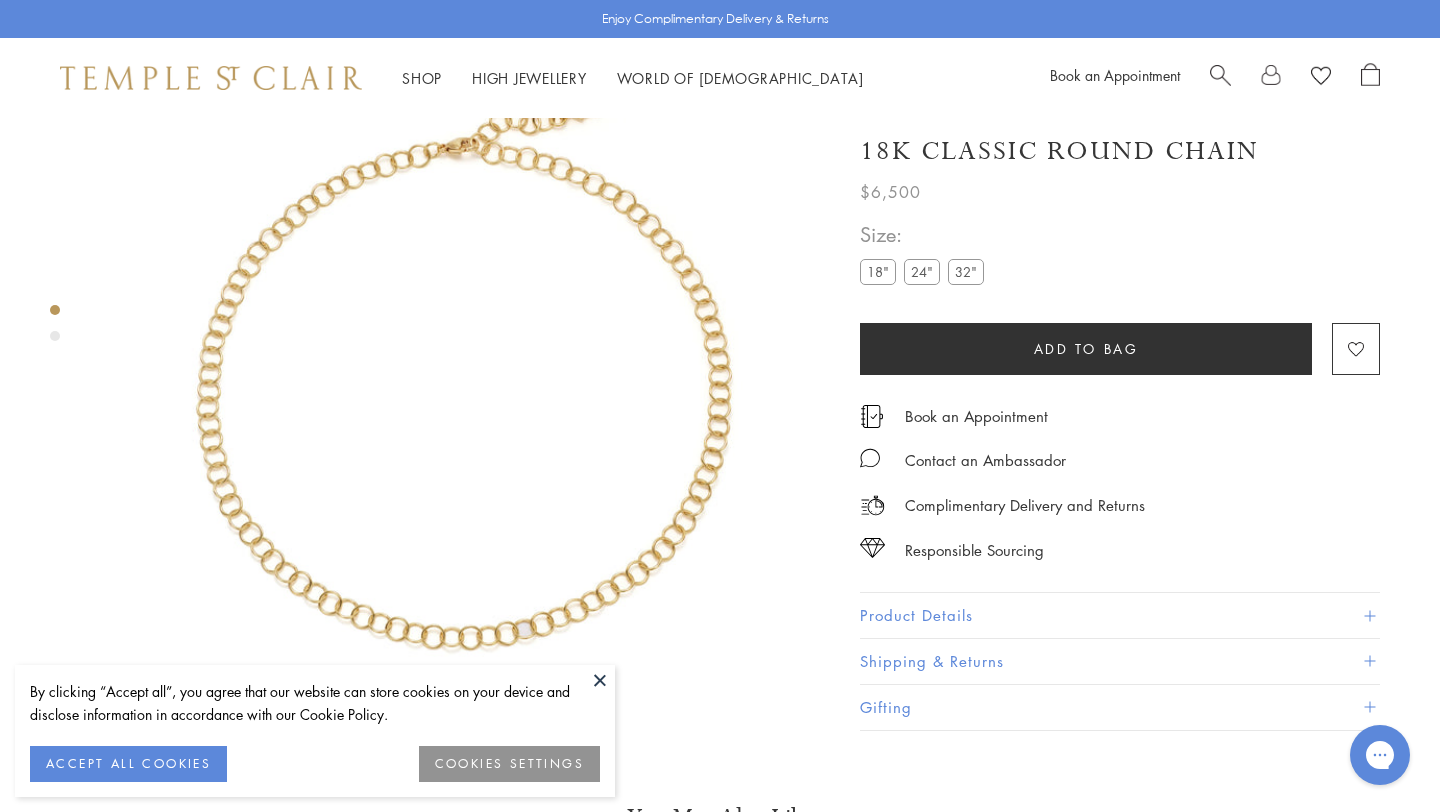 click on "Product Details" at bounding box center [1120, 616] 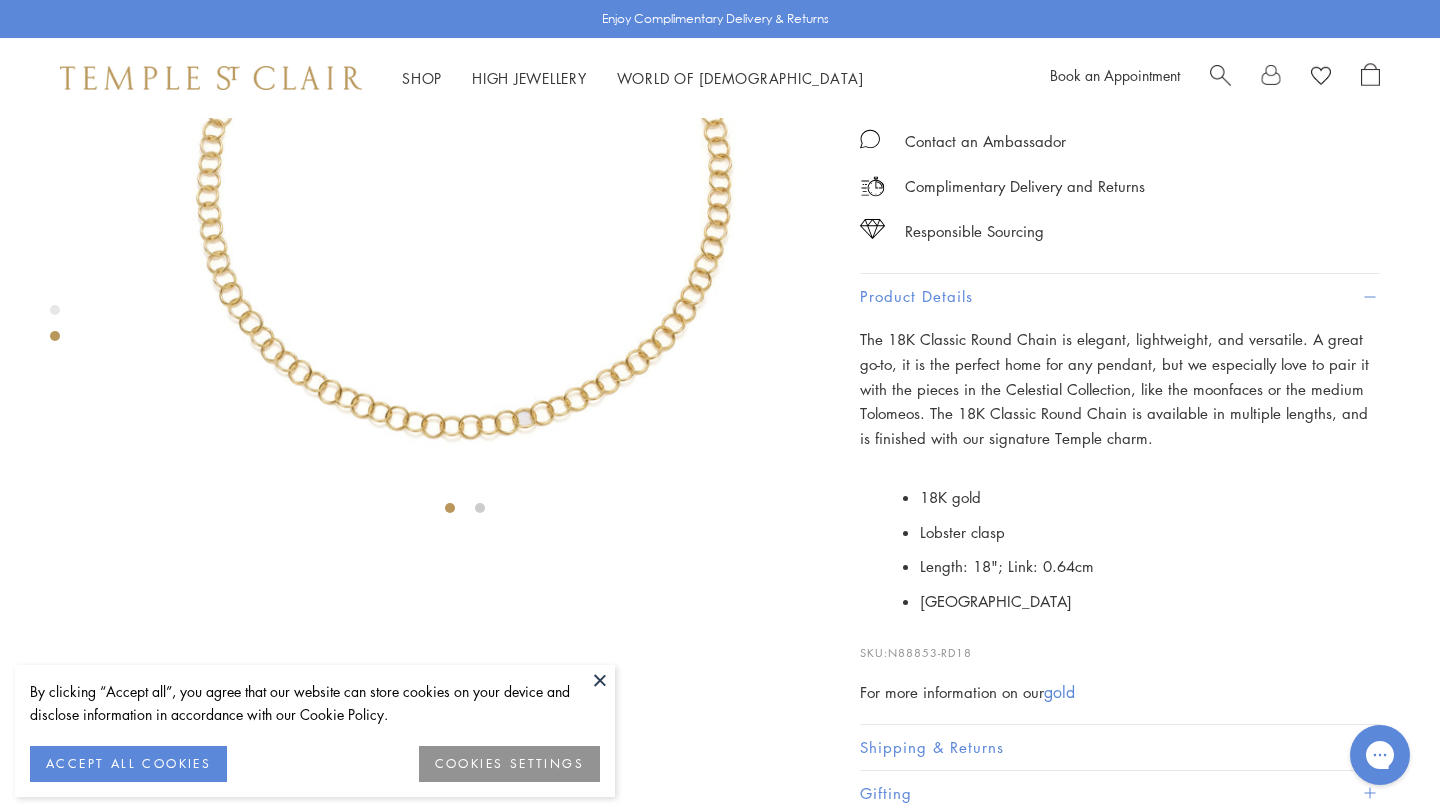 scroll, scrollTop: 652, scrollLeft: 0, axis: vertical 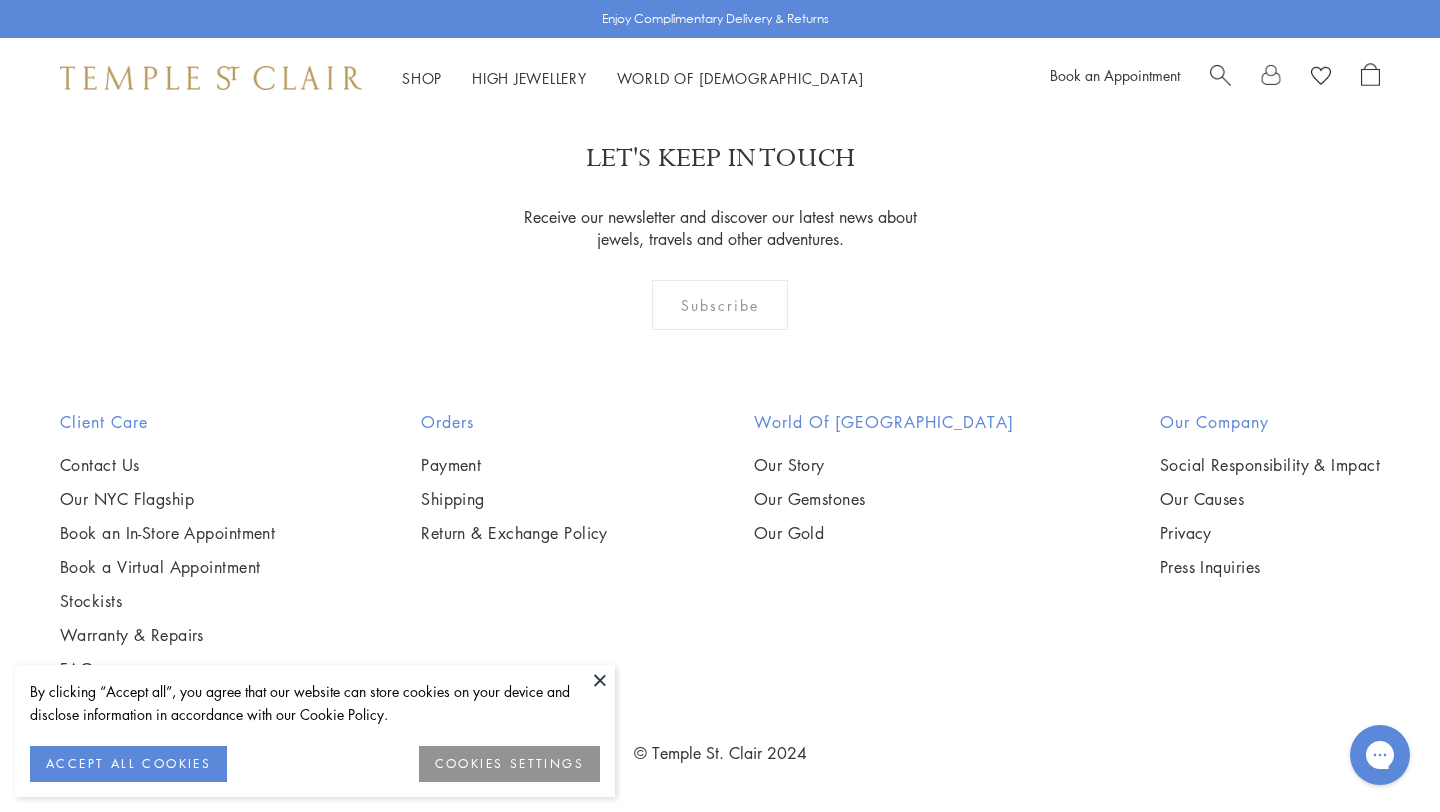 click at bounding box center [0, 0] 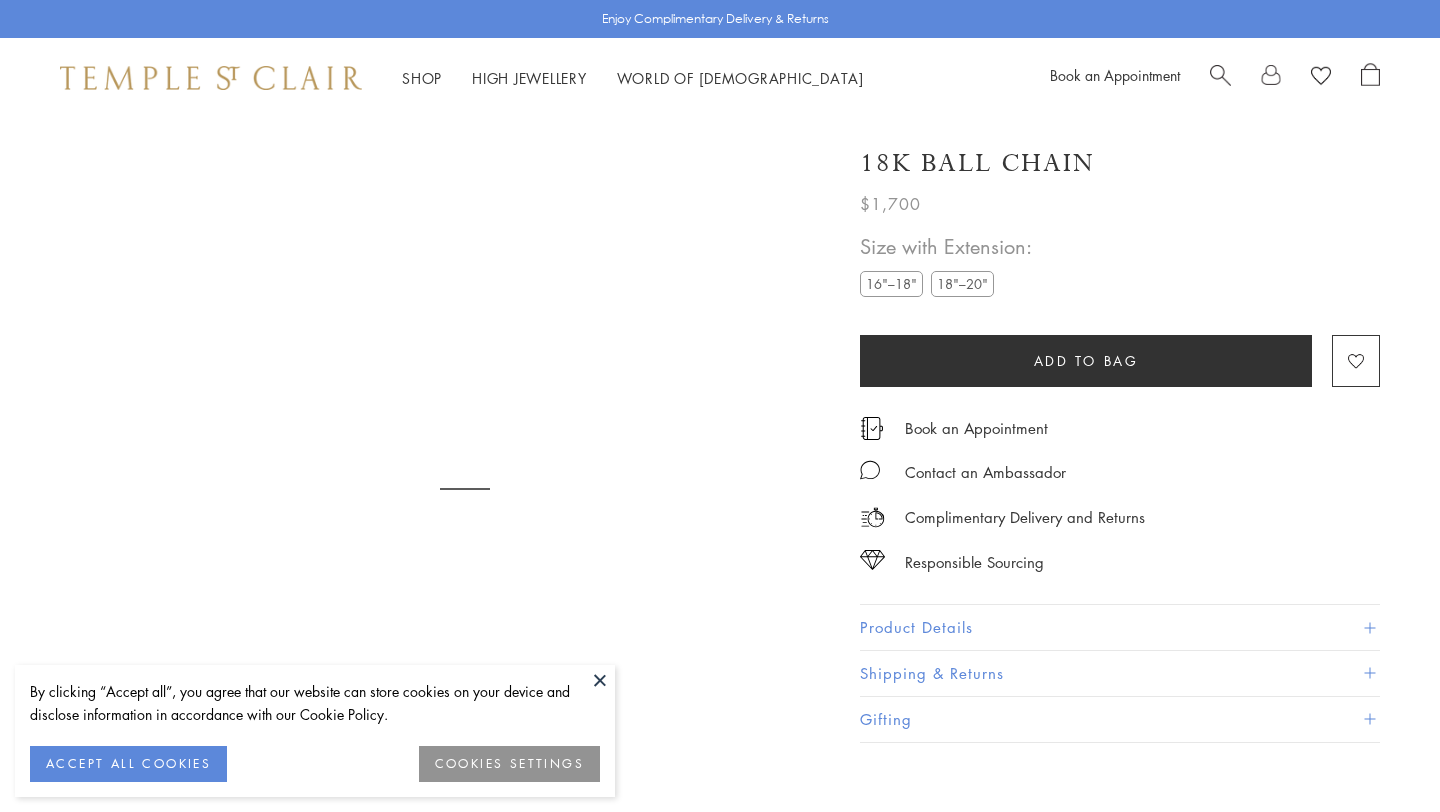 scroll, scrollTop: 0, scrollLeft: 0, axis: both 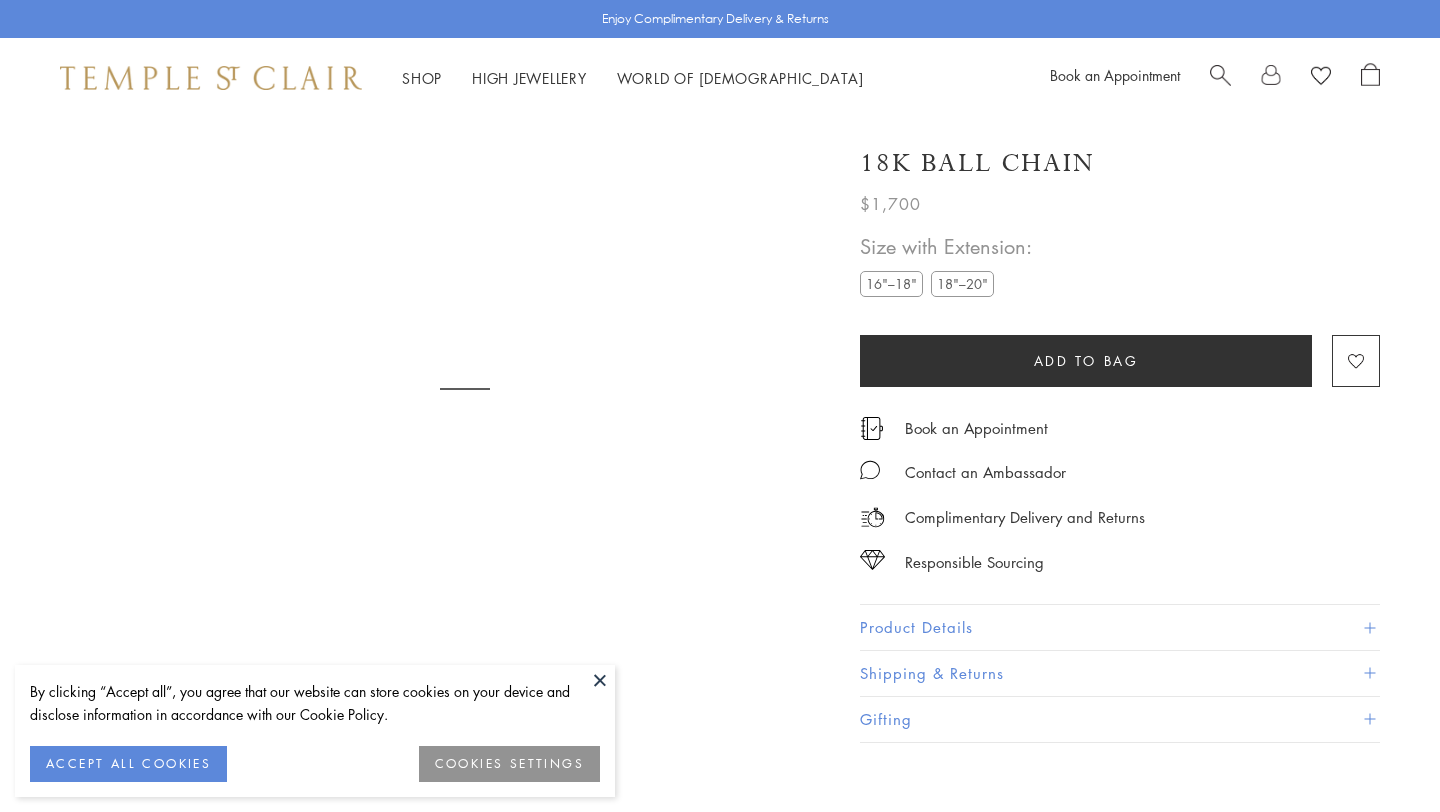 click on "Product Details" at bounding box center [1120, 627] 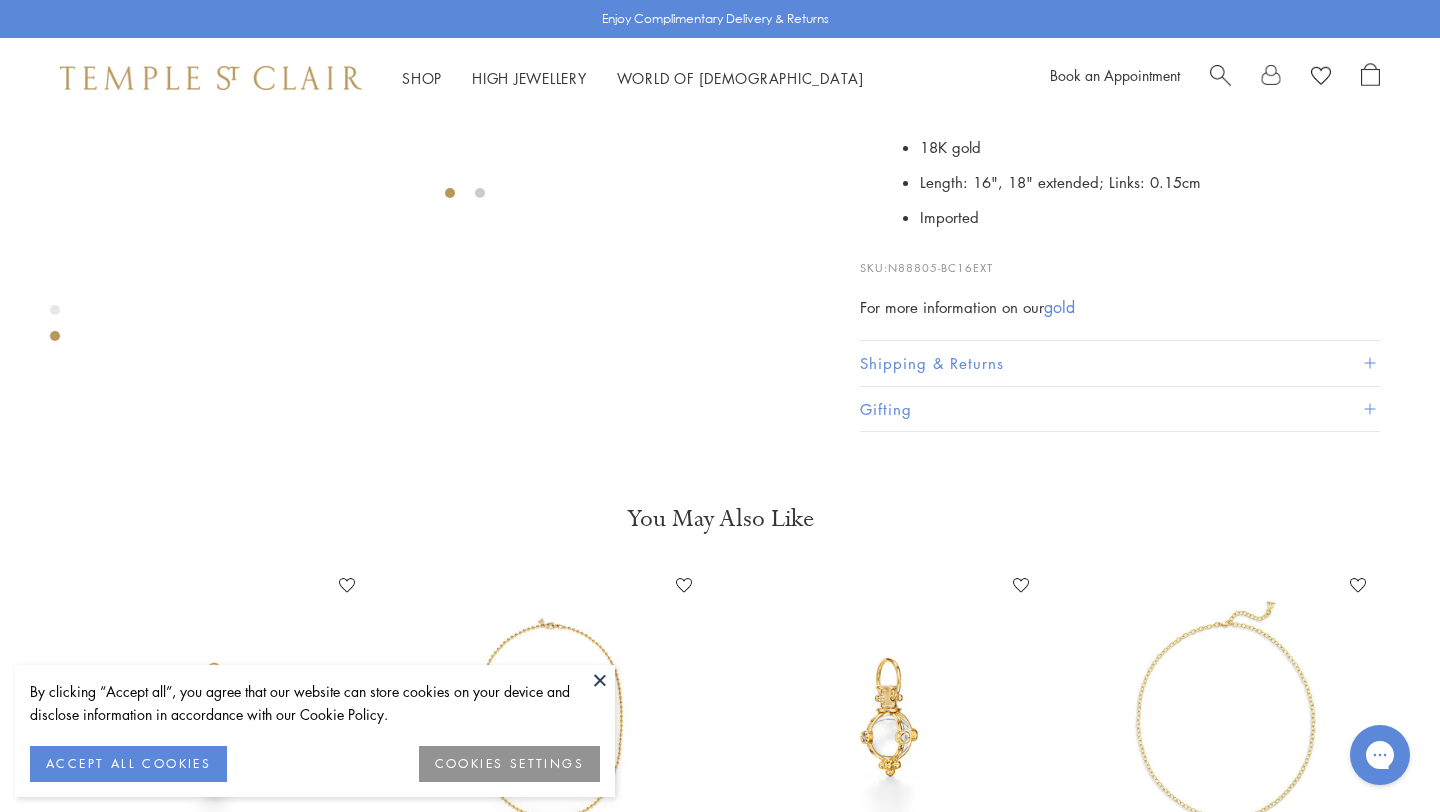 scroll, scrollTop: 685, scrollLeft: 0, axis: vertical 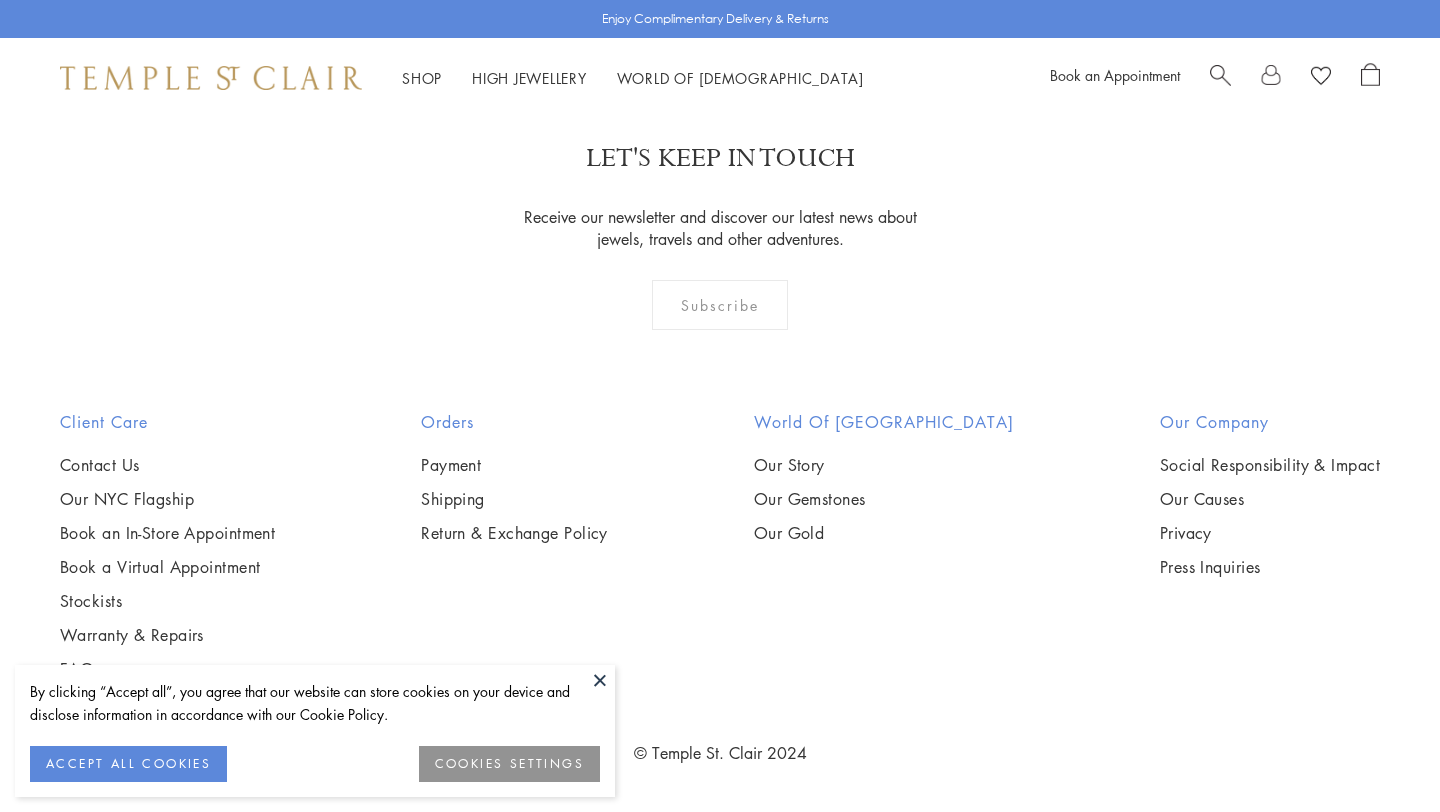 click at bounding box center (0, 0) 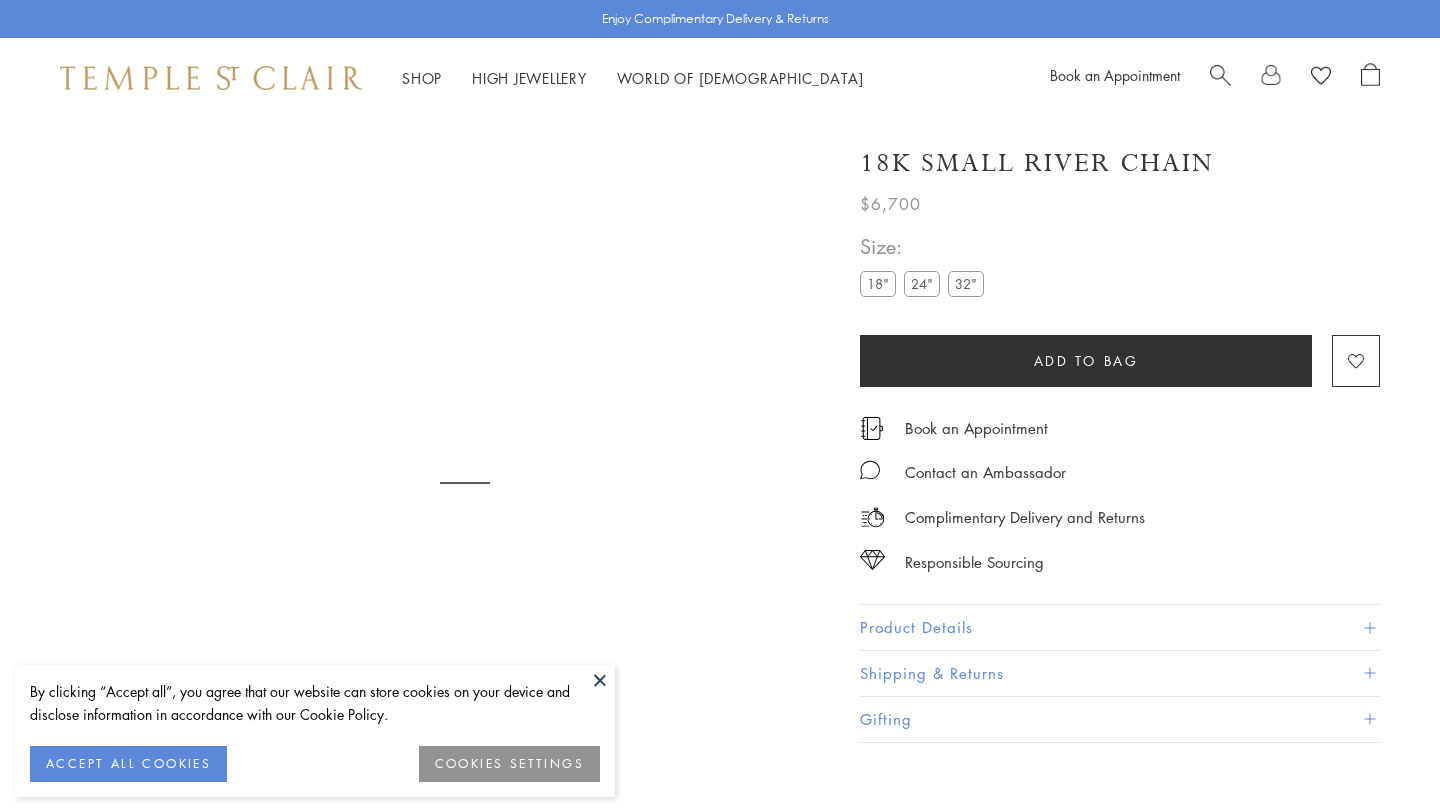 scroll, scrollTop: 0, scrollLeft: 0, axis: both 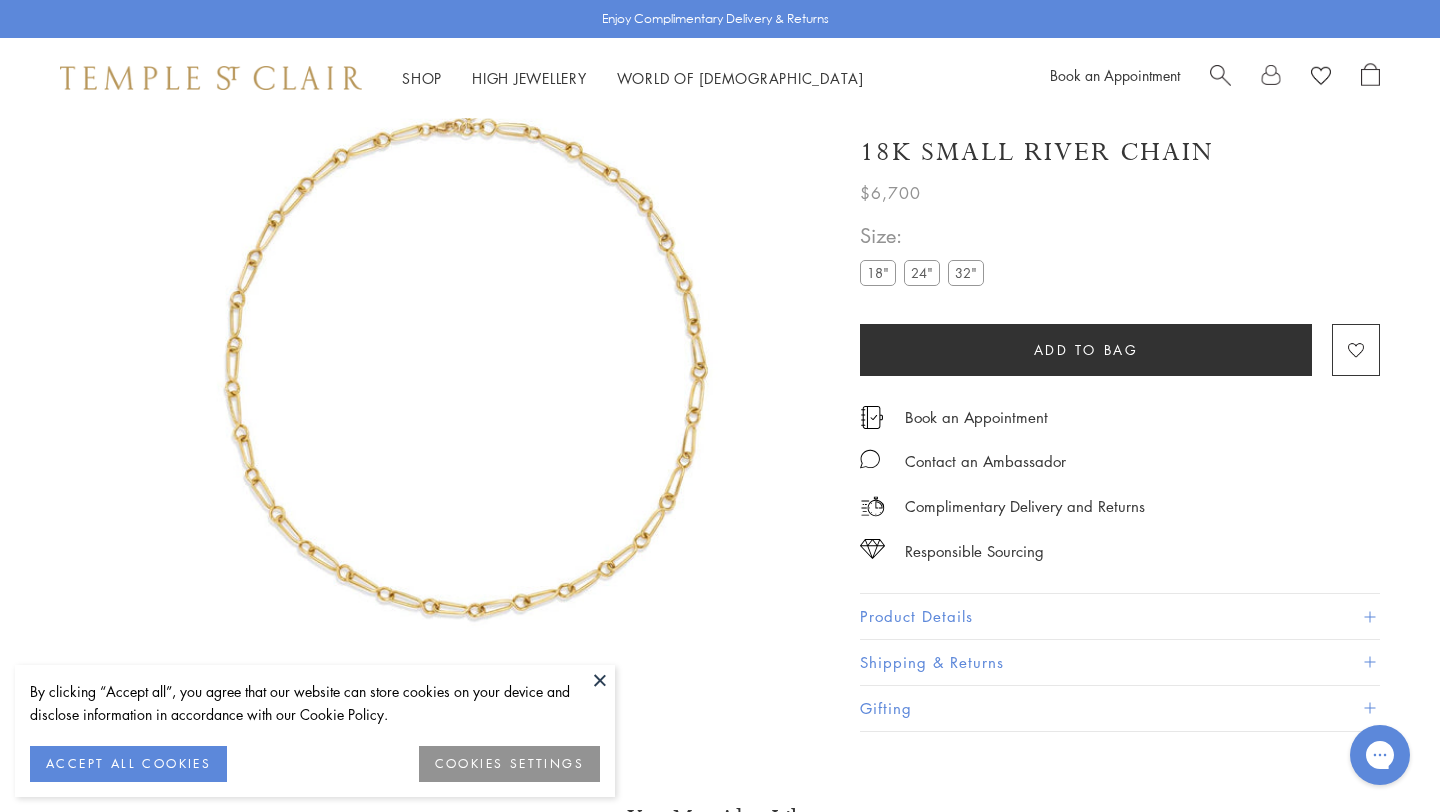 click on "18K Small River Chain
$6,700
Cascades of expertly crafted, golden links give the 18K Small River Chain its effortless look. Substantial enough to house pendants of any size, this versatile chain is available in three sizes.
#18"#
18K gold+
Lobster clasp+
Length: 18''+
USA+
#24"#
18K gold+
Lobster clasp+
Length: 24''+
USA+
#32"#
18K gold+
Lobster clasp+
Length: 32''+
USA+
Cascades of expertly crafted, golden links give the 18K Small River Chain its effortless look. Substantial enough to house pendants of any size, this versatile chain is available in three sizes.
Cascades of expertly crafted, golden links give the 18K Small River Chain its effortless look. Substantial enough to house pendants of any size, this versatile chain is available in three sizes.
18" 24" 32"" at bounding box center (1120, 423) 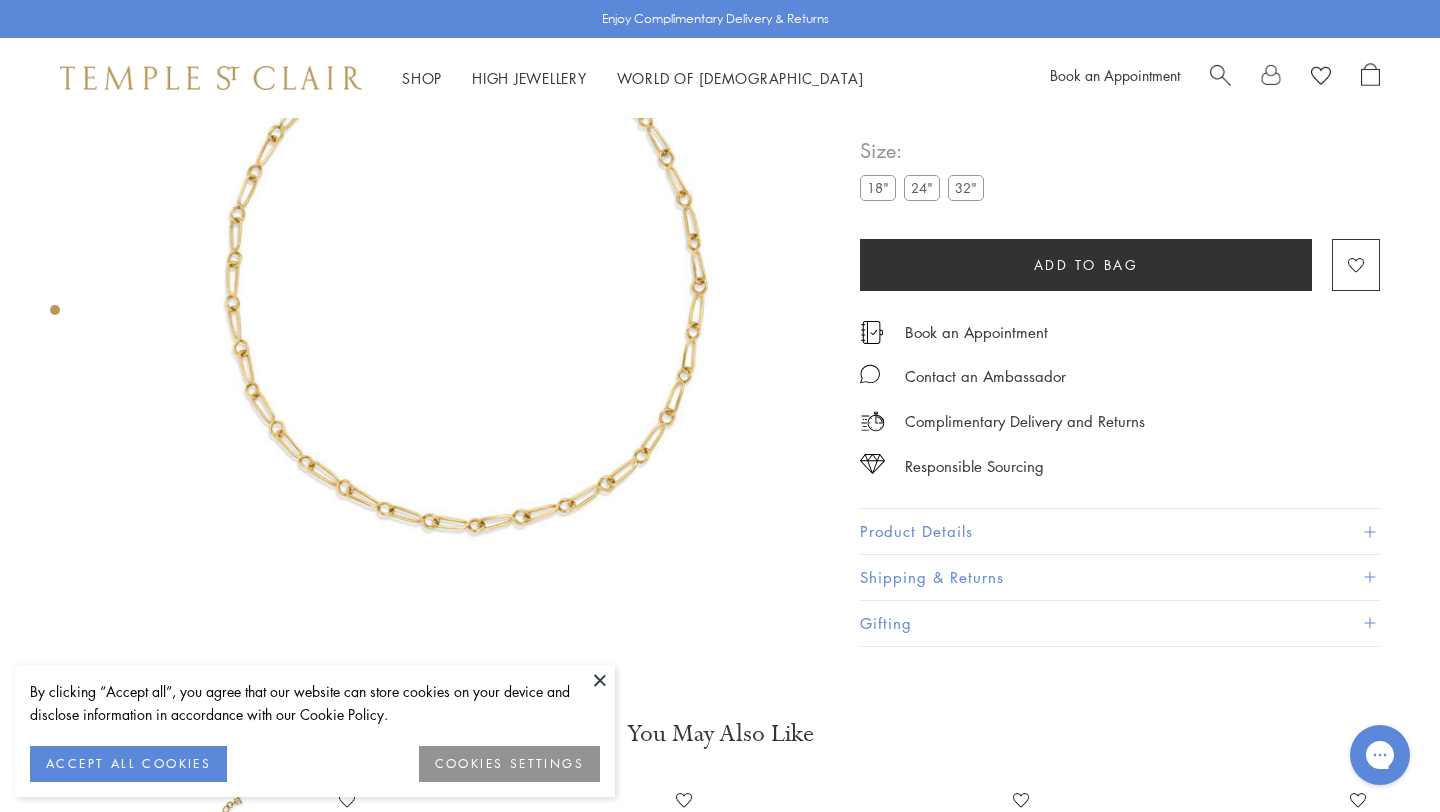 click on "Product Details" at bounding box center (1120, 532) 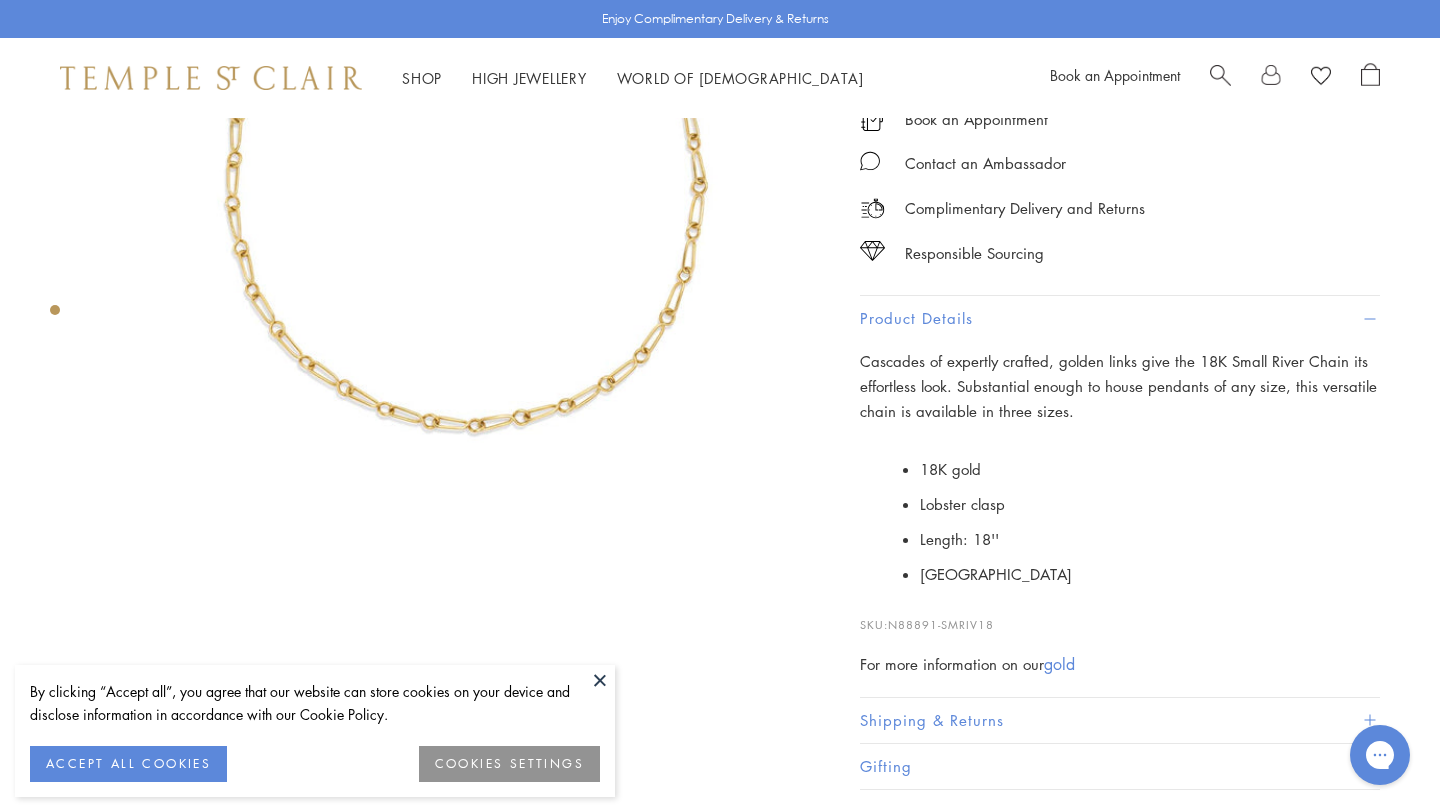 scroll, scrollTop: 460, scrollLeft: 0, axis: vertical 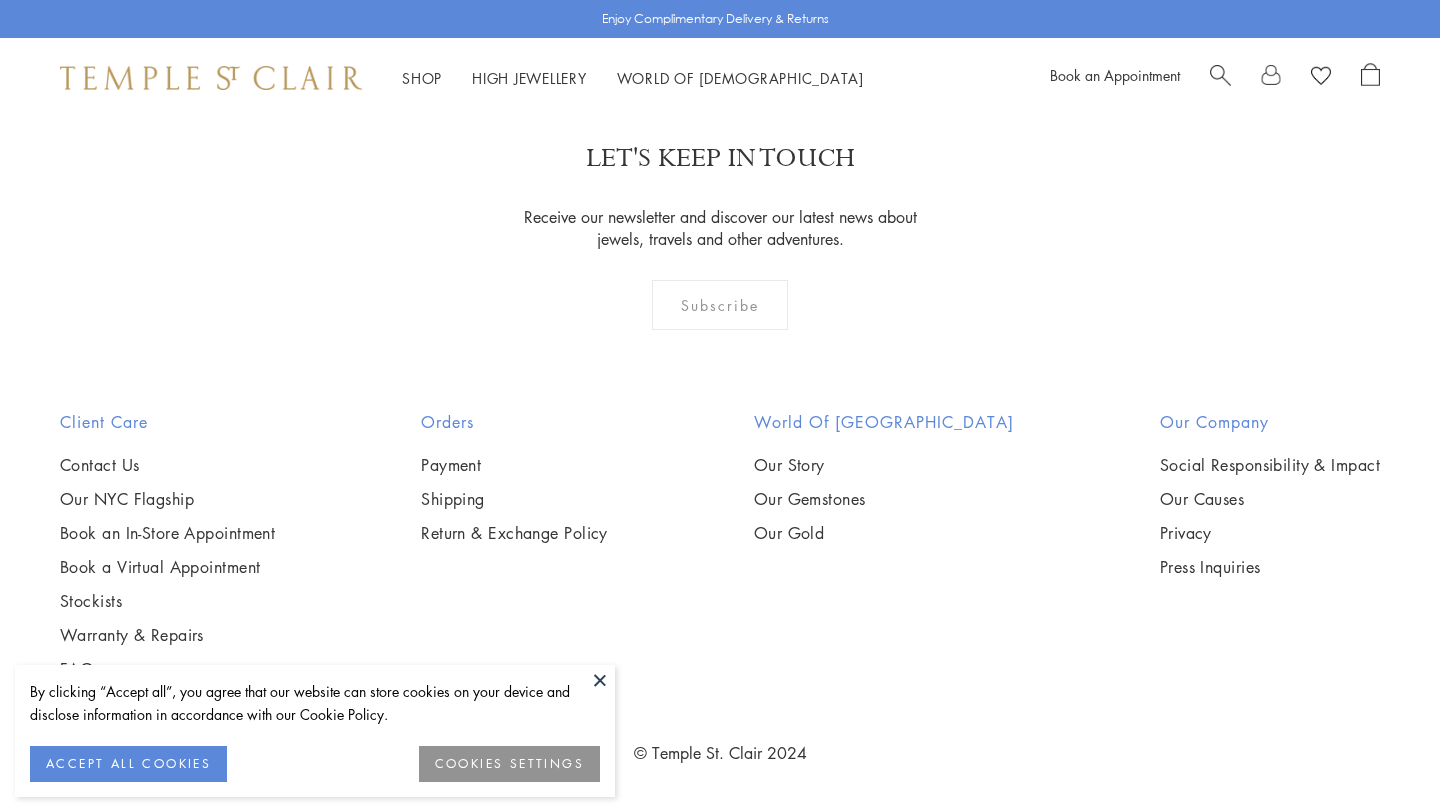 click on "By clicking “Accept all”, you agree that our website can store cookies on your device and disclose information in accordance with our Cookie Policy." at bounding box center (315, 703) 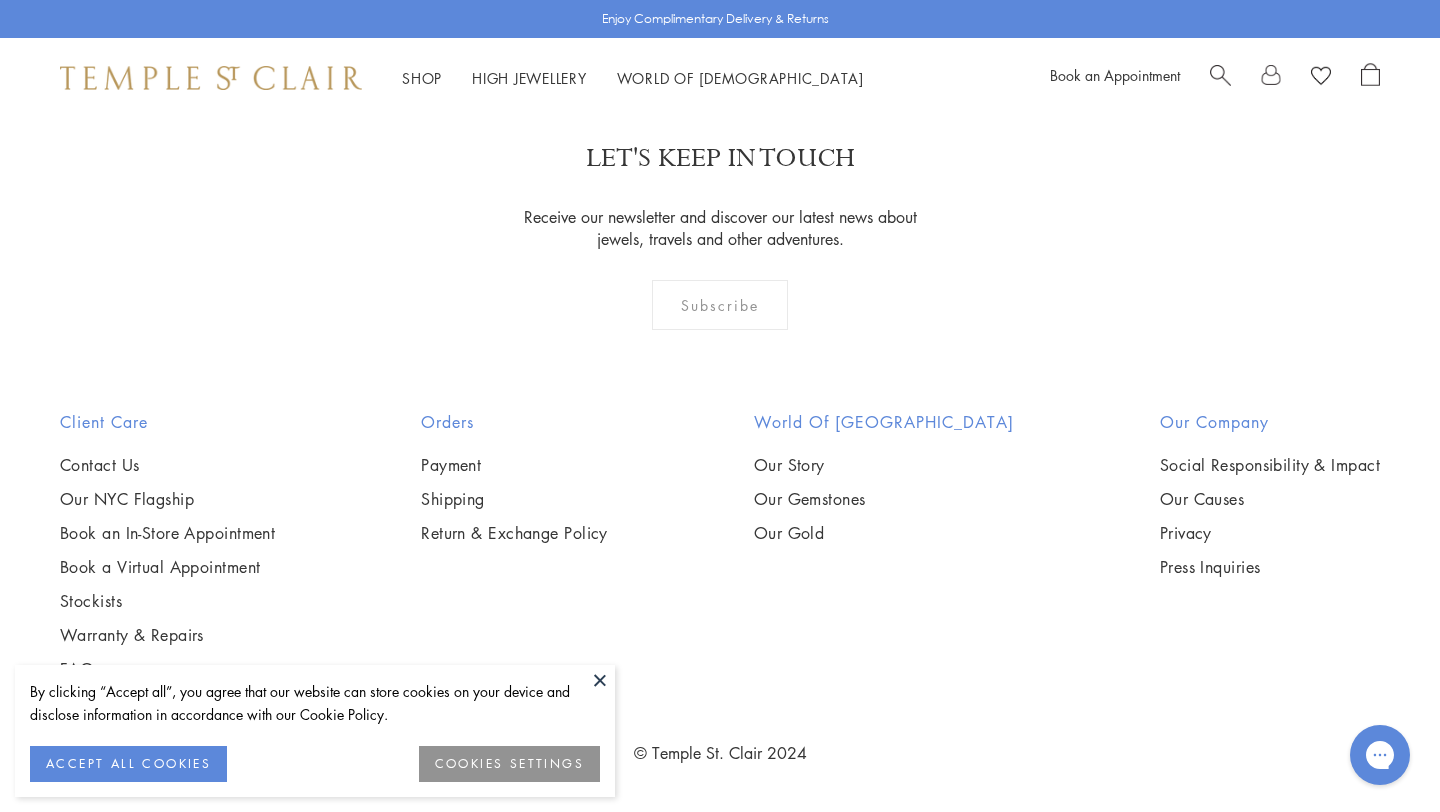 scroll, scrollTop: 0, scrollLeft: 0, axis: both 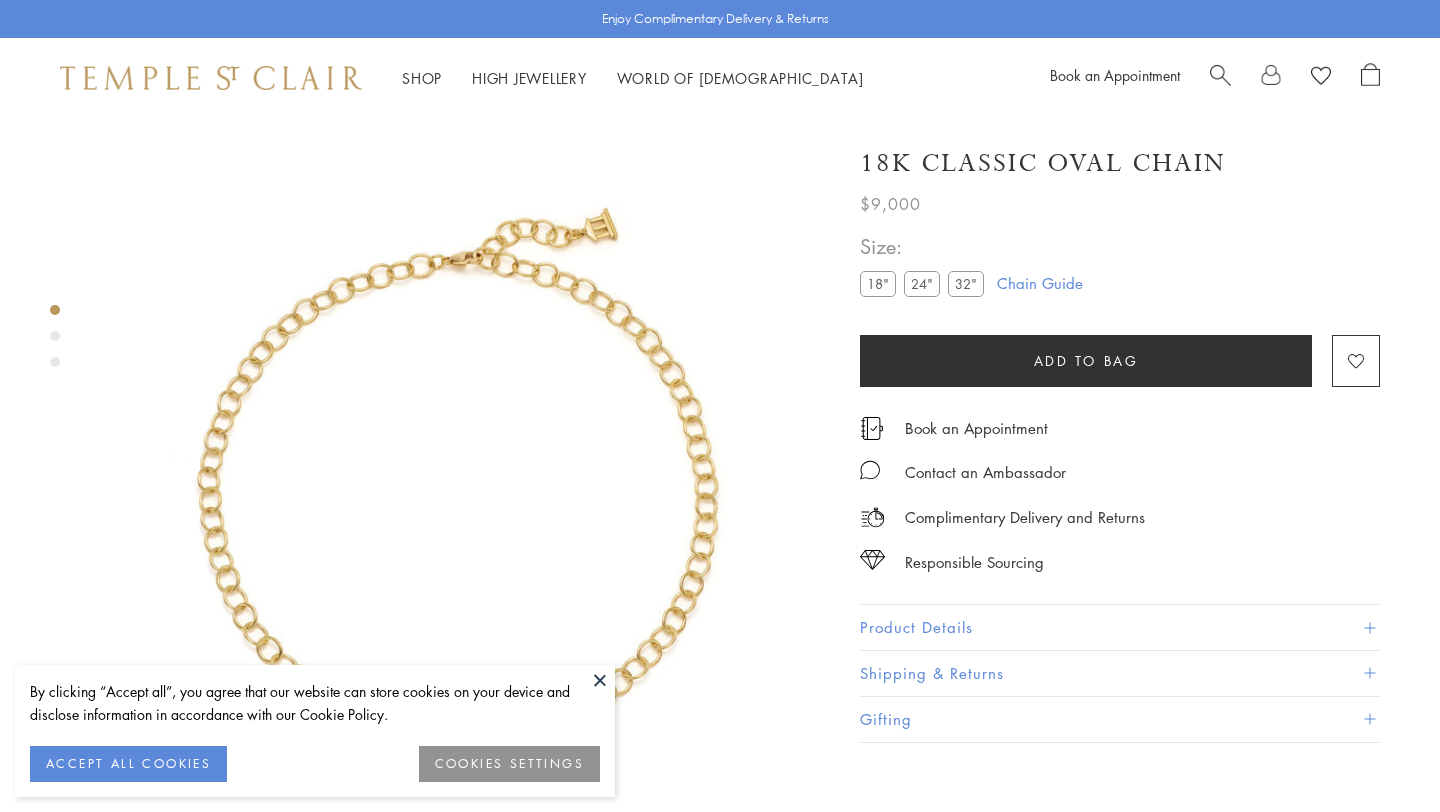 click on "Product Details" at bounding box center (1120, 627) 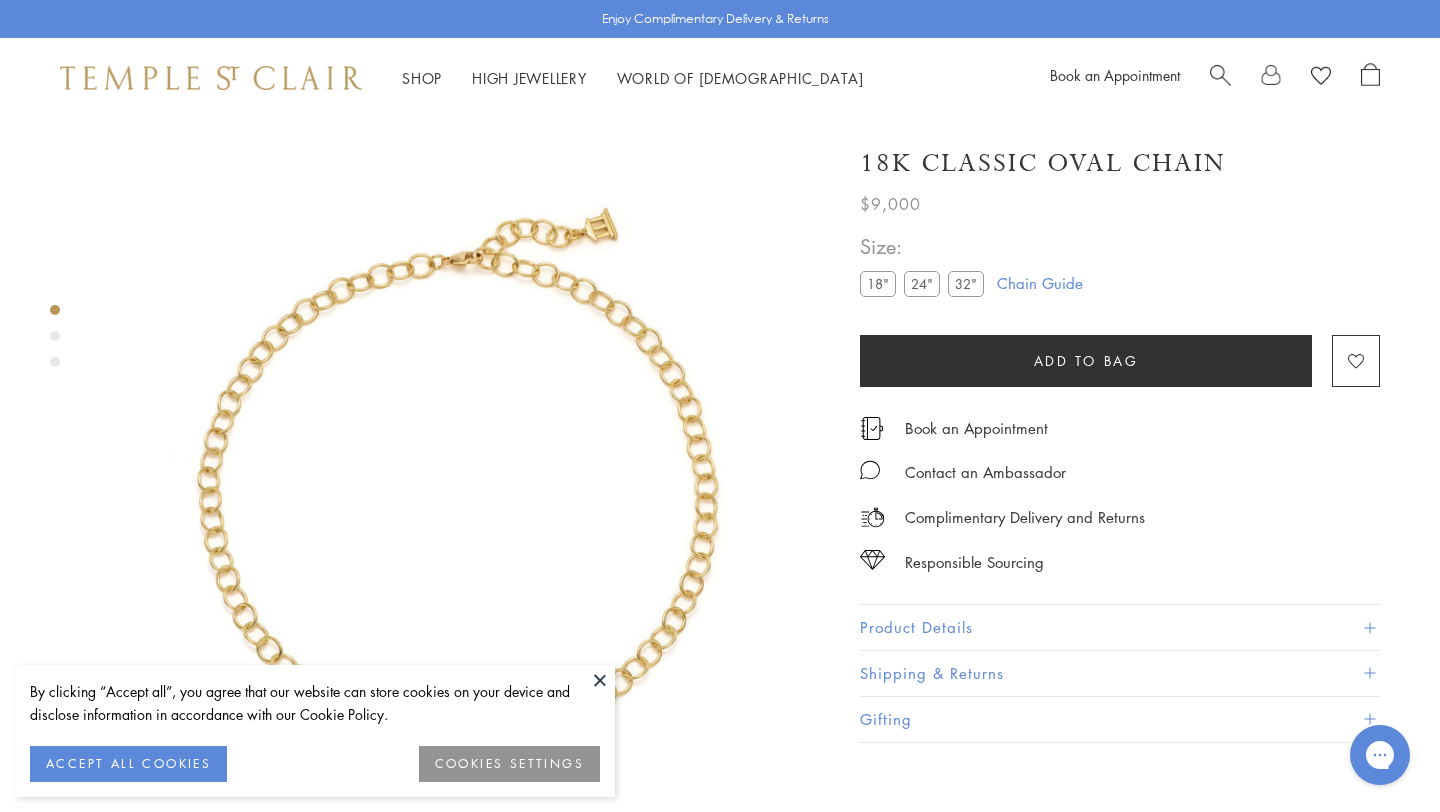 scroll, scrollTop: 87, scrollLeft: 0, axis: vertical 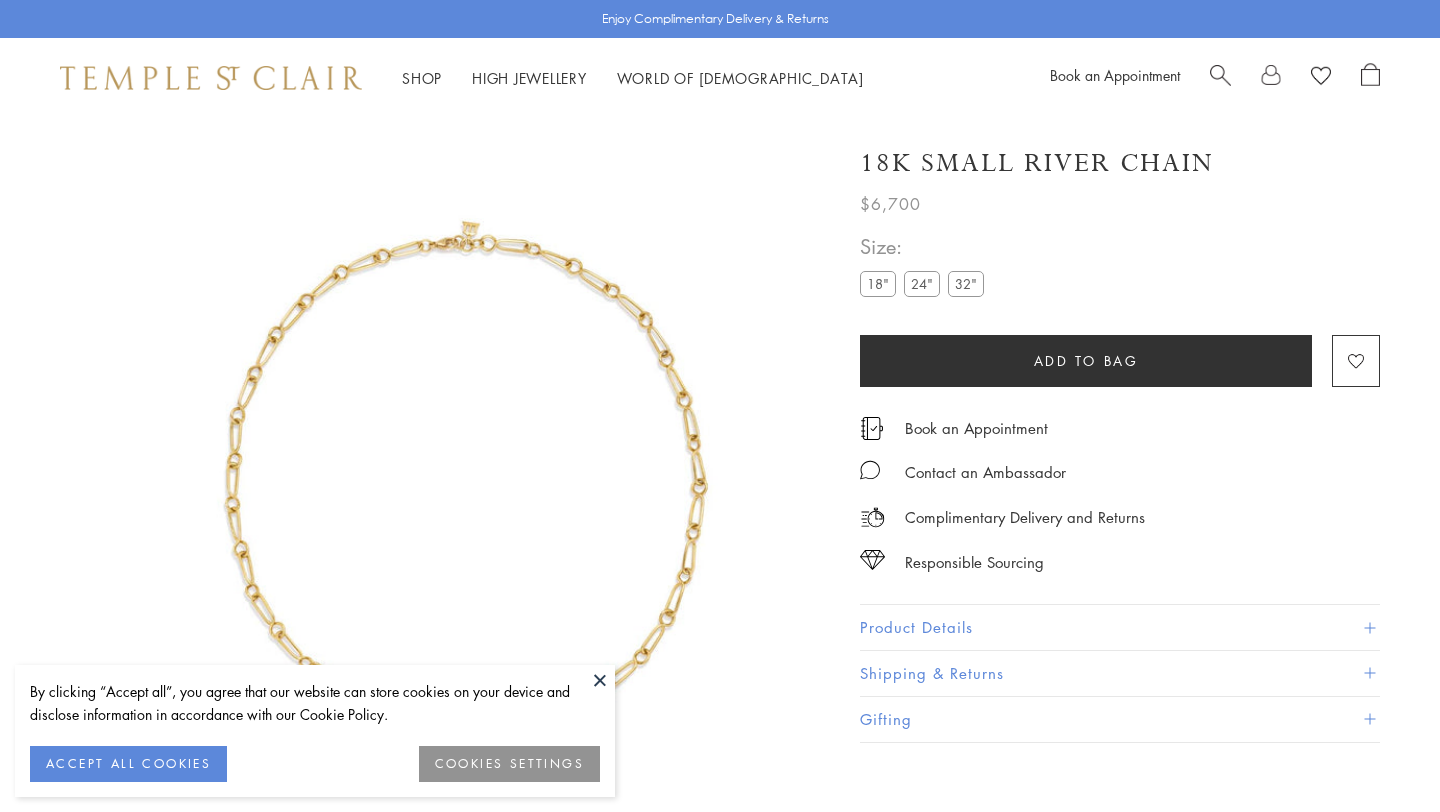 click on "Product Details" at bounding box center [1120, 627] 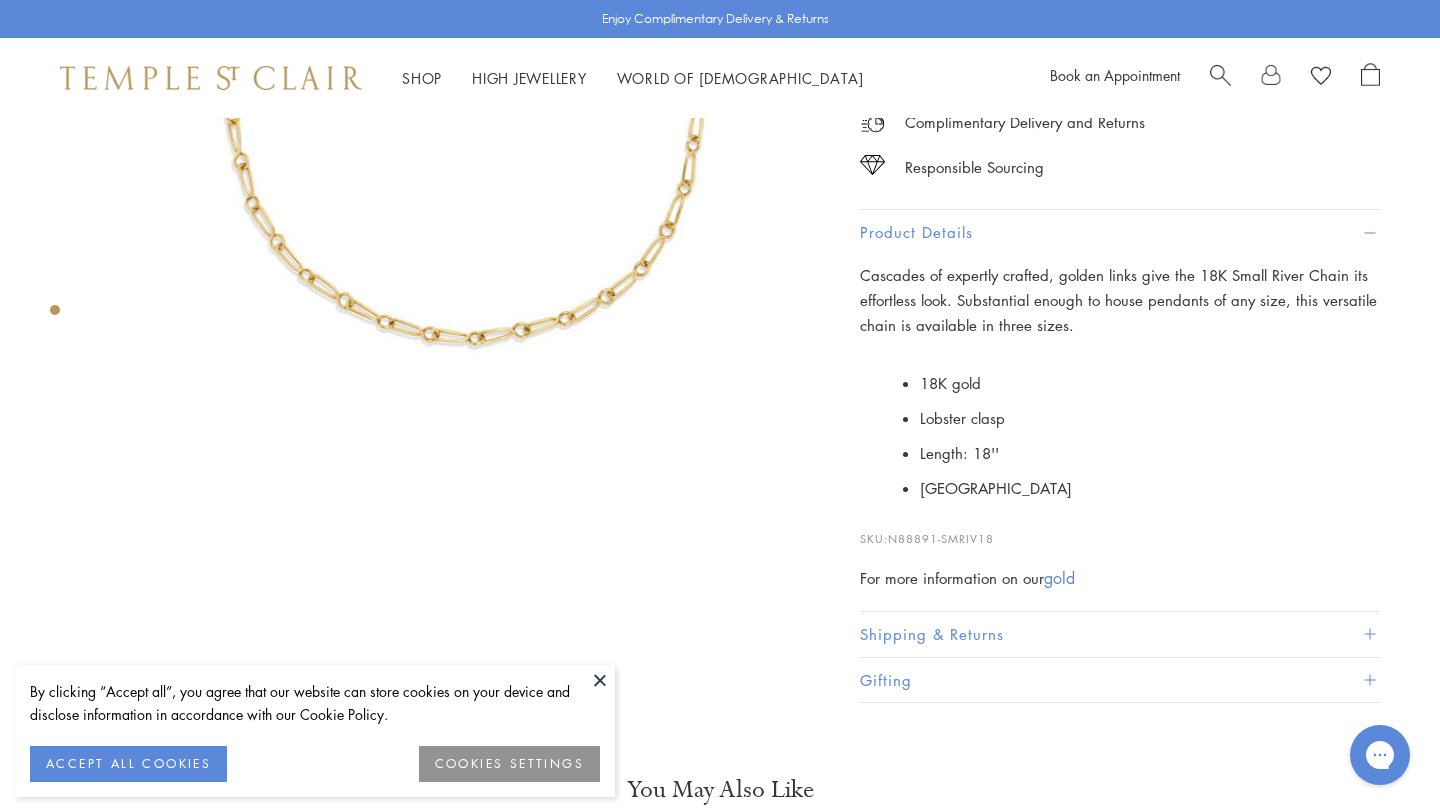scroll, scrollTop: 397, scrollLeft: 0, axis: vertical 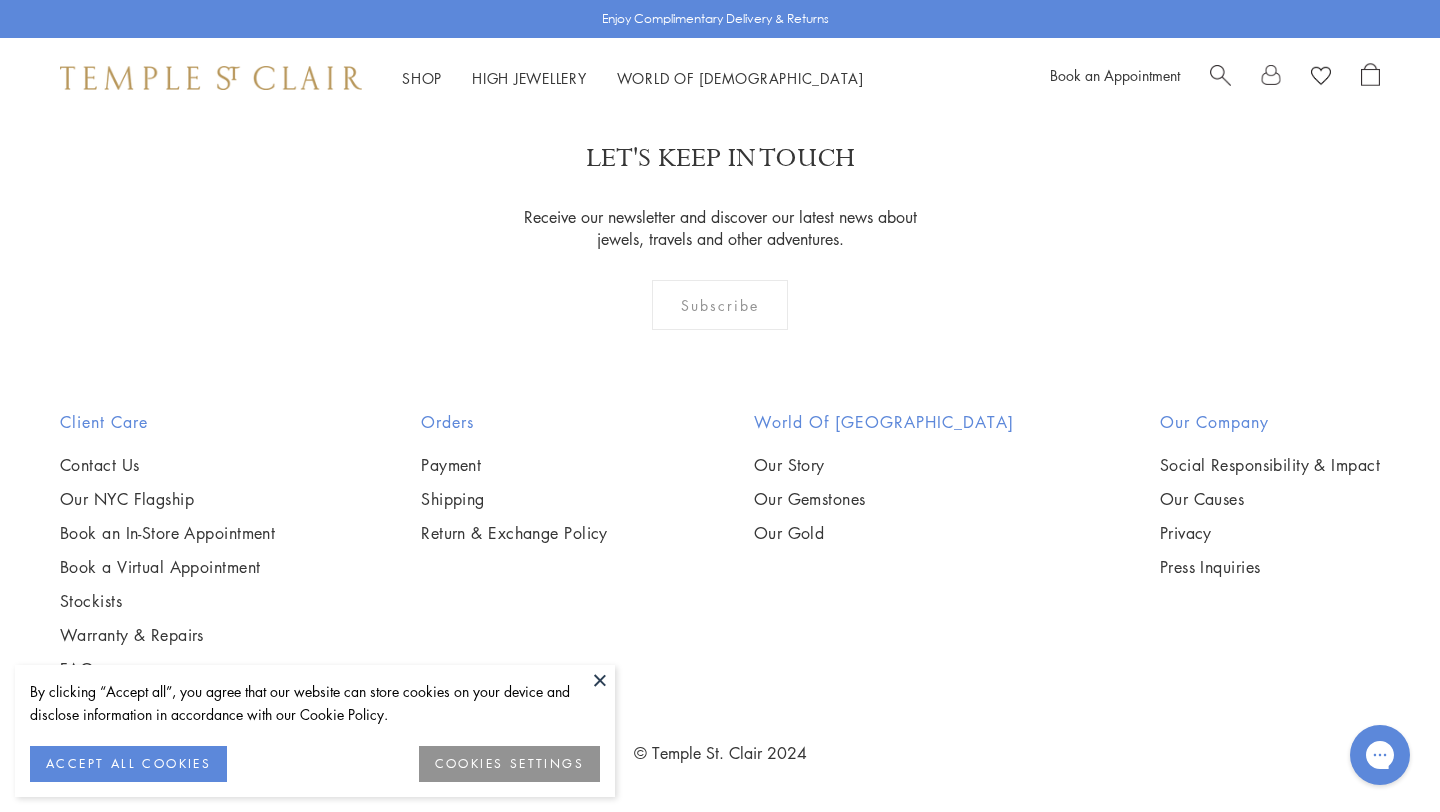 click at bounding box center (0, 0) 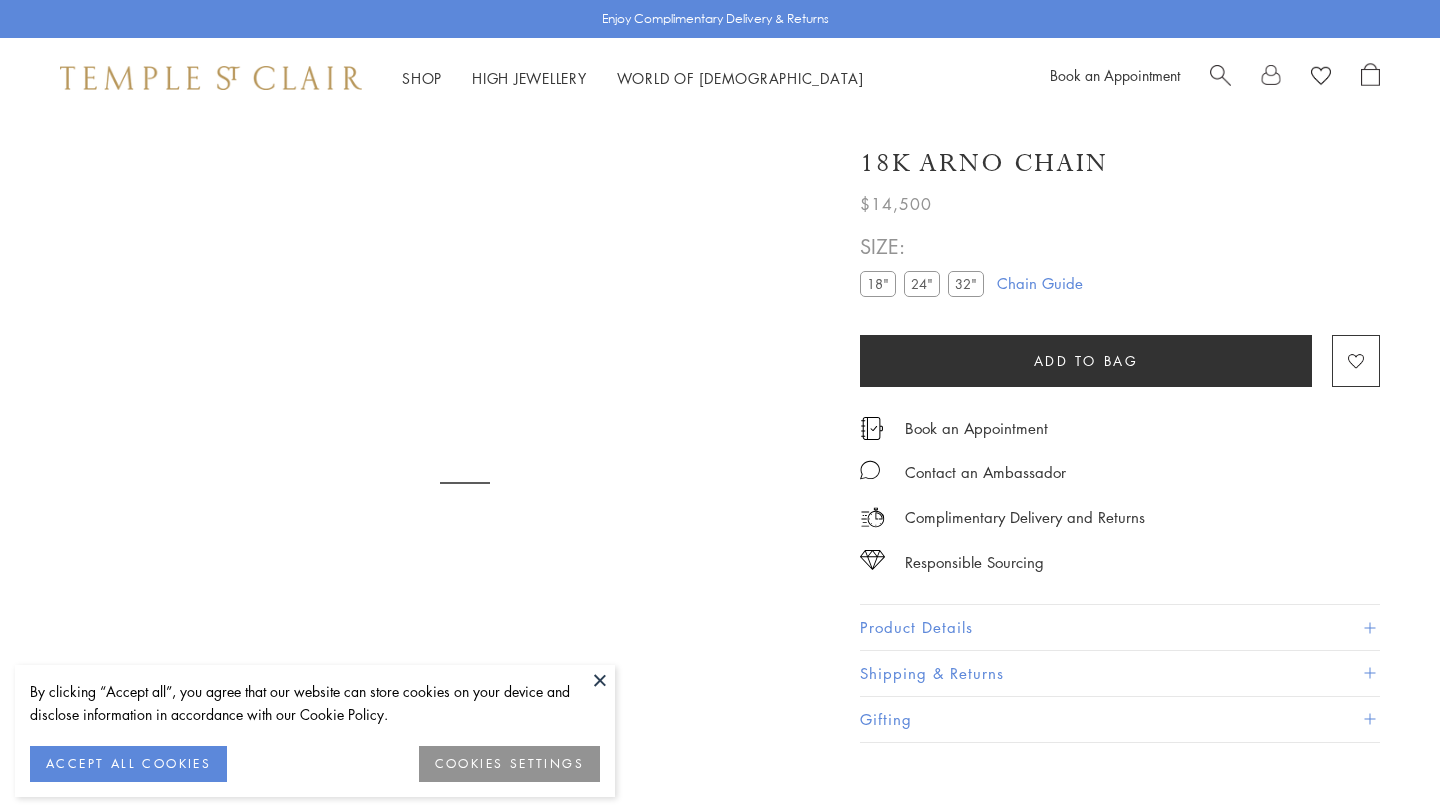 scroll, scrollTop: 0, scrollLeft: 0, axis: both 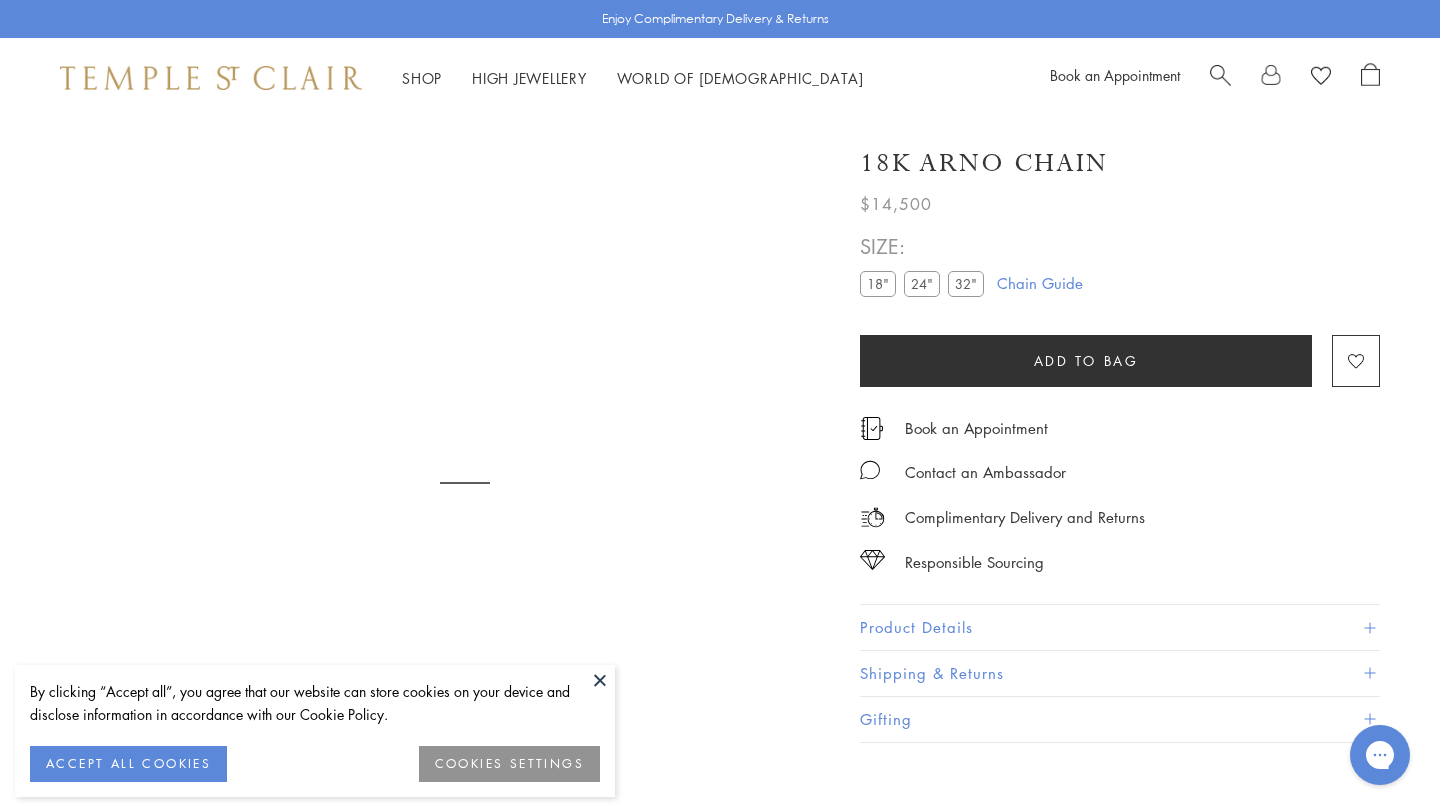 click on "Product Details" at bounding box center [1120, 627] 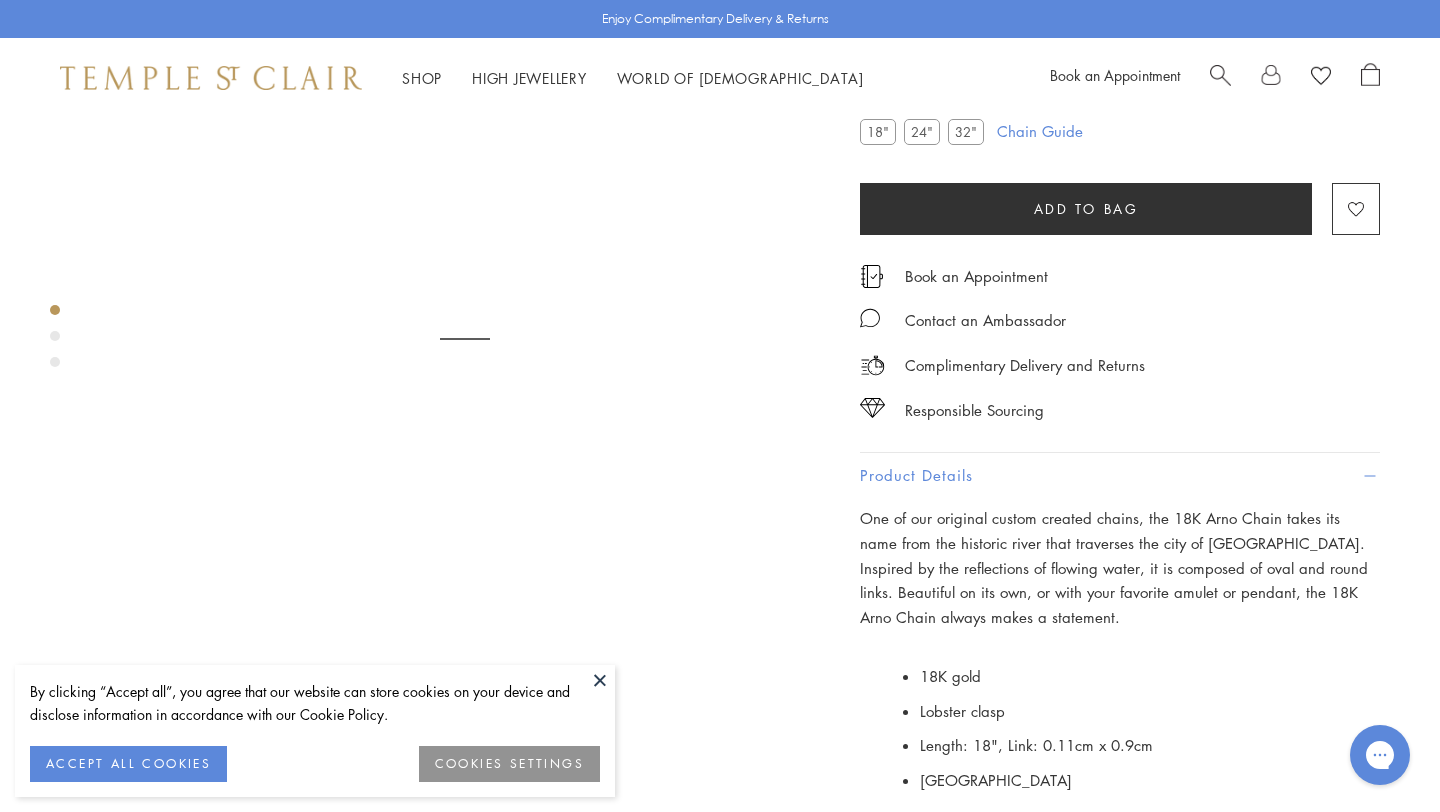 scroll, scrollTop: 461, scrollLeft: 0, axis: vertical 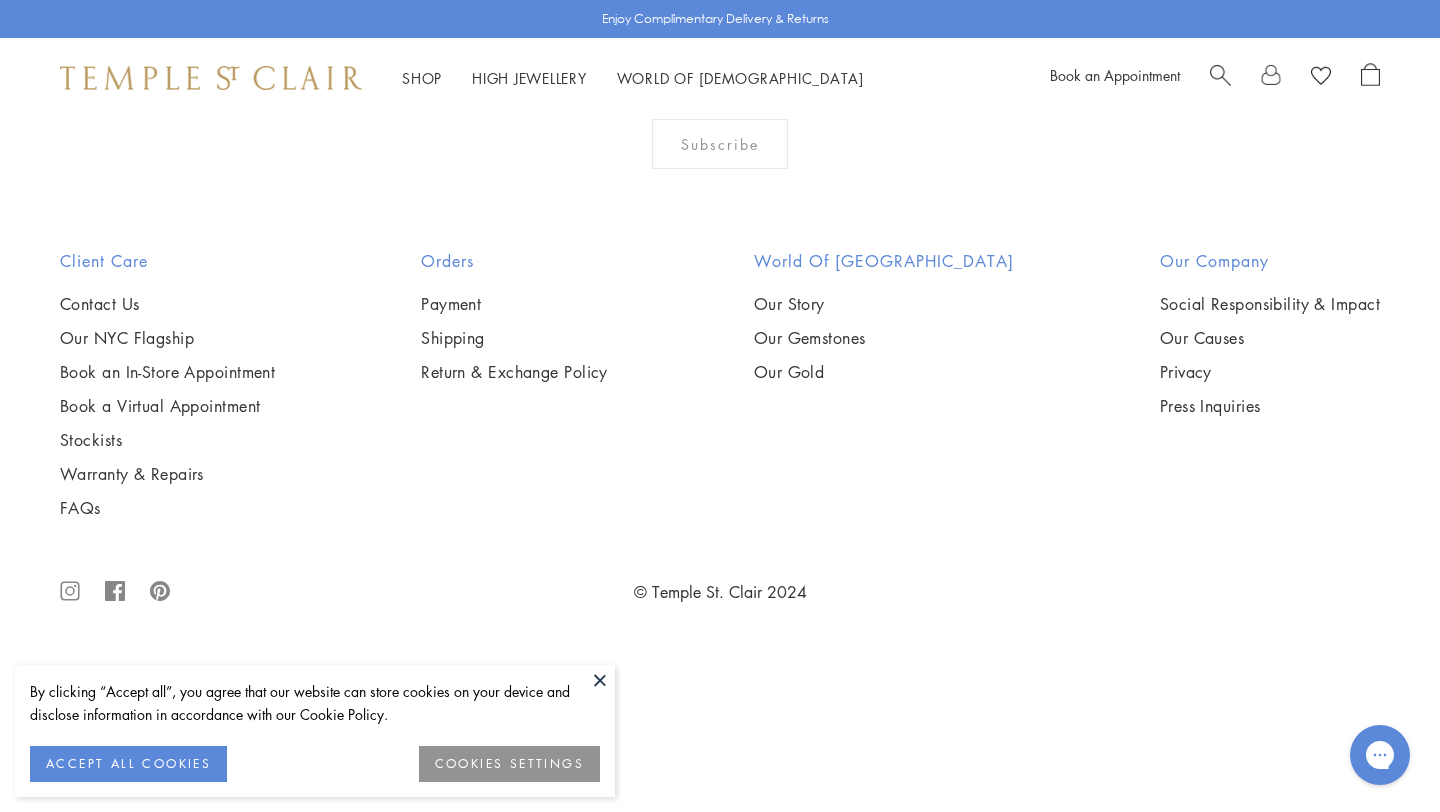 click at bounding box center [0, 0] 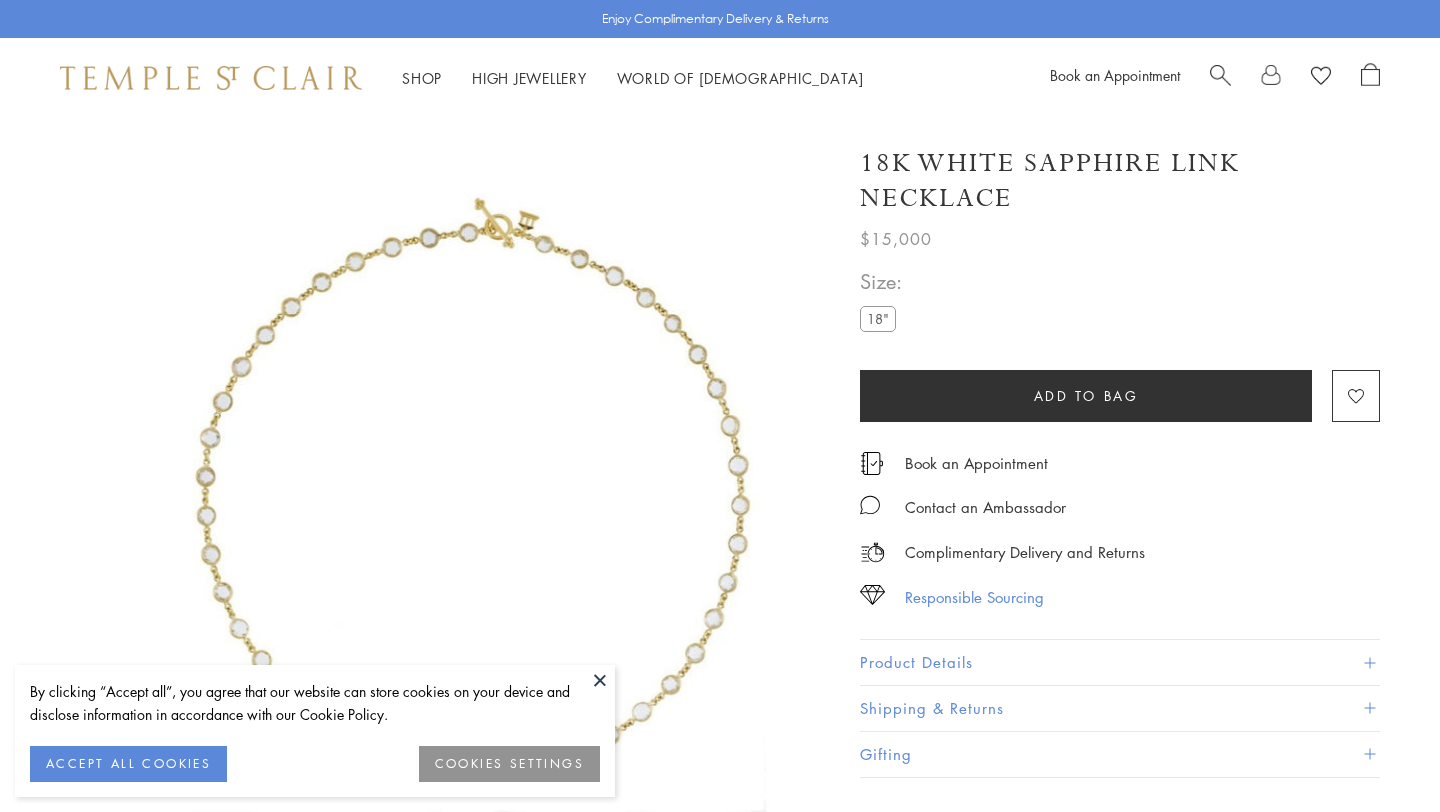 scroll, scrollTop: 0, scrollLeft: 0, axis: both 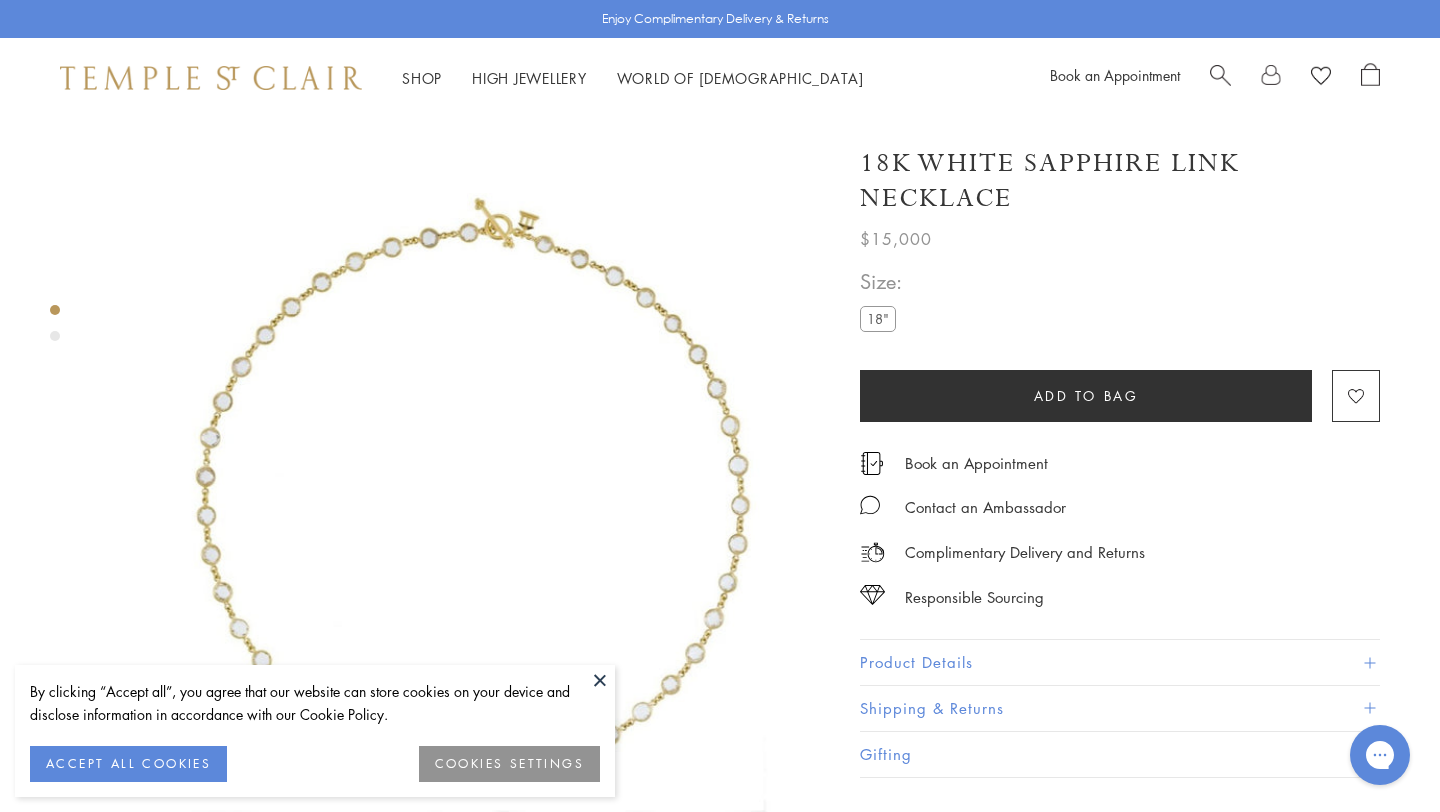 click on "Product Details" at bounding box center [1120, 662] 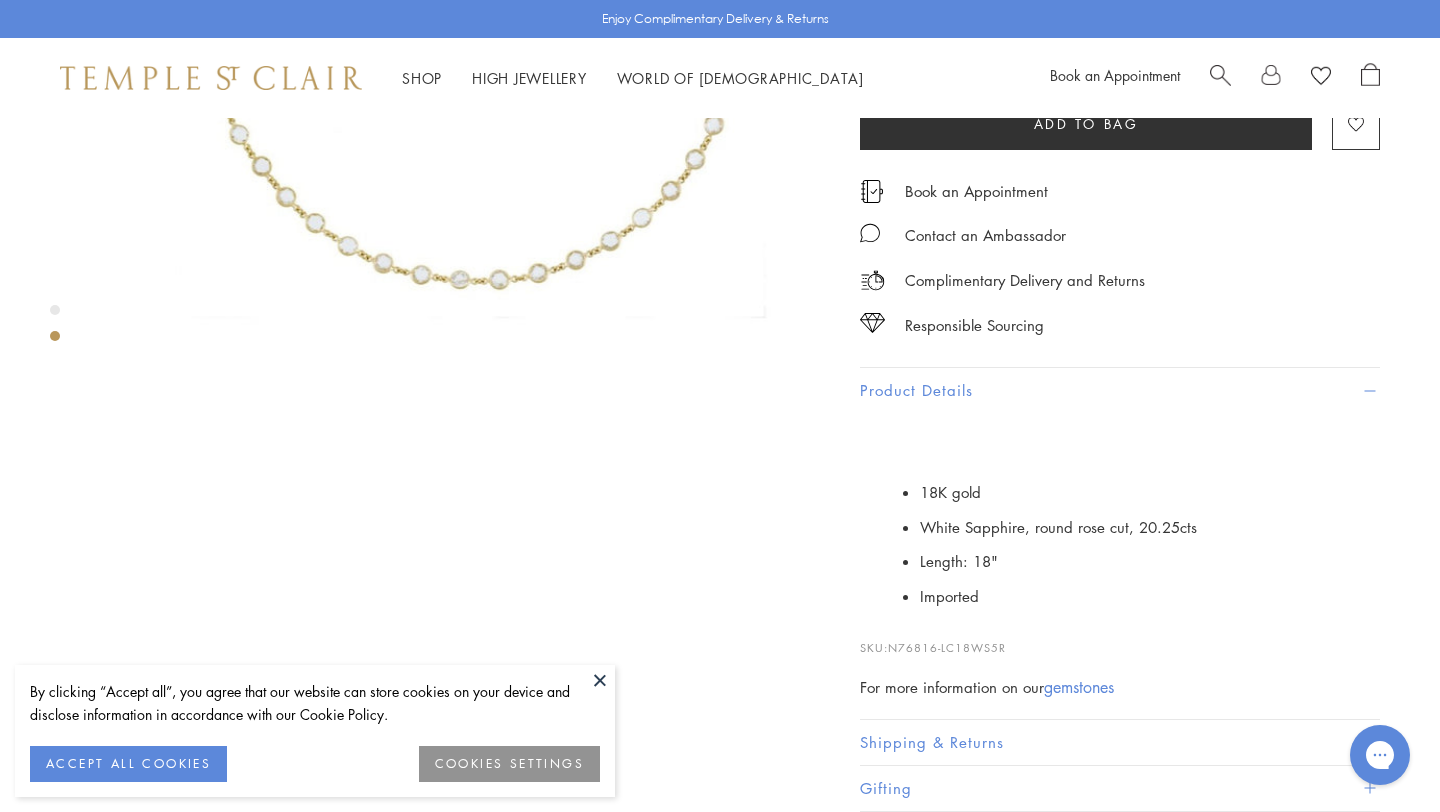 scroll, scrollTop: 724, scrollLeft: 0, axis: vertical 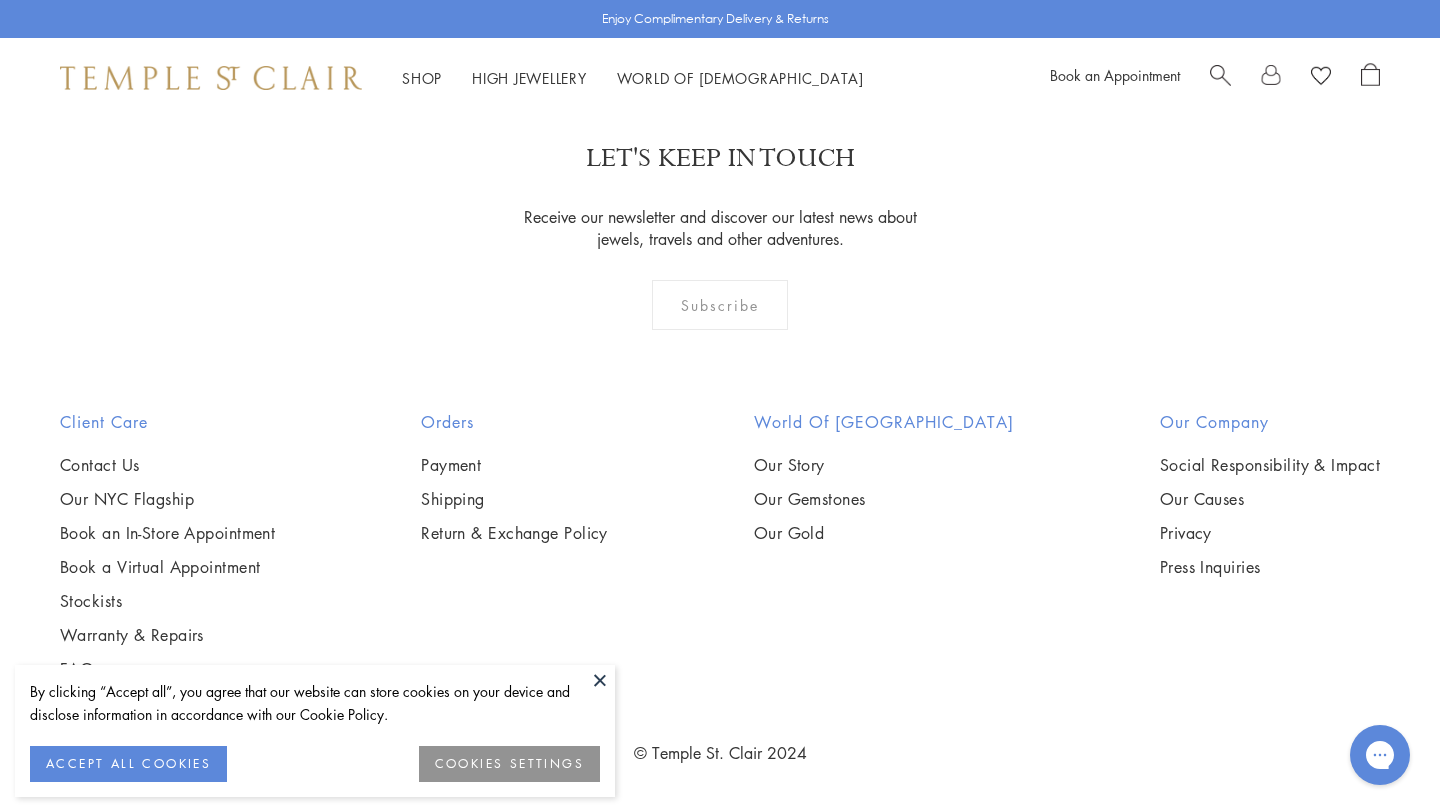 click at bounding box center [0, 0] 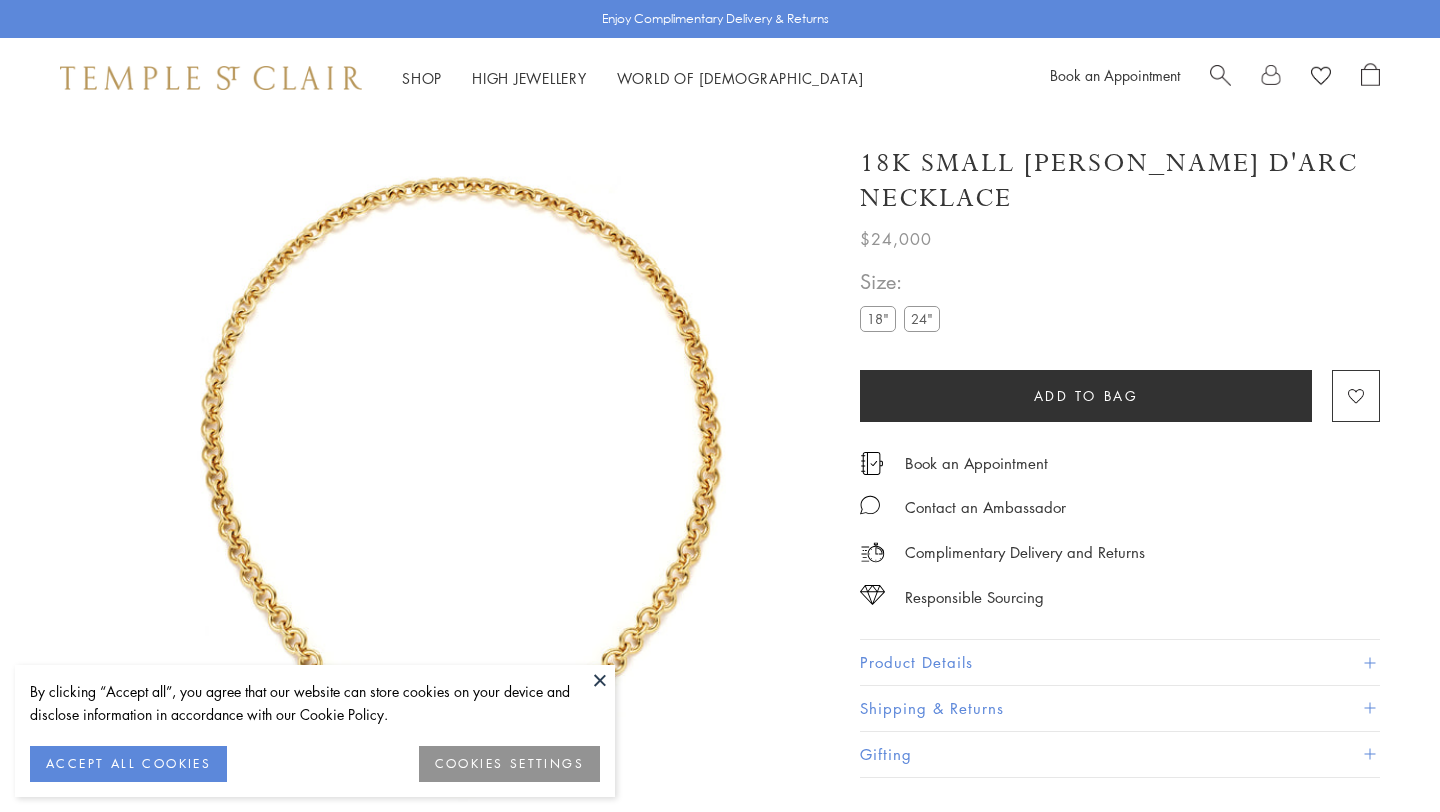 scroll, scrollTop: 0, scrollLeft: 0, axis: both 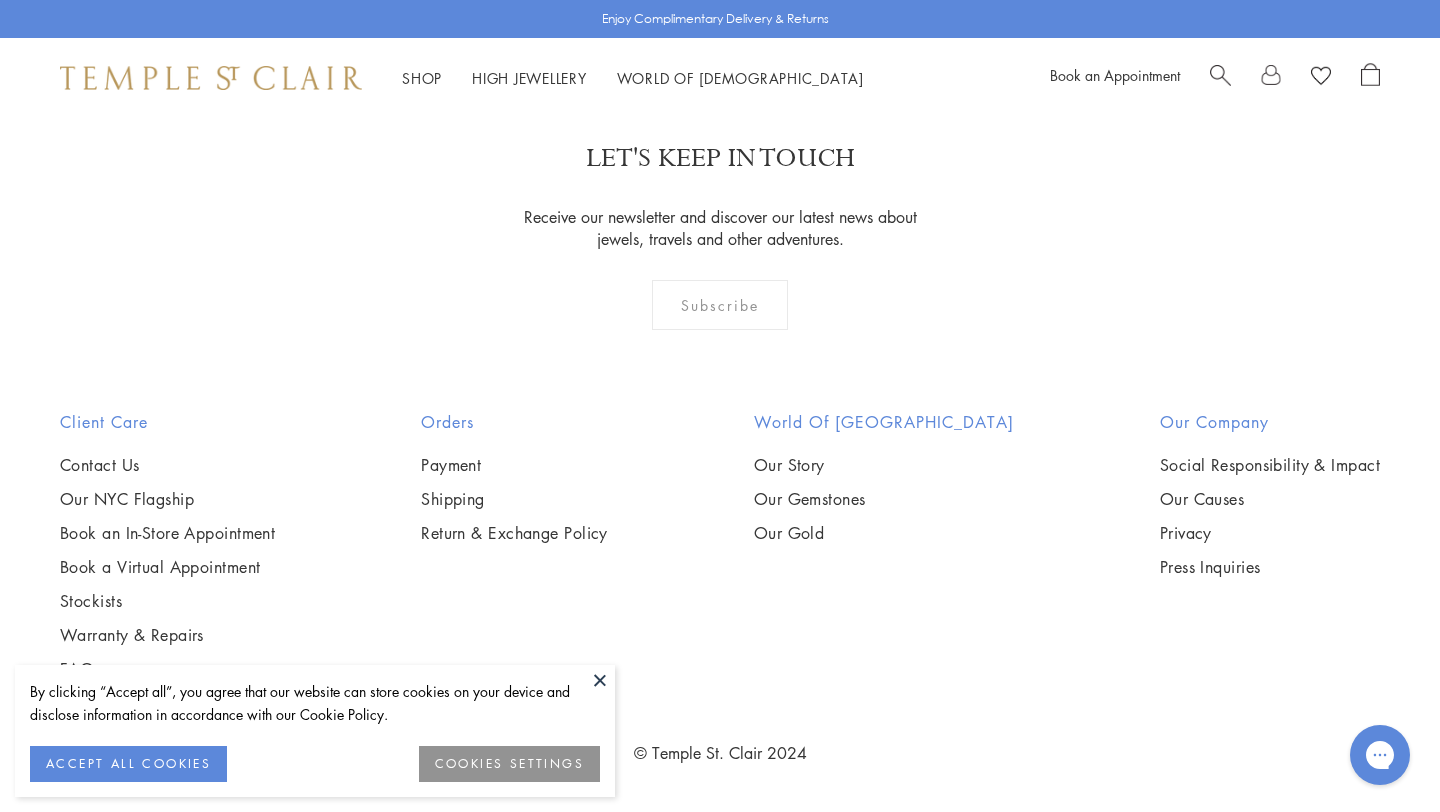 click at bounding box center (0, 0) 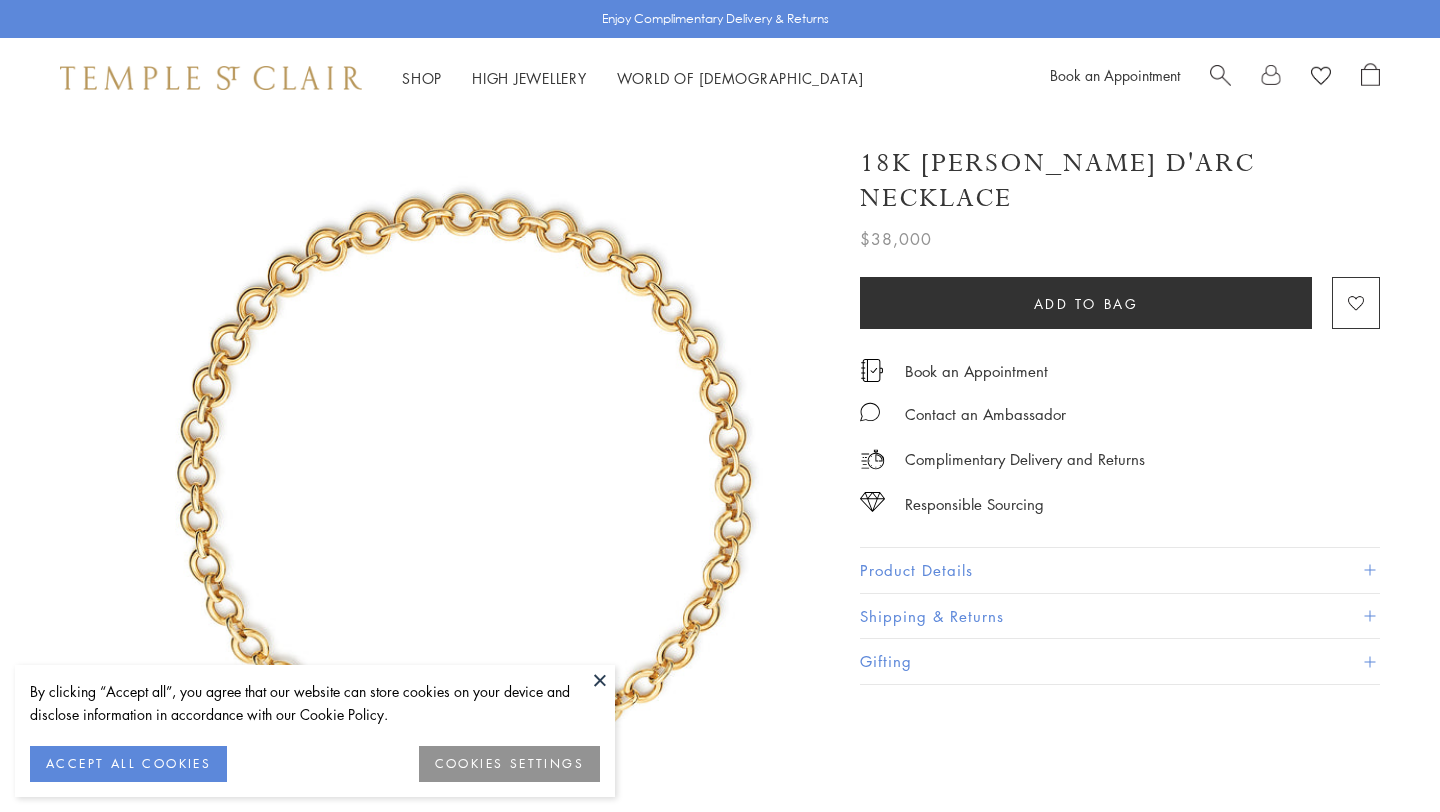 scroll, scrollTop: 0, scrollLeft: 0, axis: both 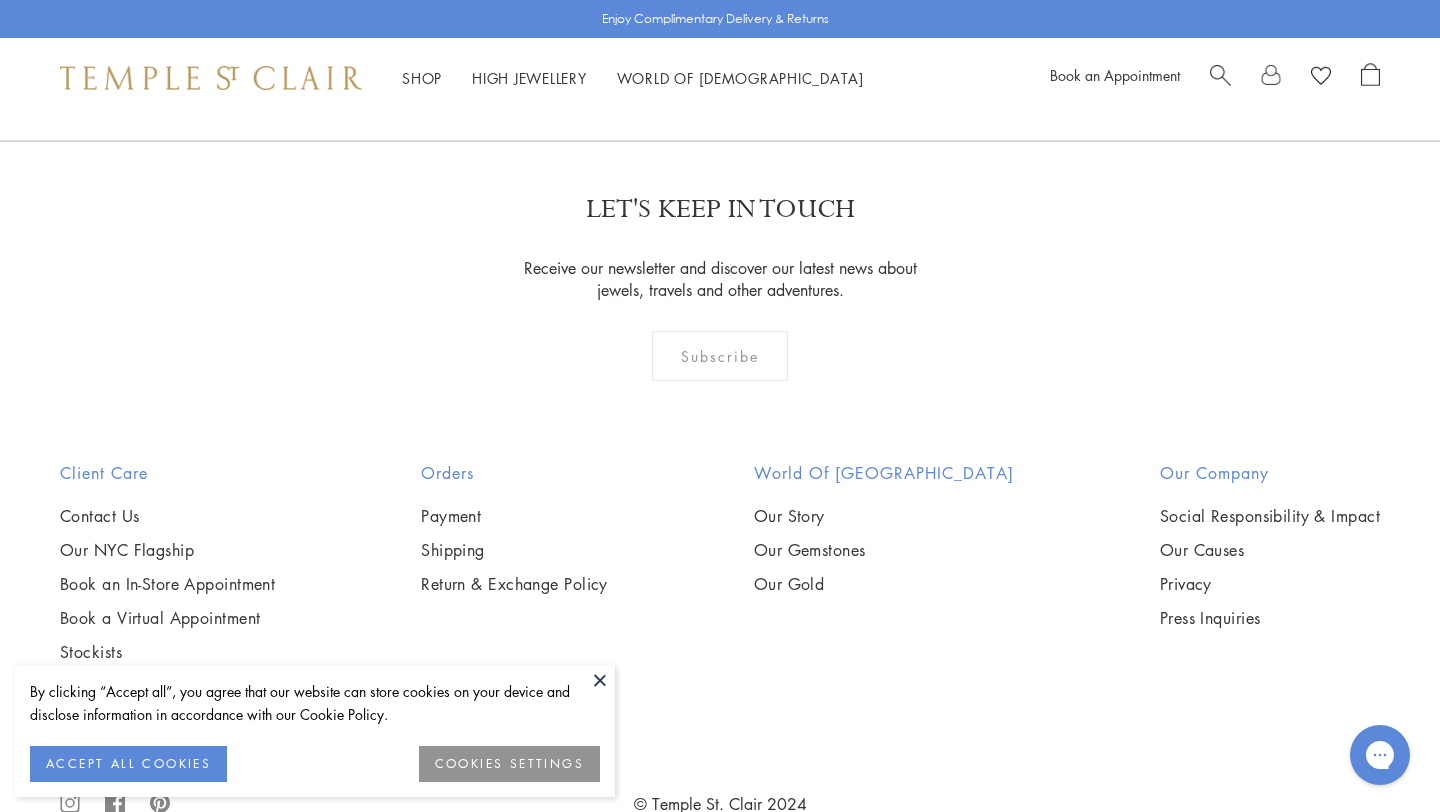 click at bounding box center (0, 0) 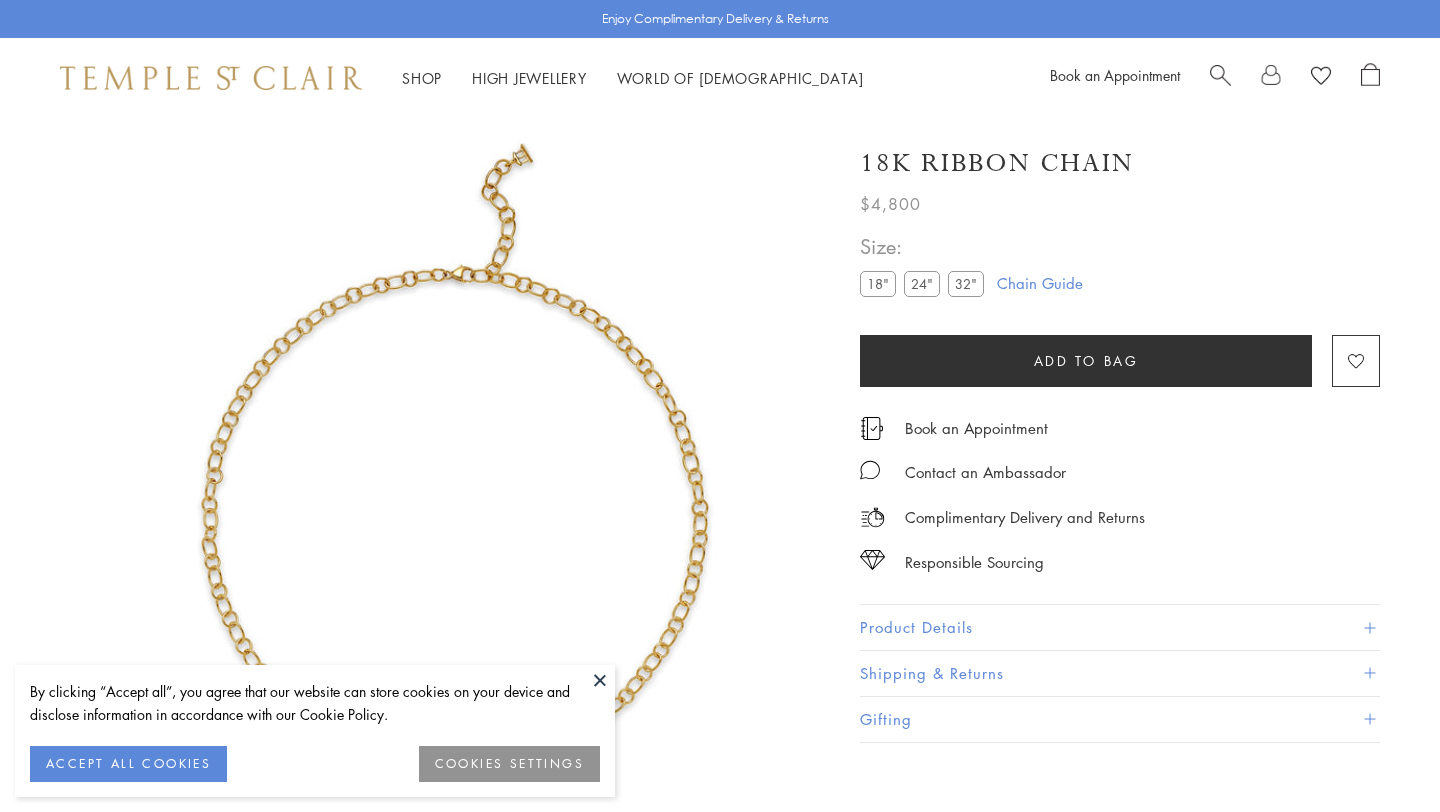 scroll, scrollTop: 0, scrollLeft: 0, axis: both 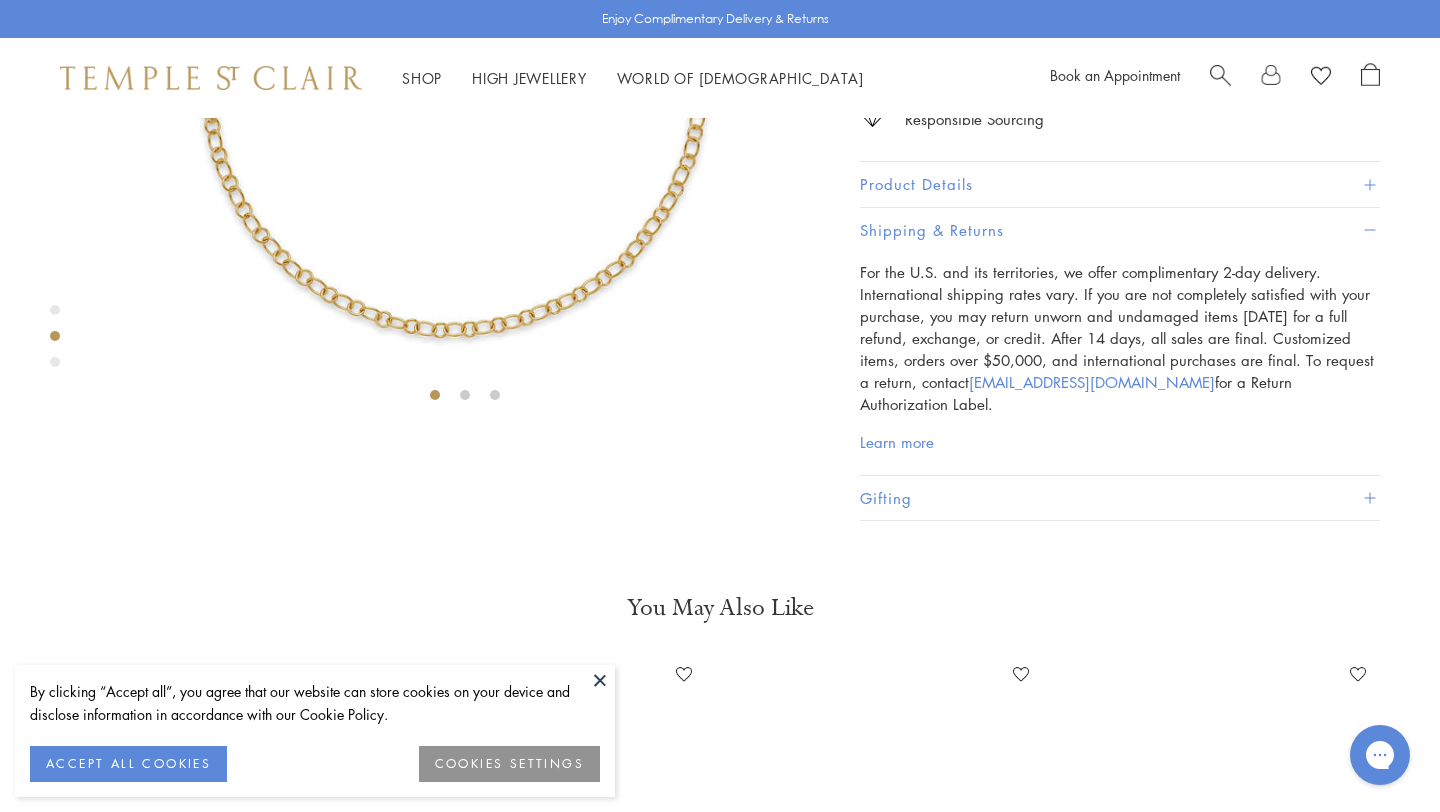 click on "Product Details" at bounding box center [1120, 184] 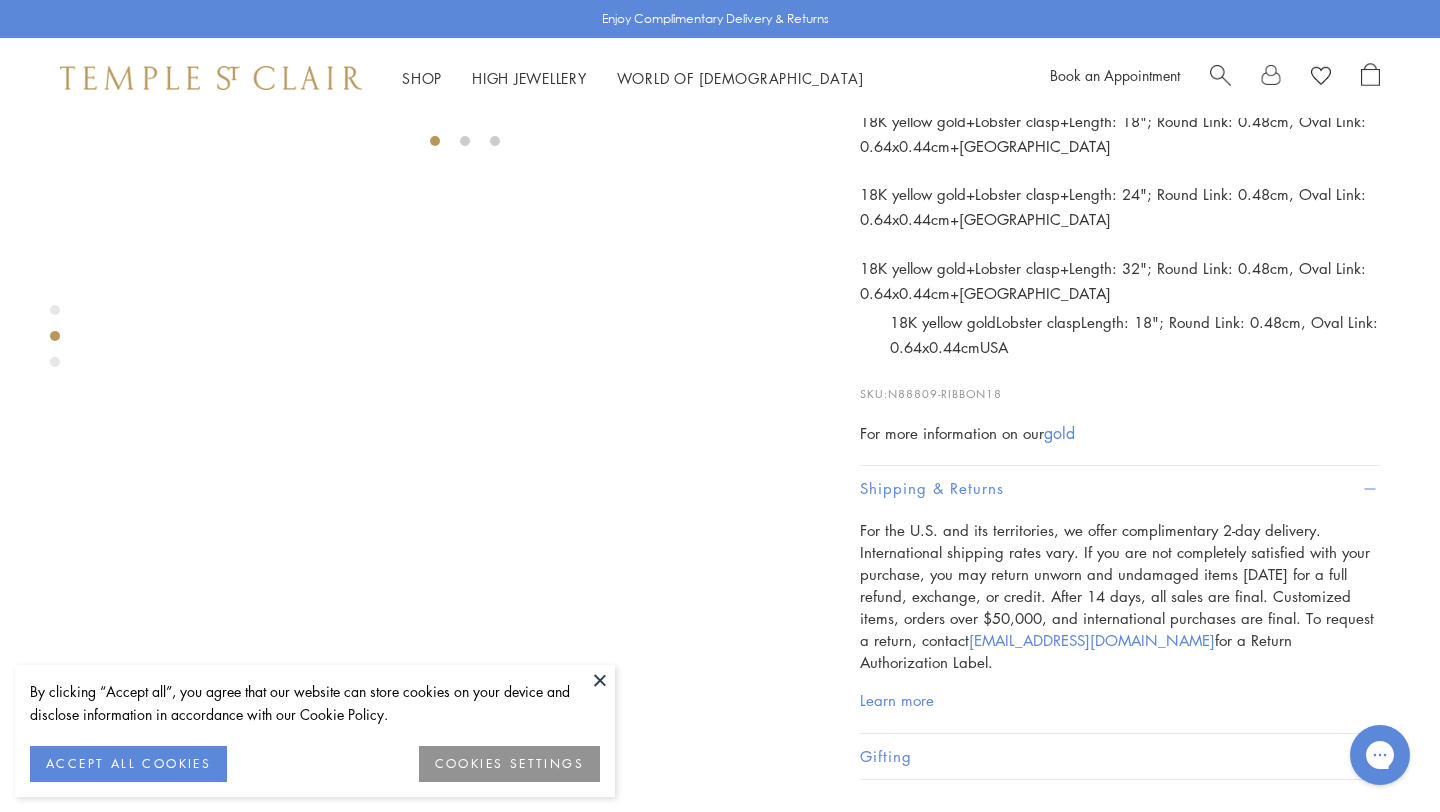 scroll, scrollTop: 703, scrollLeft: 0, axis: vertical 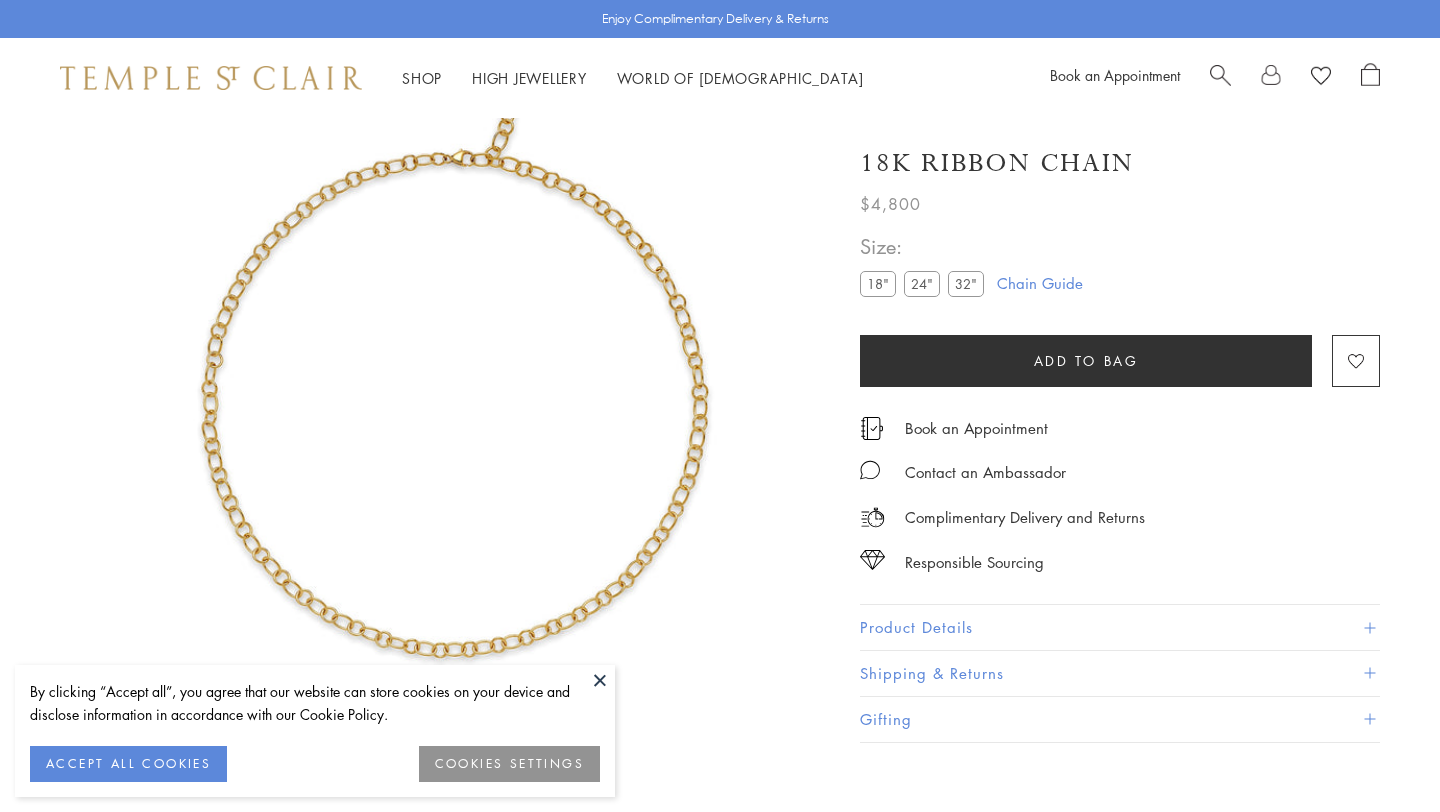 click on "Product Details" at bounding box center [1120, 627] 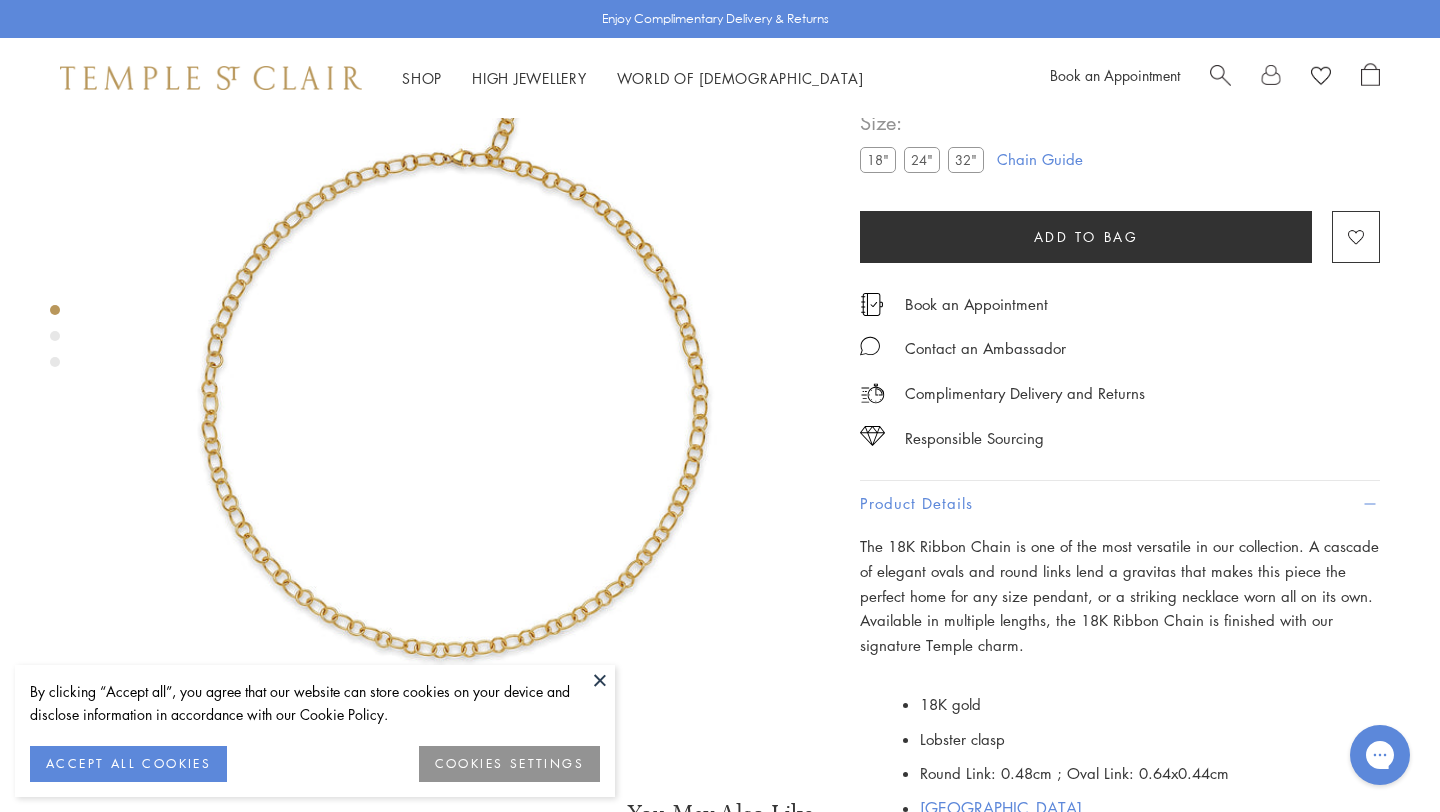 scroll, scrollTop: 118, scrollLeft: 0, axis: vertical 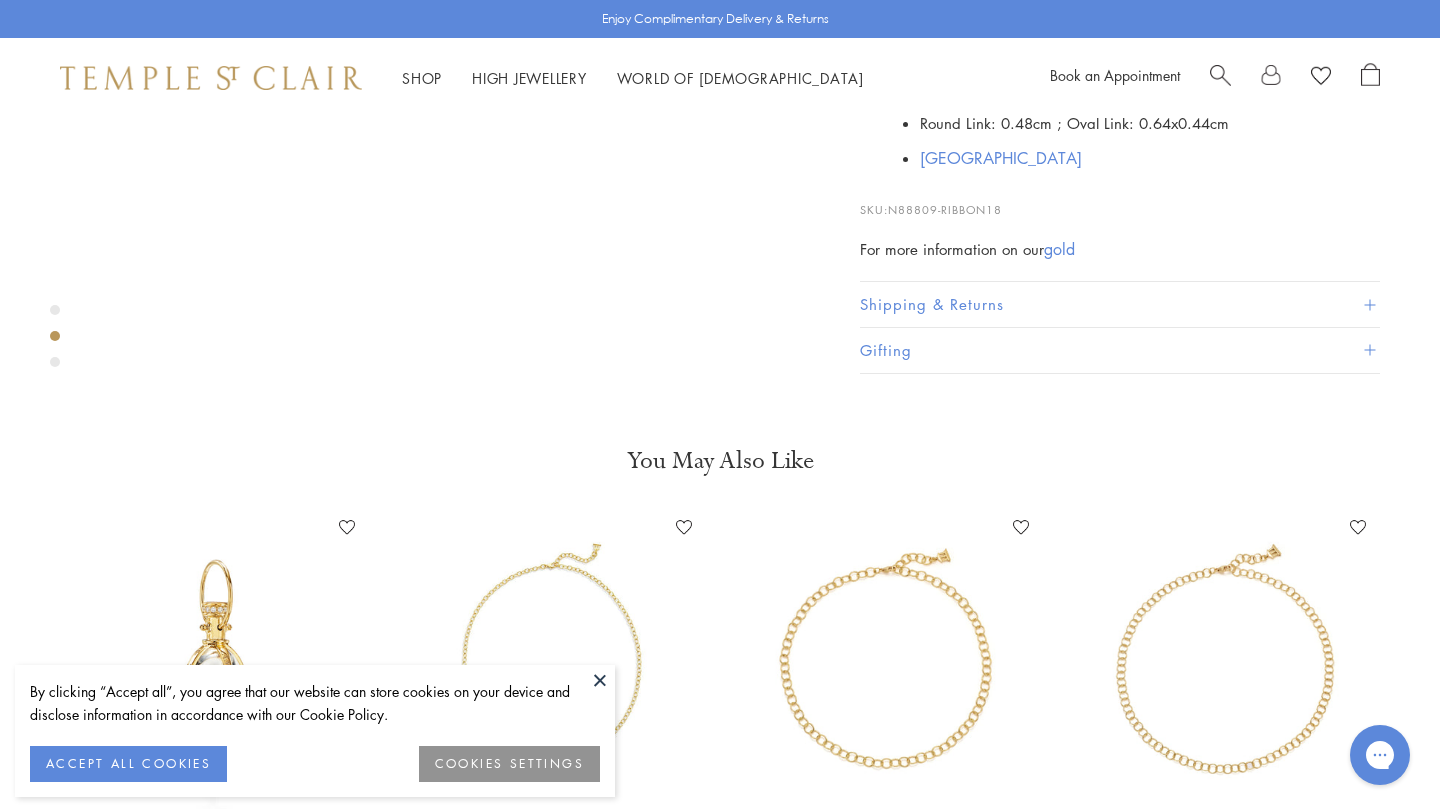 click on "[GEOGRAPHIC_DATA]" at bounding box center (1001, 158) 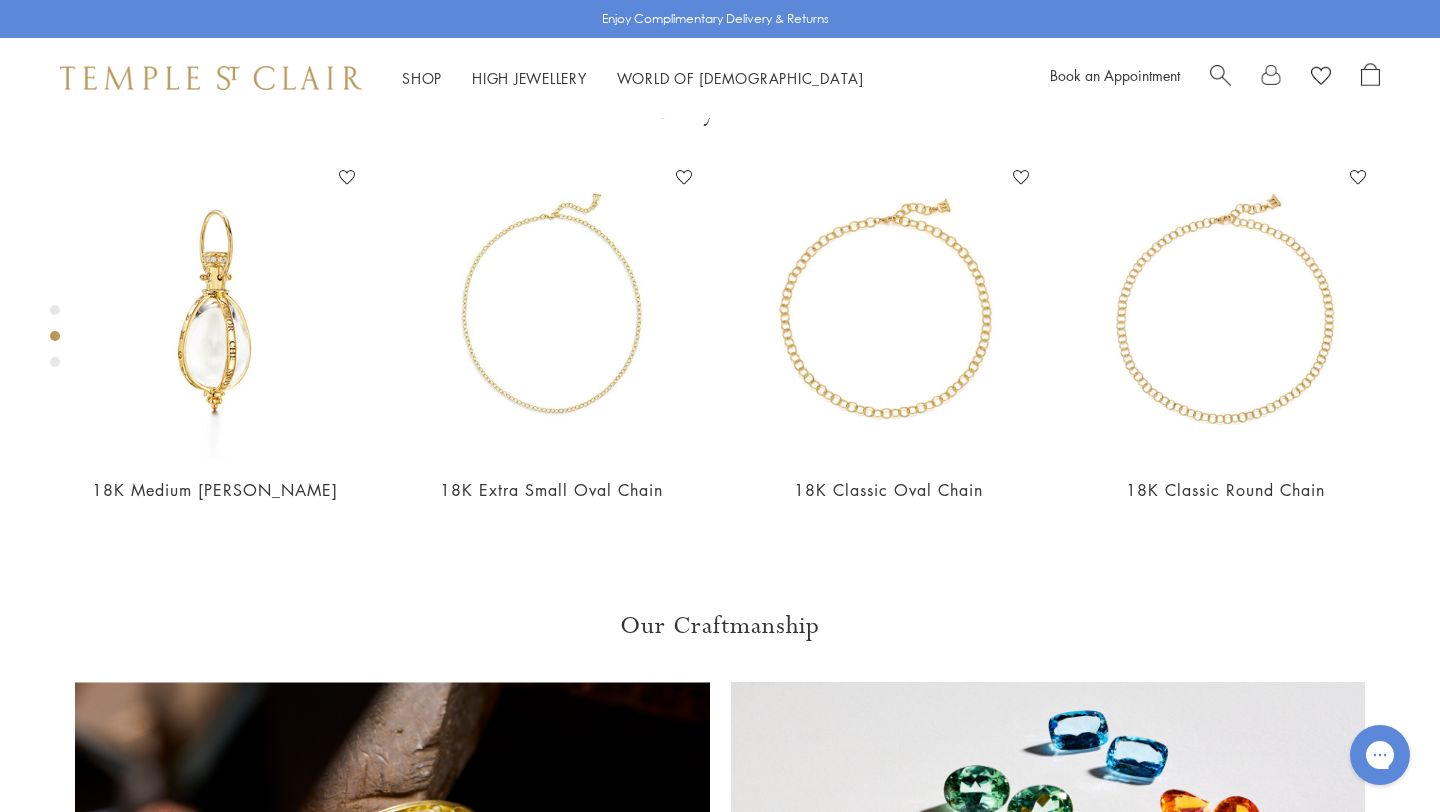 scroll, scrollTop: 276, scrollLeft: 0, axis: vertical 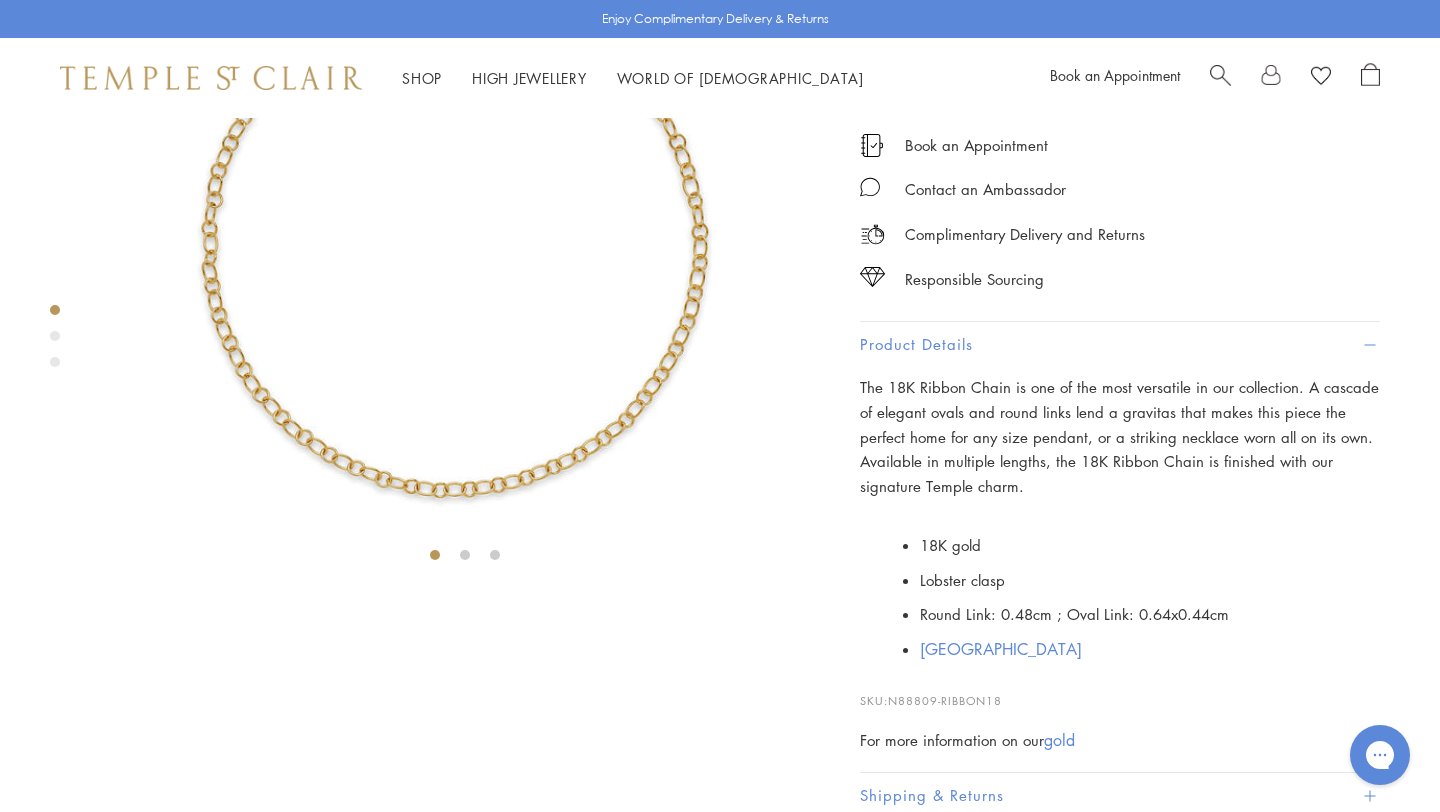 click on "24"" at bounding box center [922, 1] 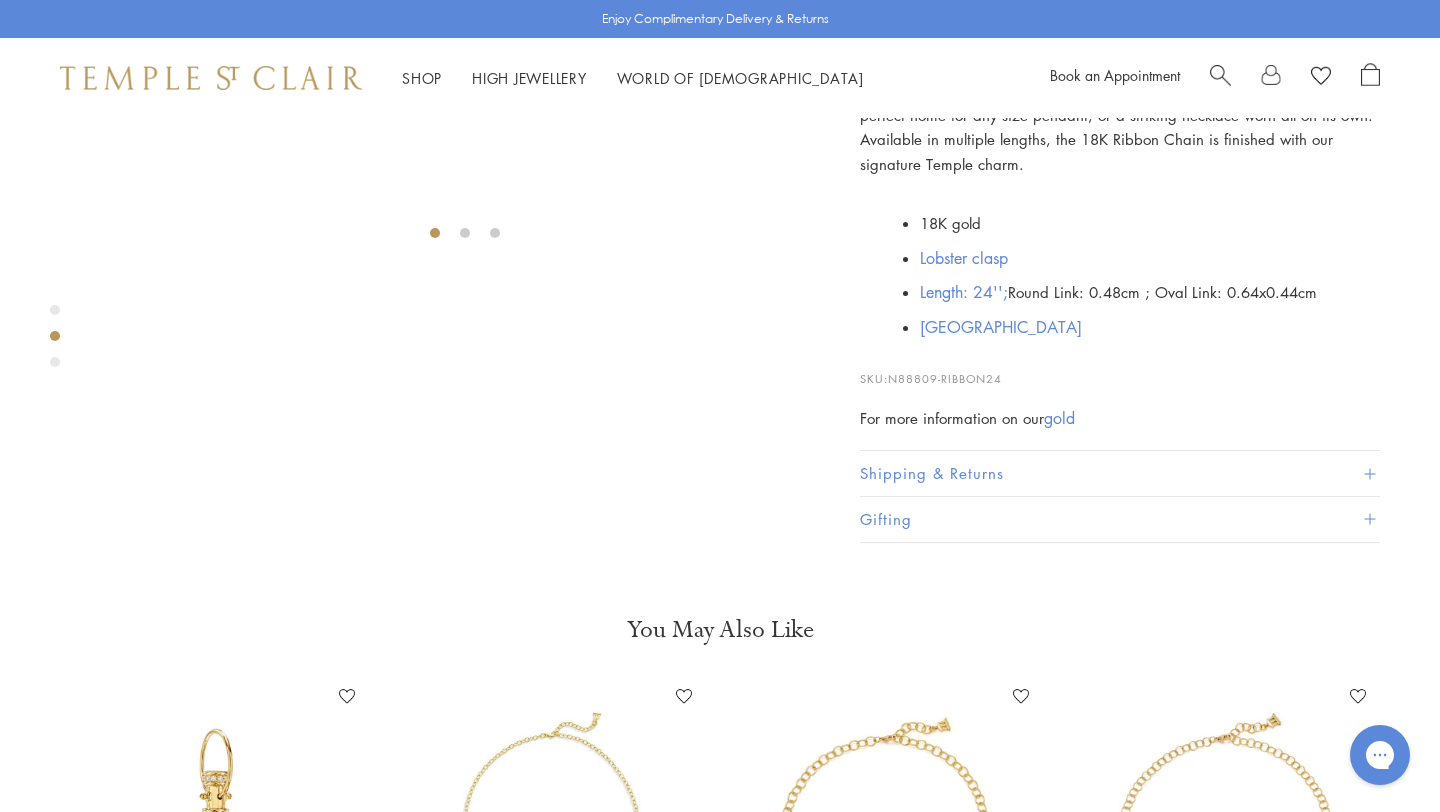 scroll, scrollTop: 400, scrollLeft: 0, axis: vertical 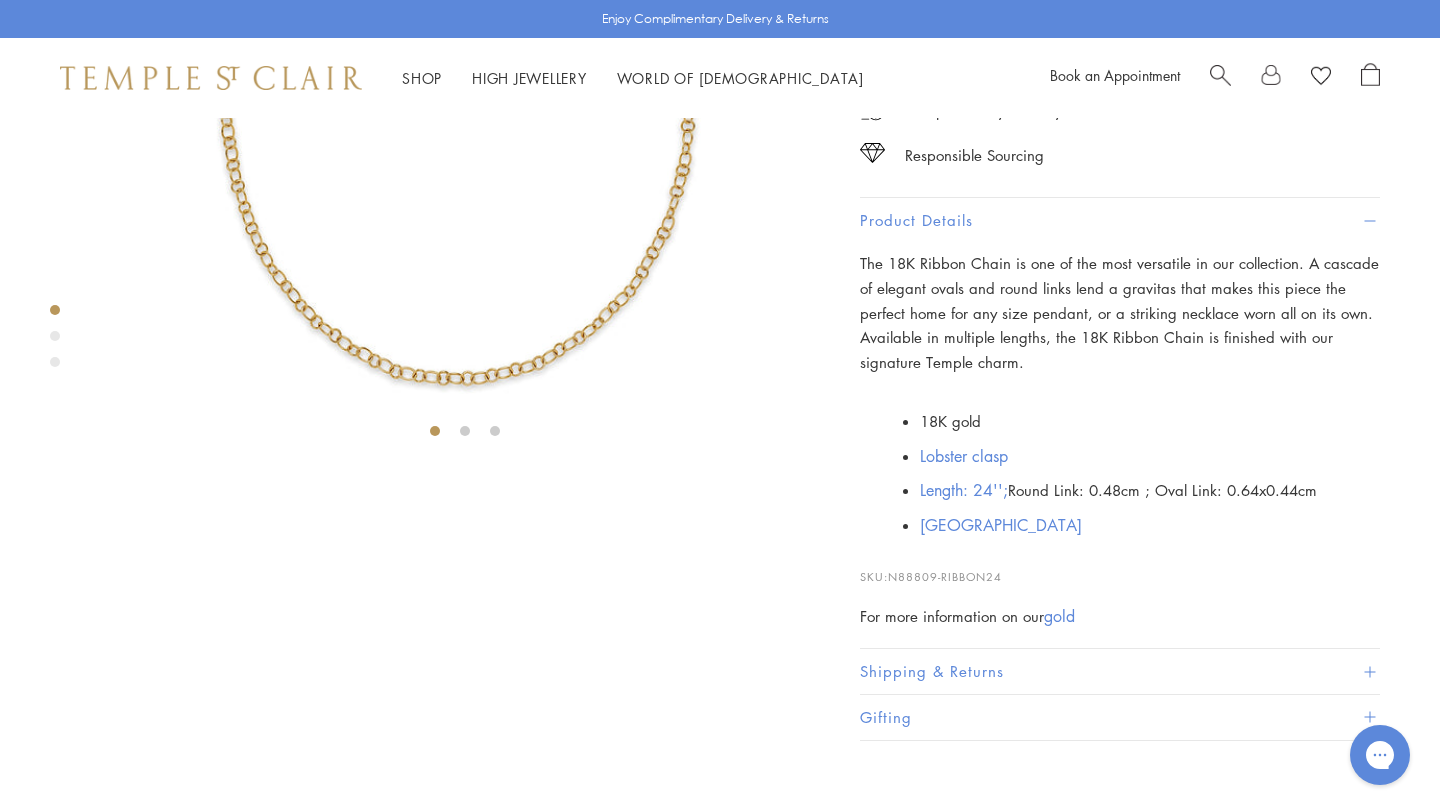 click on "32"" at bounding box center [966, -123] 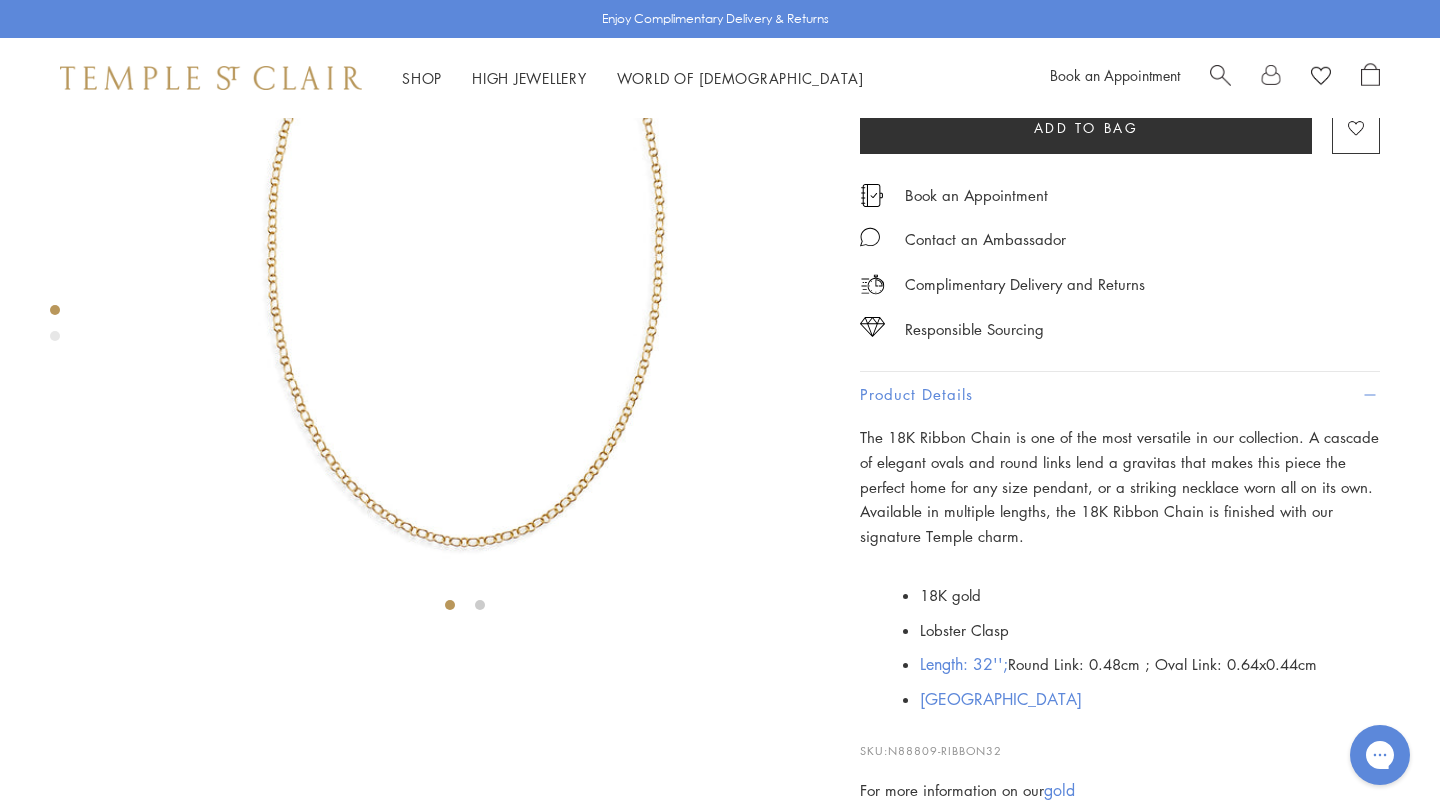 scroll, scrollTop: 541, scrollLeft: 0, axis: vertical 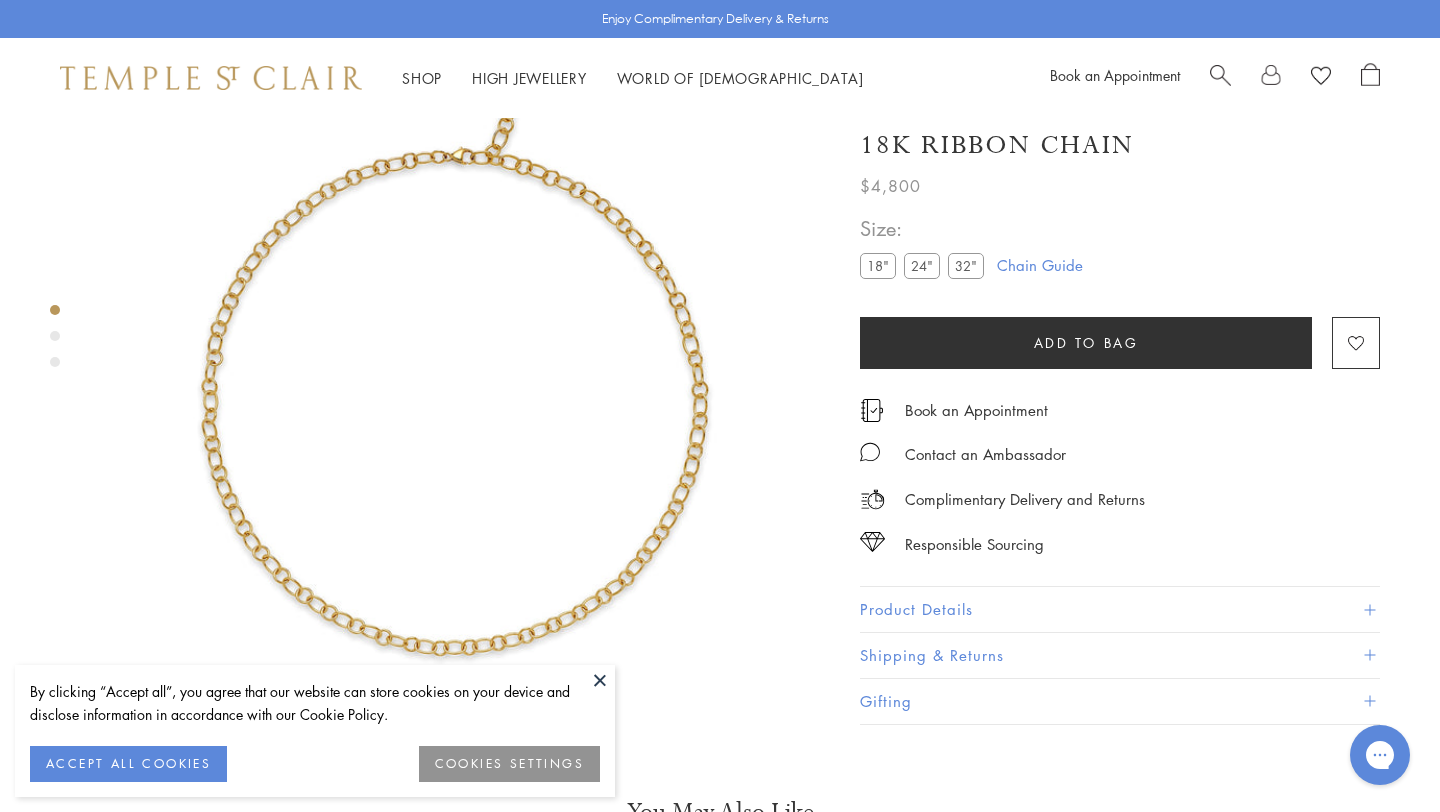 click on "Product Details" at bounding box center [1120, 610] 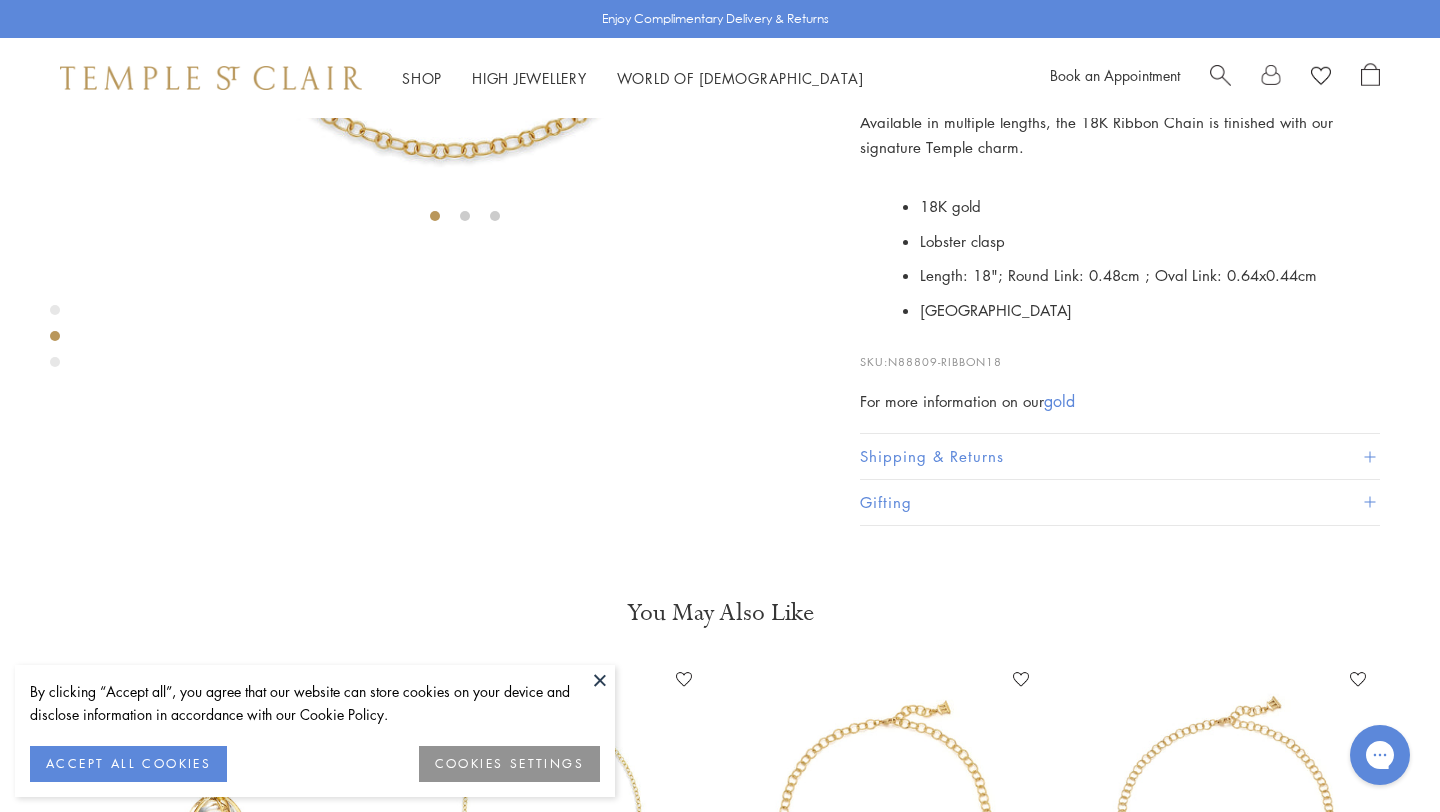 scroll, scrollTop: 472, scrollLeft: 0, axis: vertical 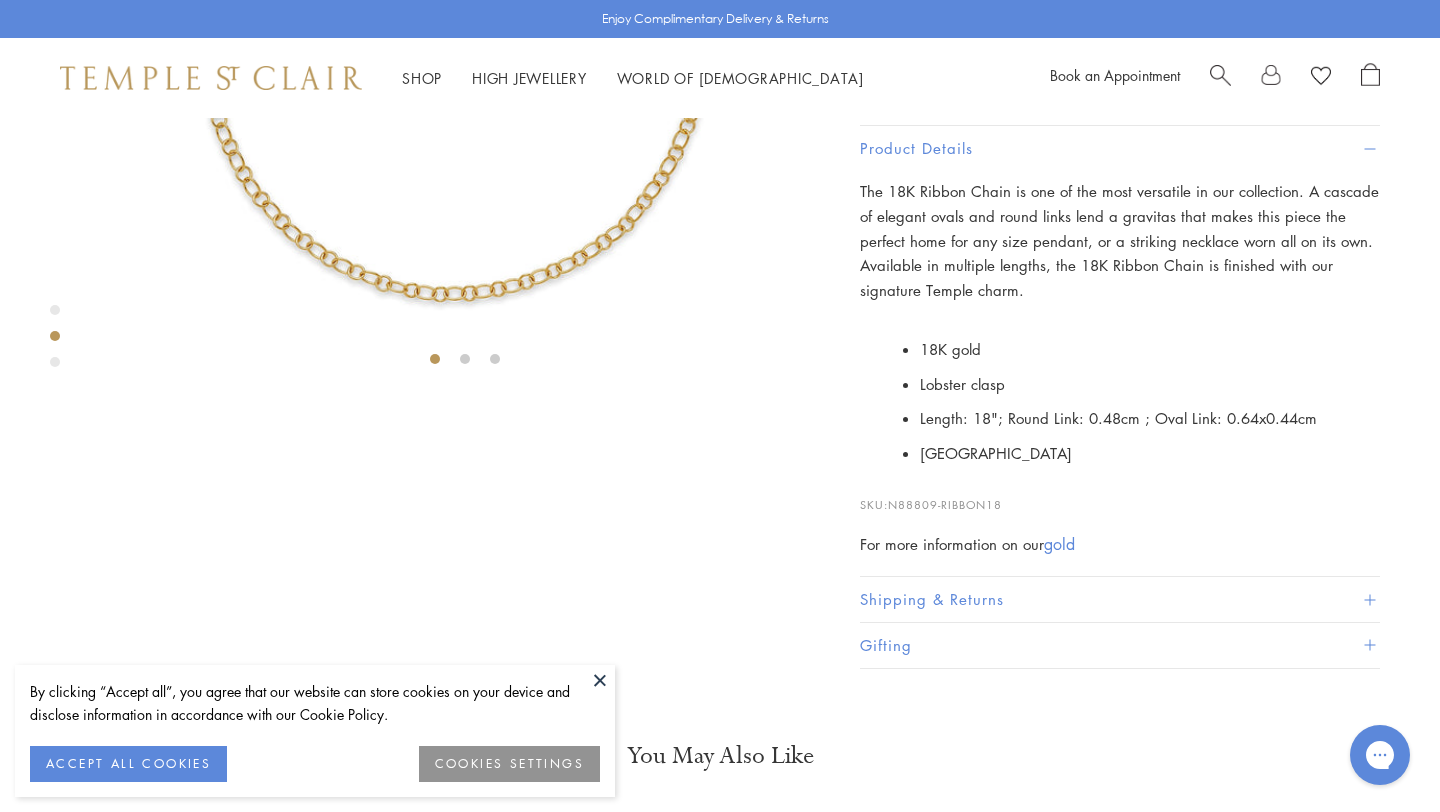 click on "24"" at bounding box center (922, -195) 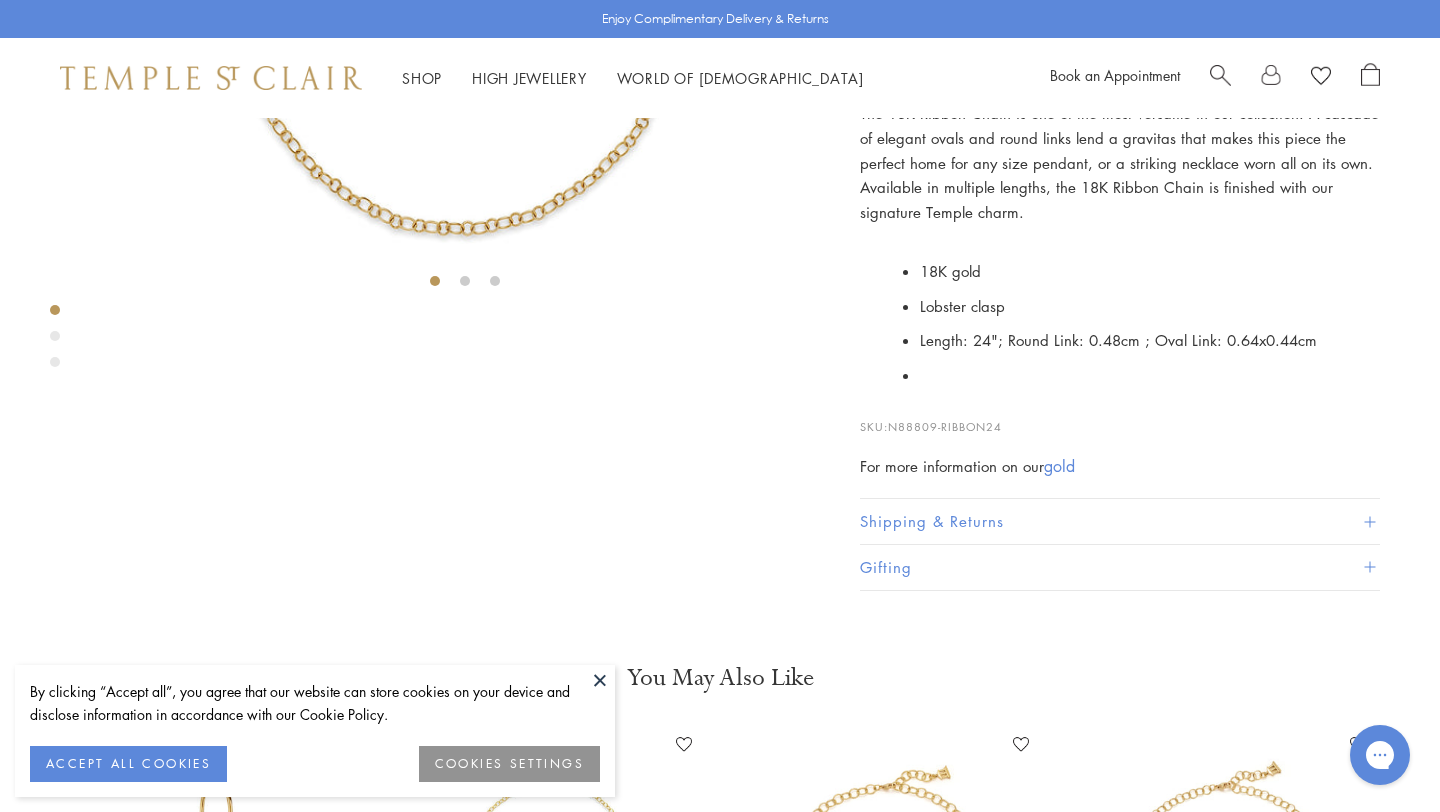 scroll, scrollTop: 372, scrollLeft: 0, axis: vertical 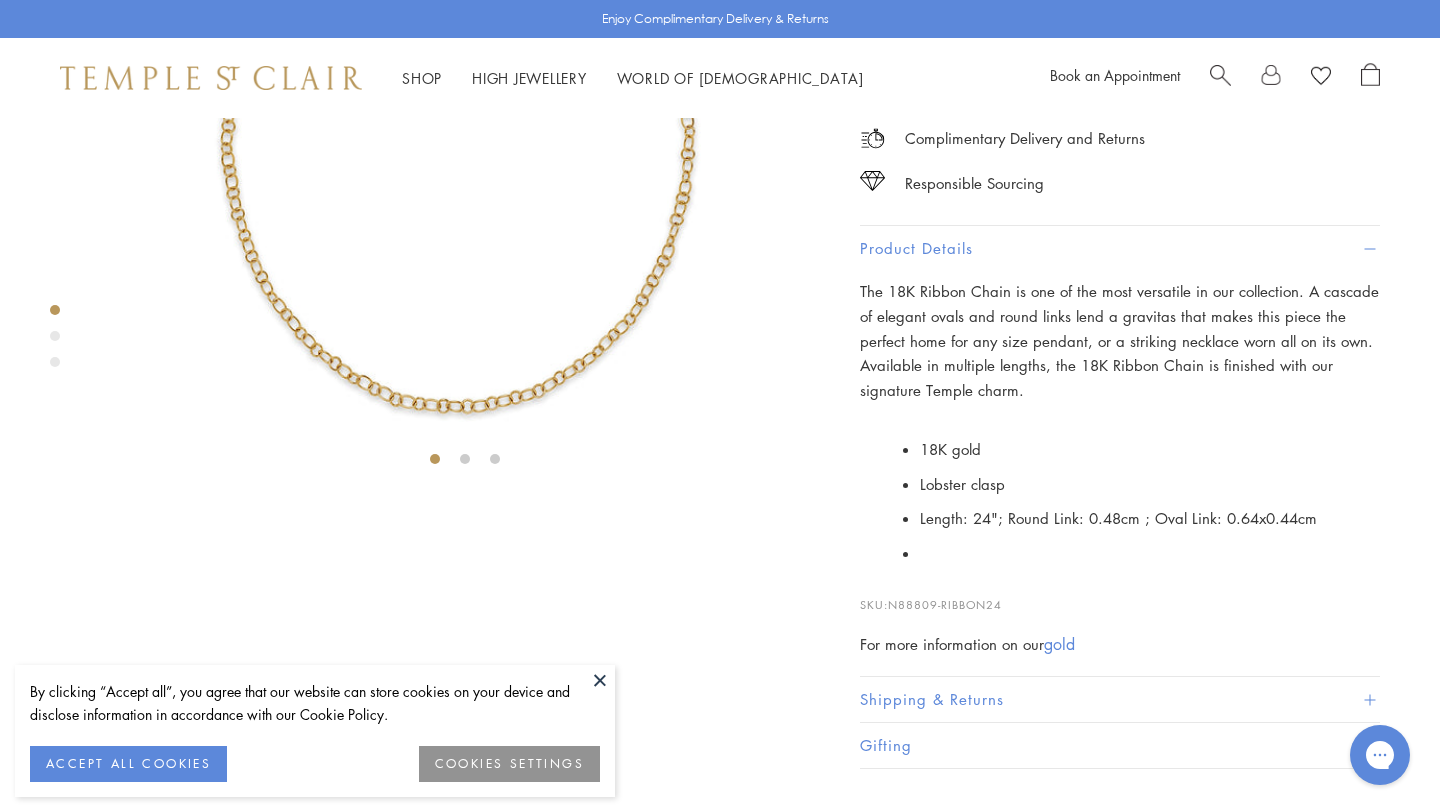 click on "32"" at bounding box center (966, -95) 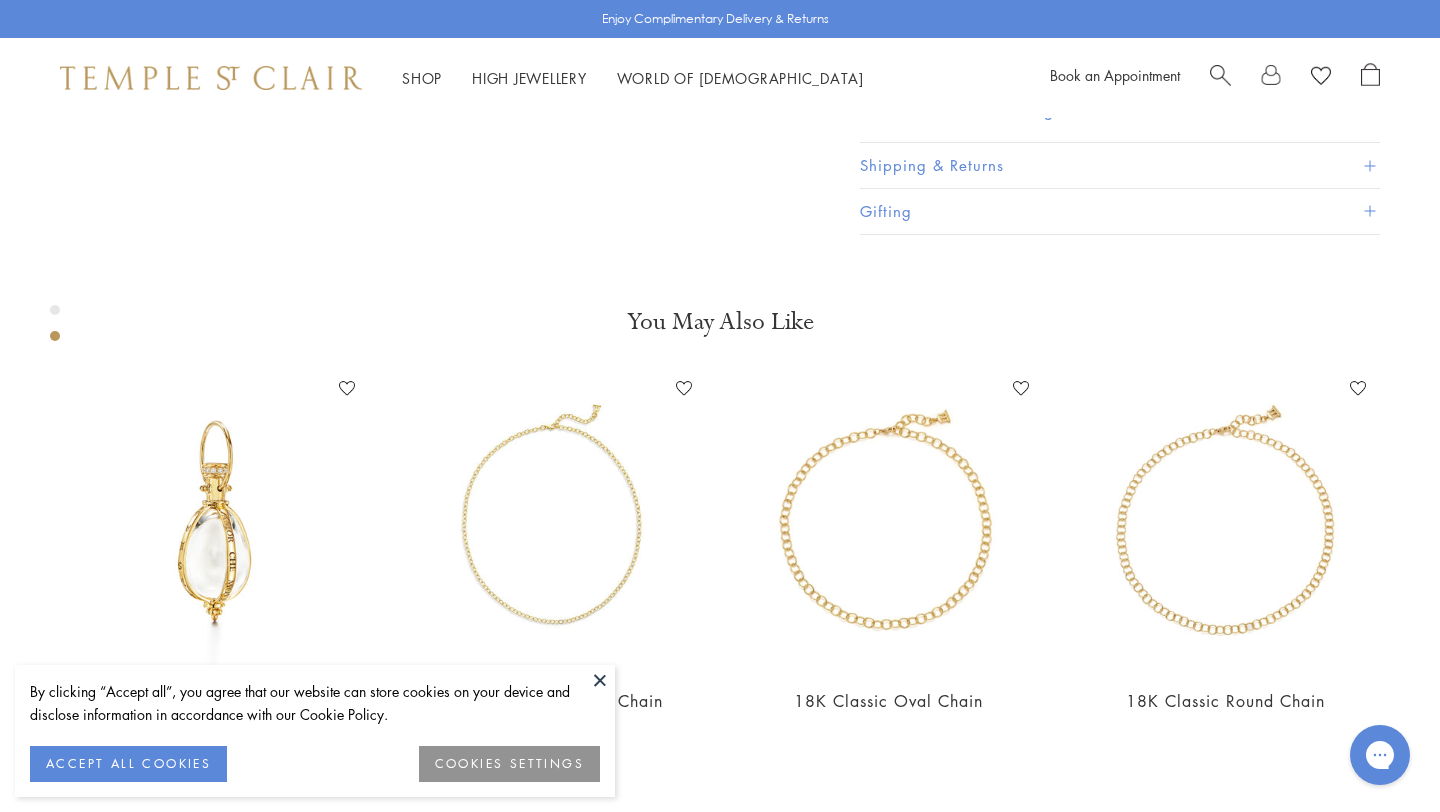 scroll, scrollTop: 908, scrollLeft: 0, axis: vertical 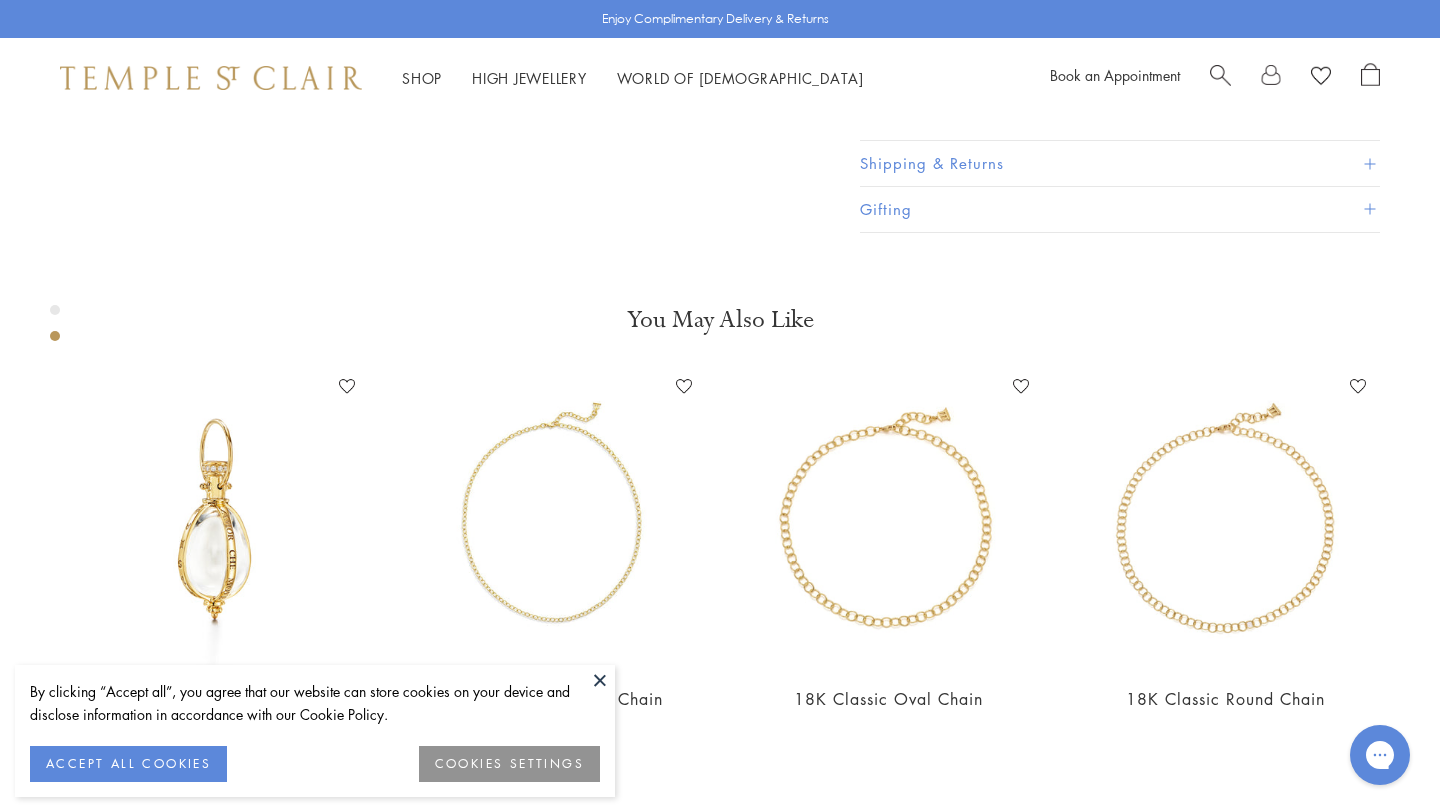click on "USA" at bounding box center [1001, 17] 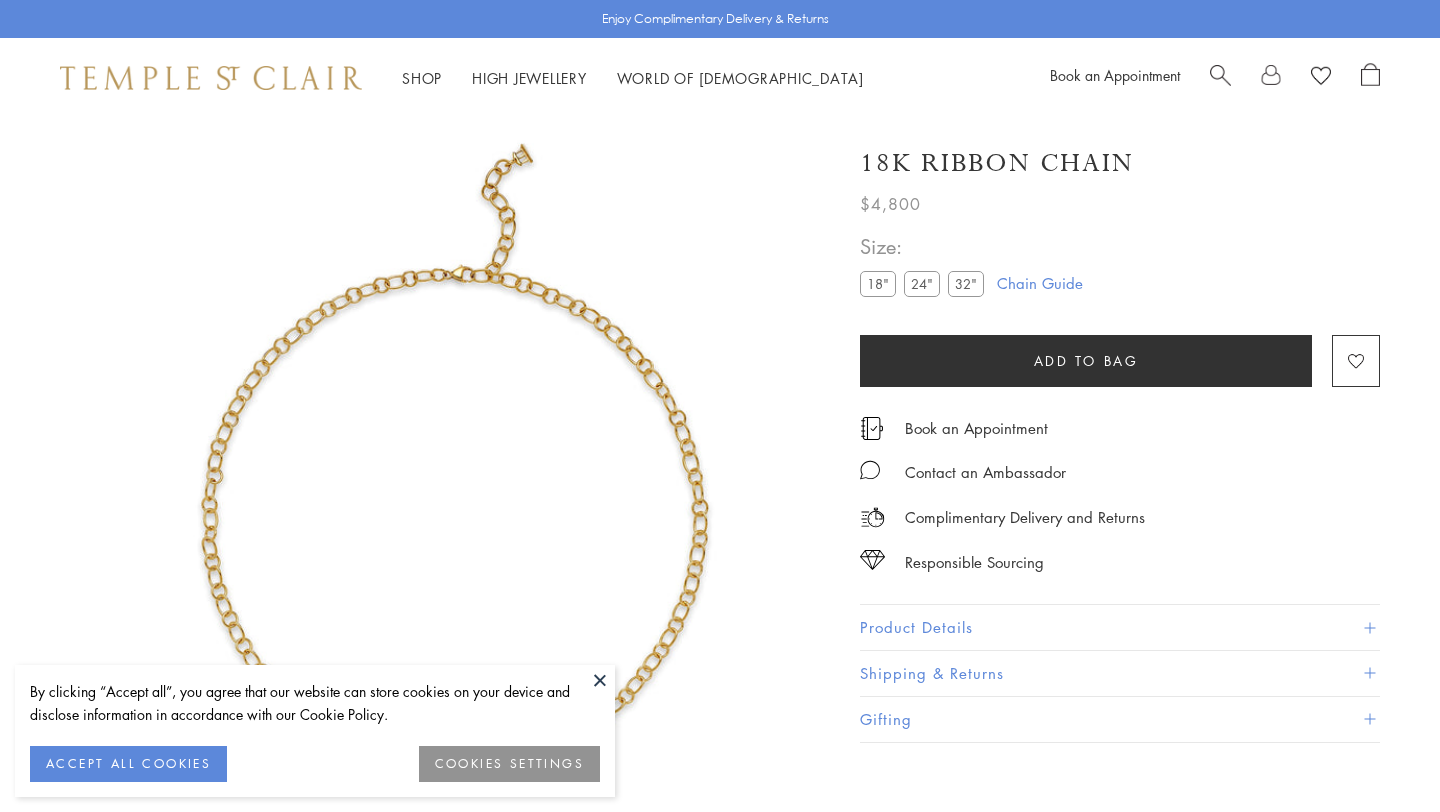 scroll, scrollTop: 0, scrollLeft: 0, axis: both 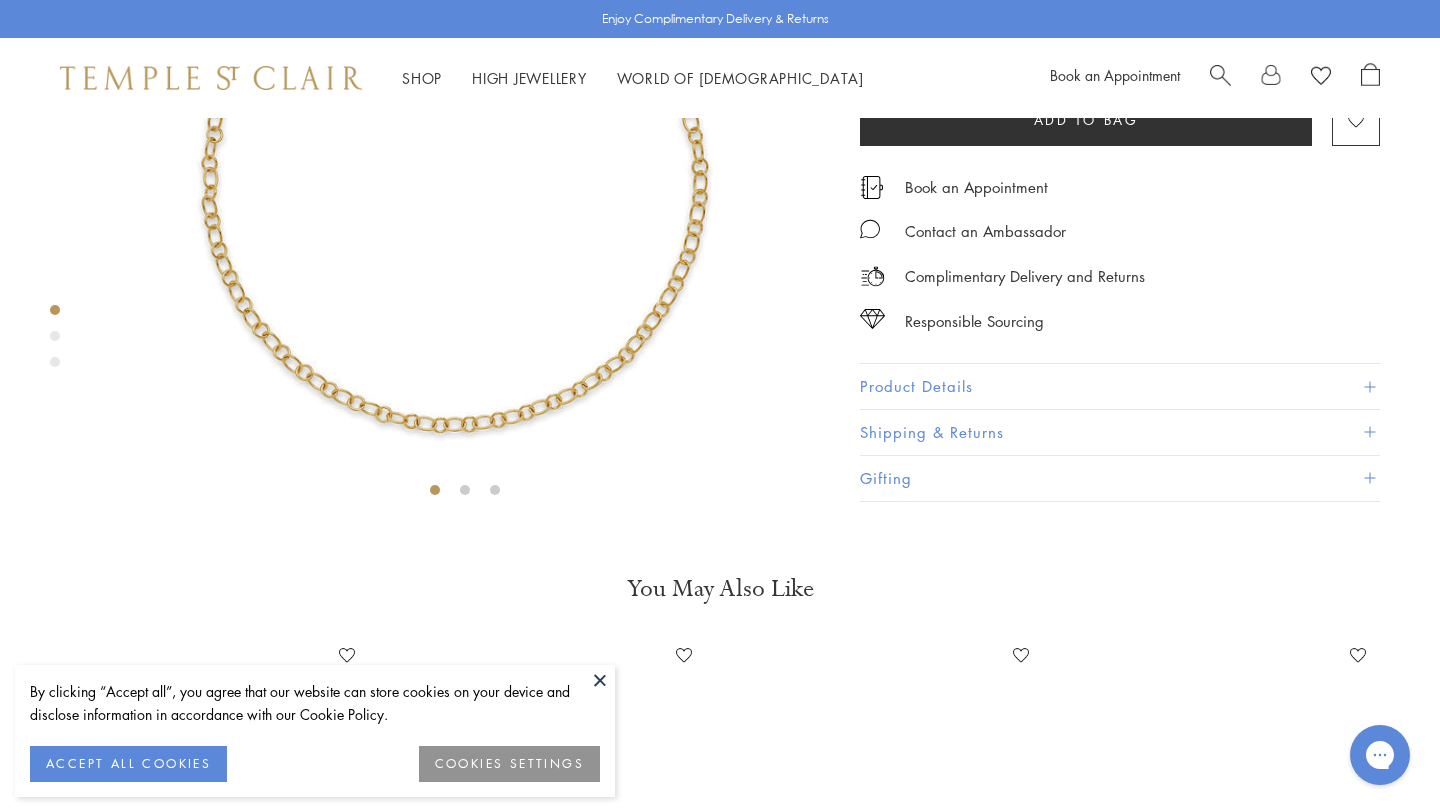 click on "Product Details" at bounding box center [1120, 387] 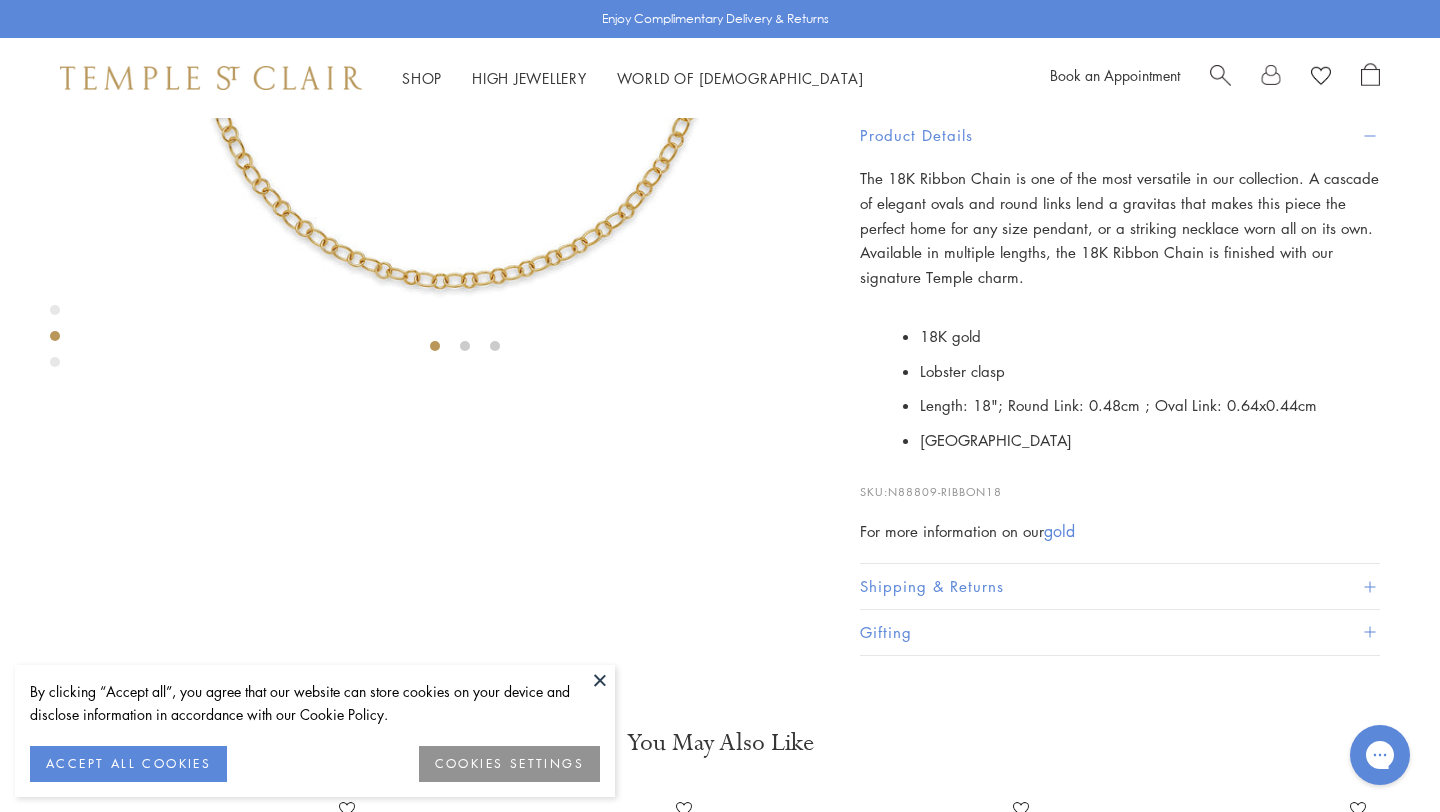 scroll, scrollTop: 392, scrollLeft: 0, axis: vertical 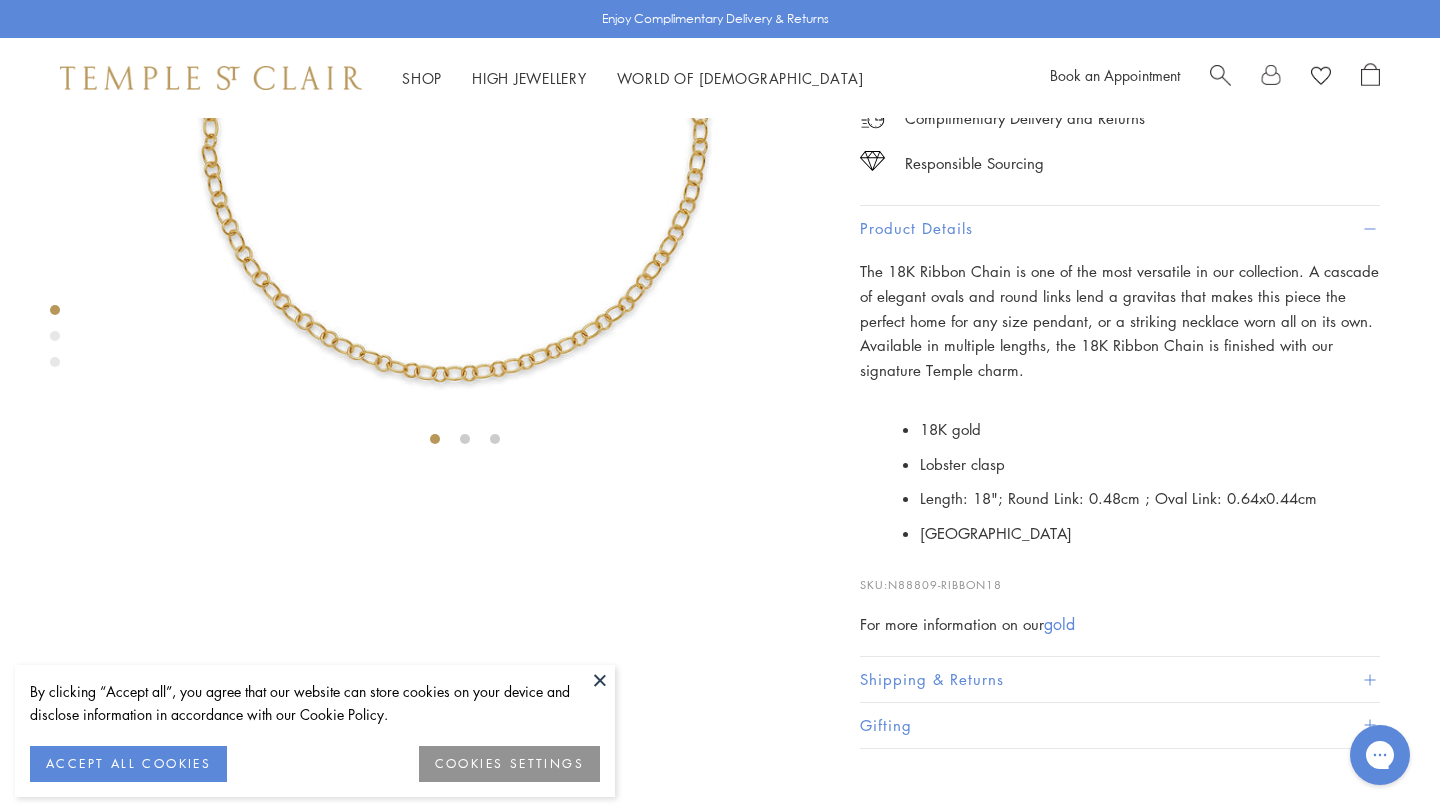 click on "24"" at bounding box center [922, -115] 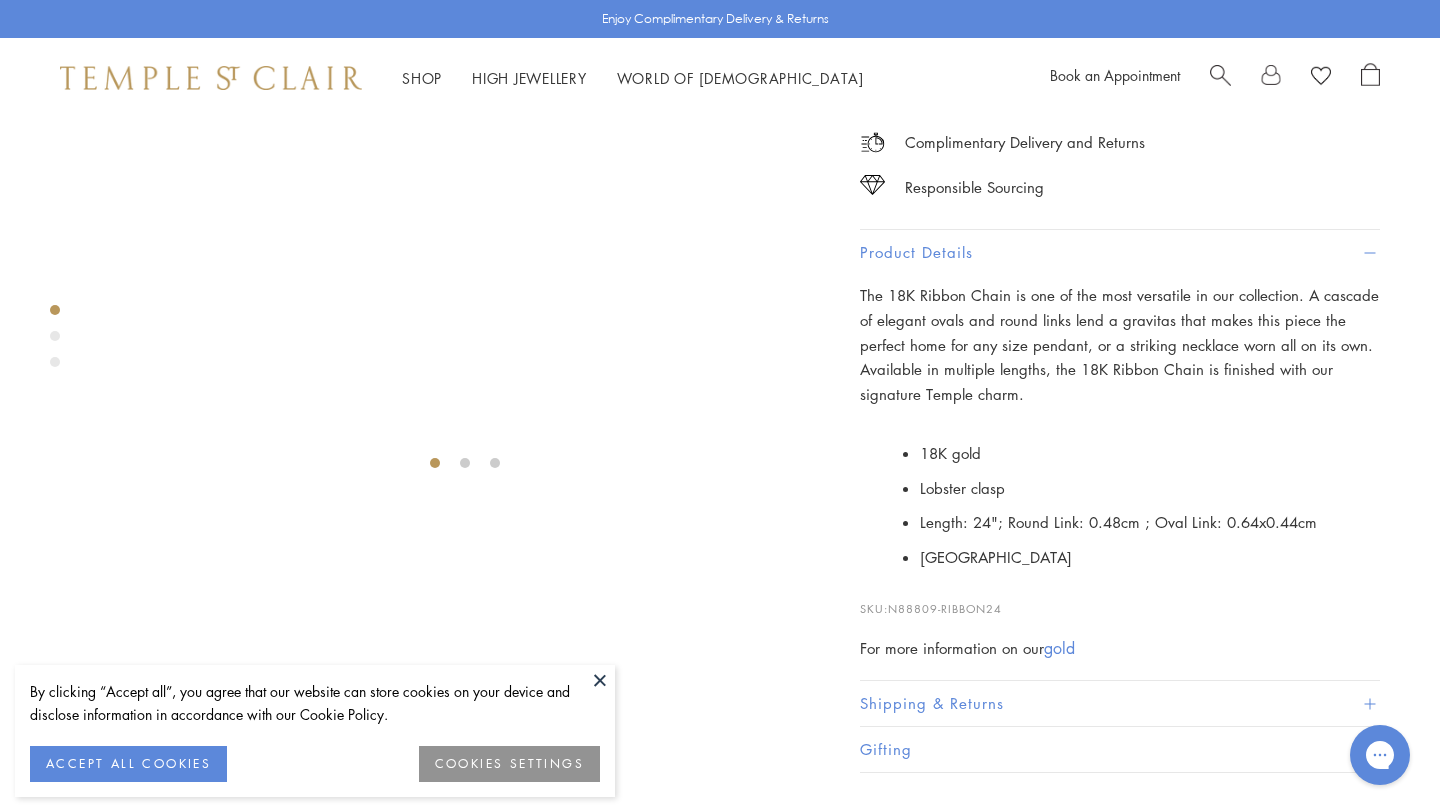 scroll, scrollTop: 325, scrollLeft: 0, axis: vertical 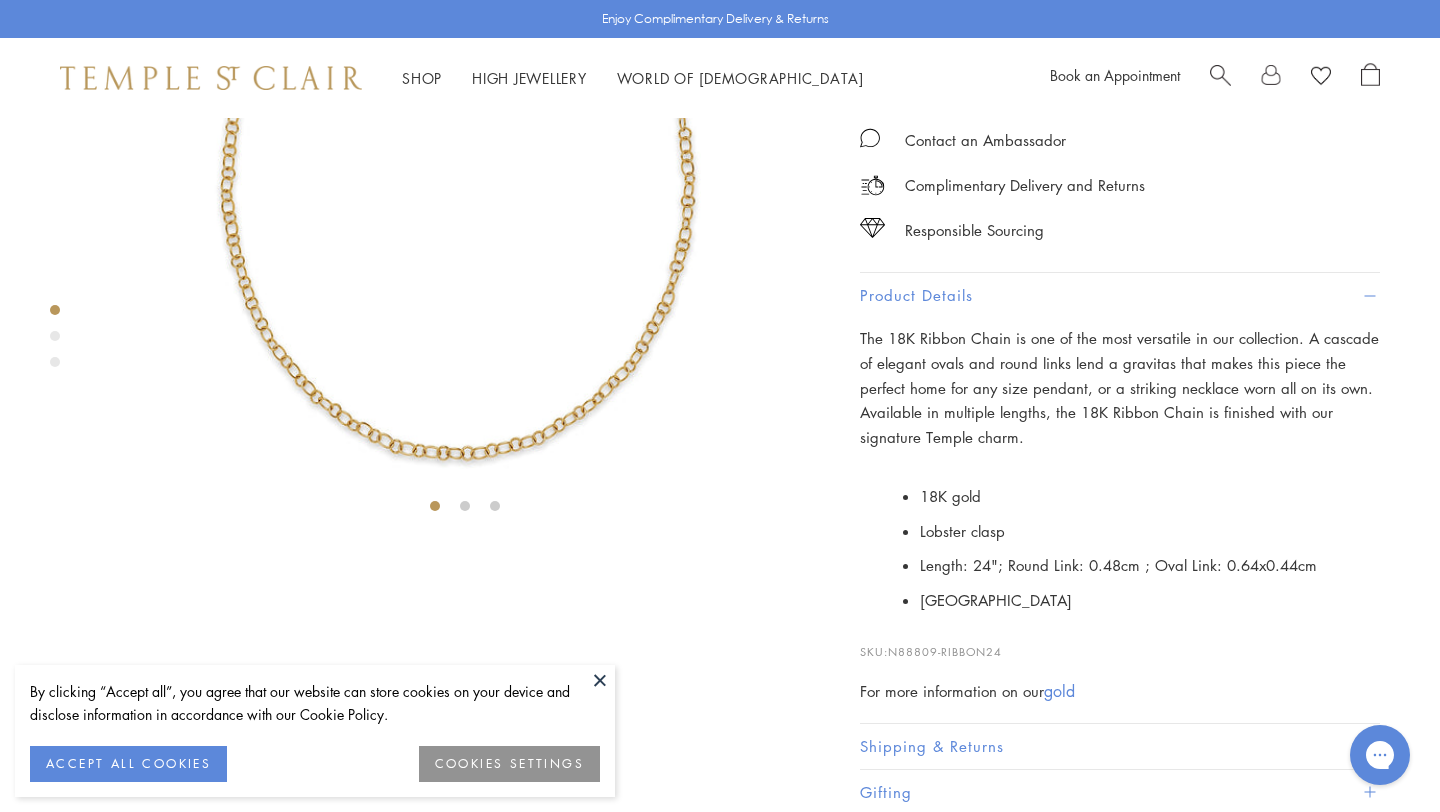 click on "Size:
18"
24"
32"" at bounding box center (926, -66) 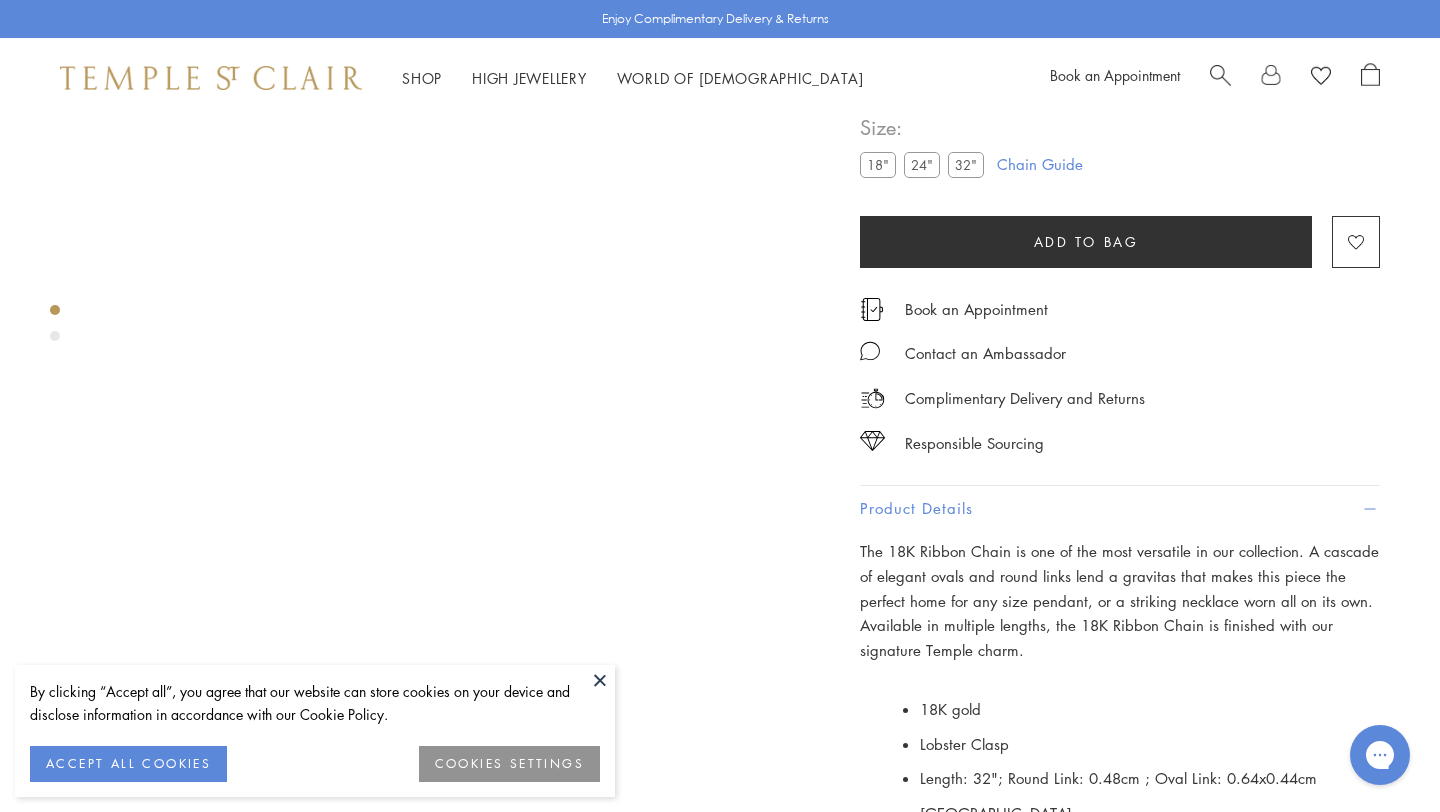 scroll, scrollTop: 0, scrollLeft: 0, axis: both 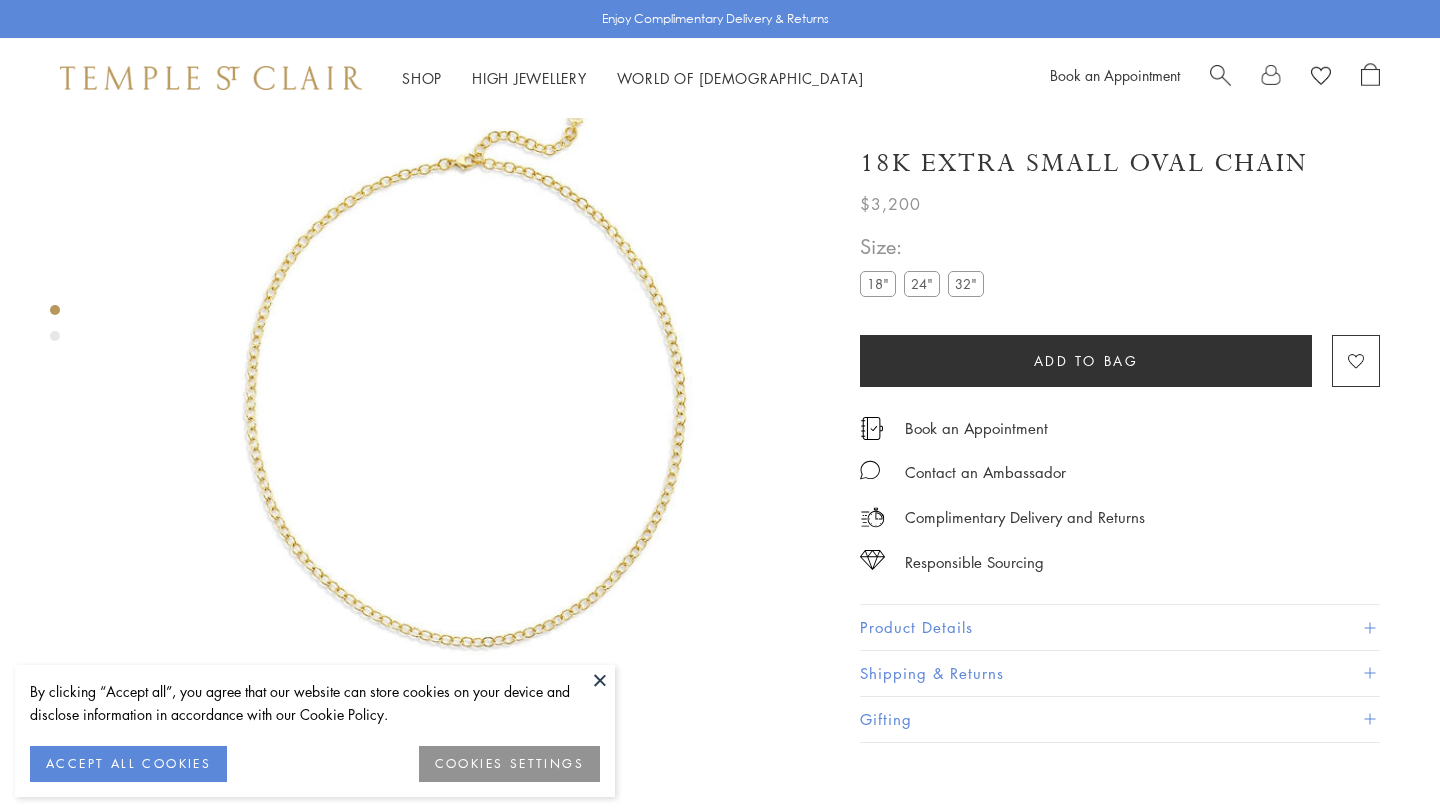 click on "Product Details" at bounding box center [1120, 627] 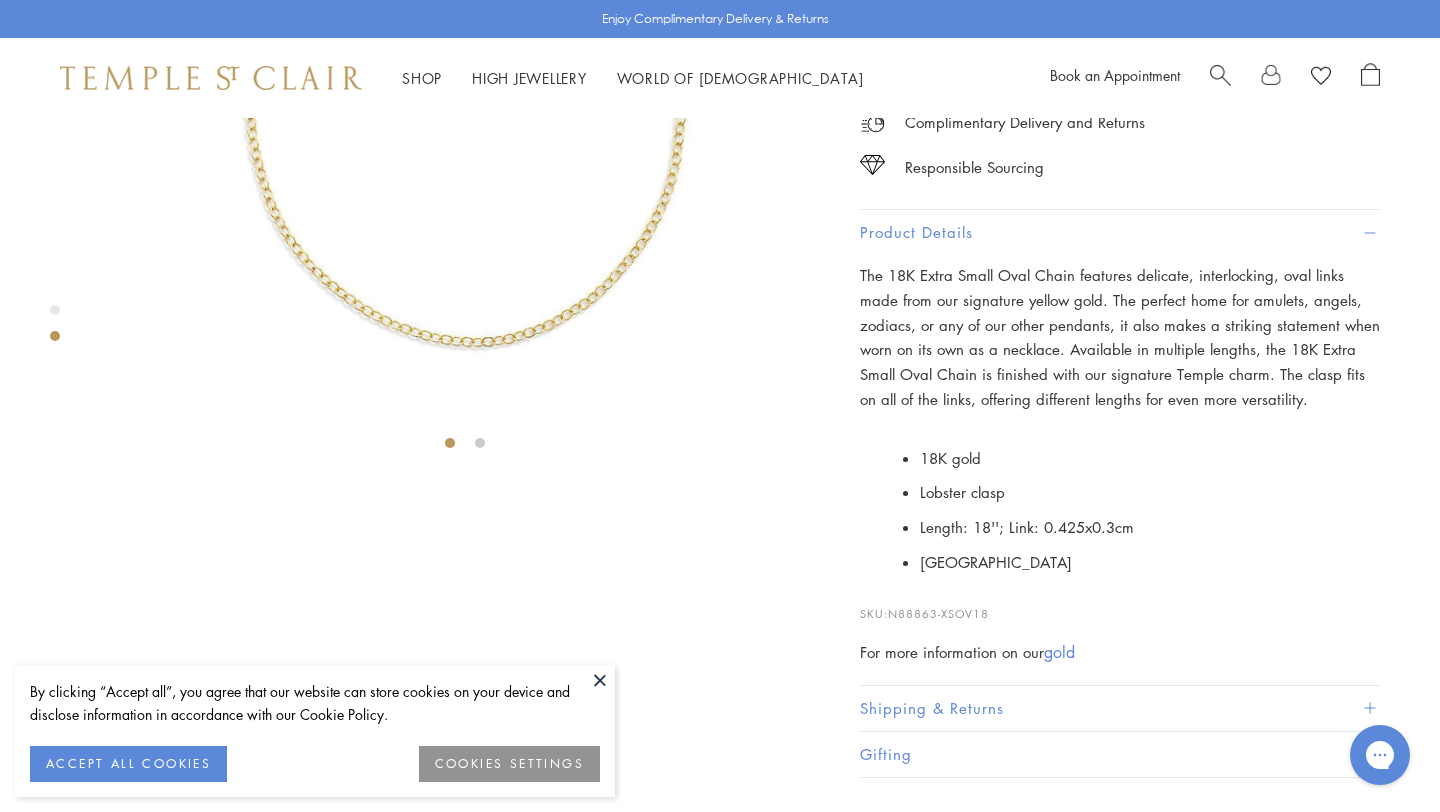 scroll, scrollTop: 211, scrollLeft: 0, axis: vertical 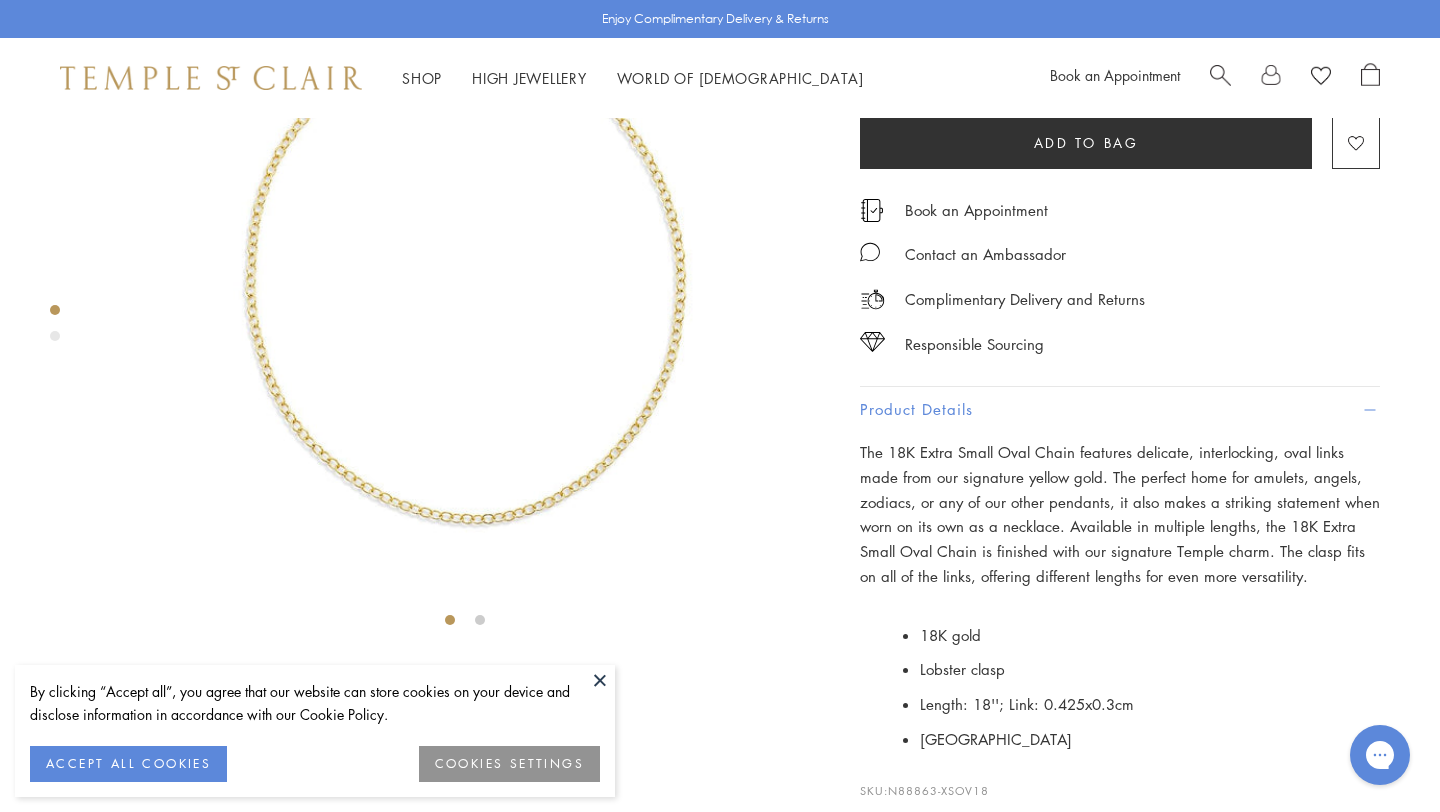 click on "24"" at bounding box center [922, 66] 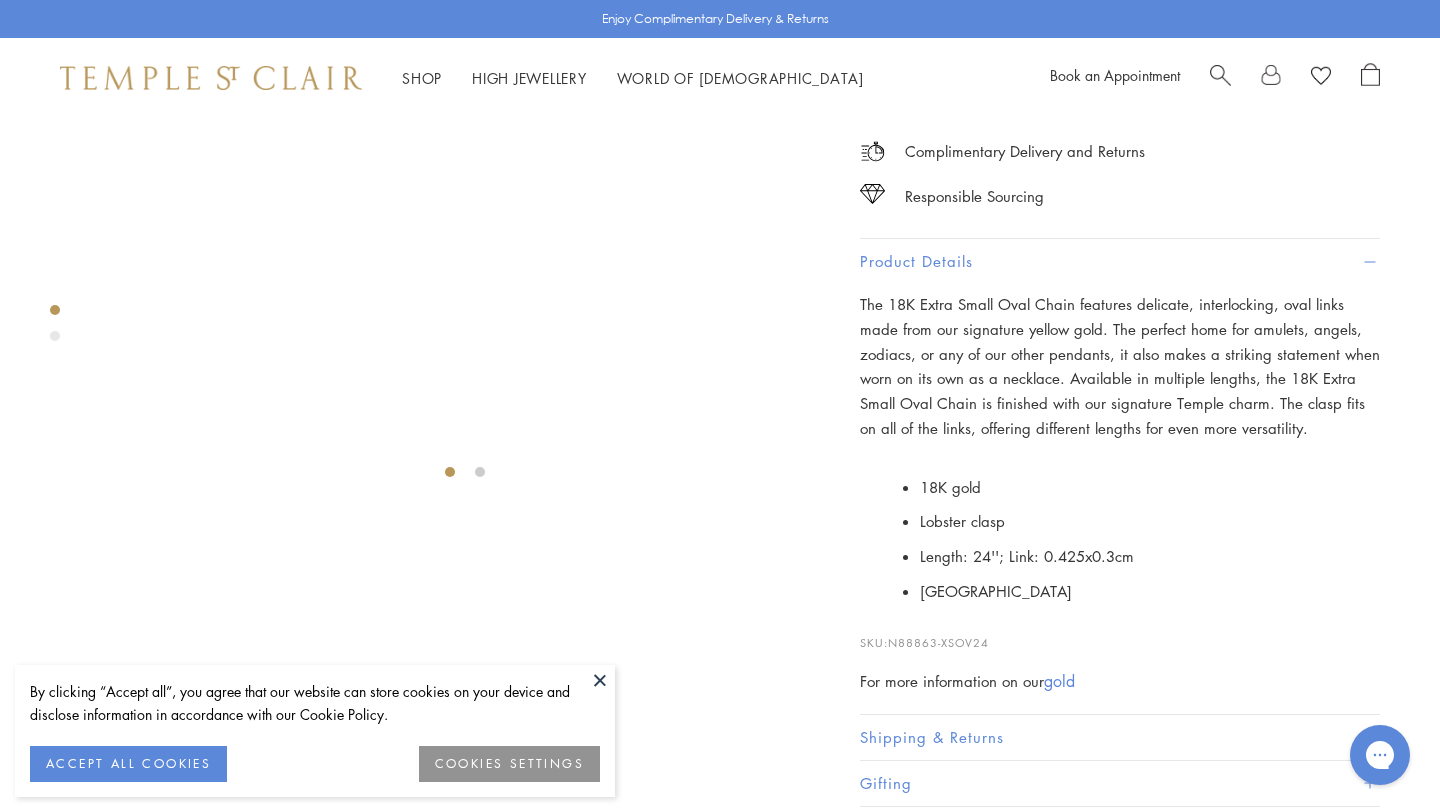 scroll, scrollTop: 340, scrollLeft: 0, axis: vertical 